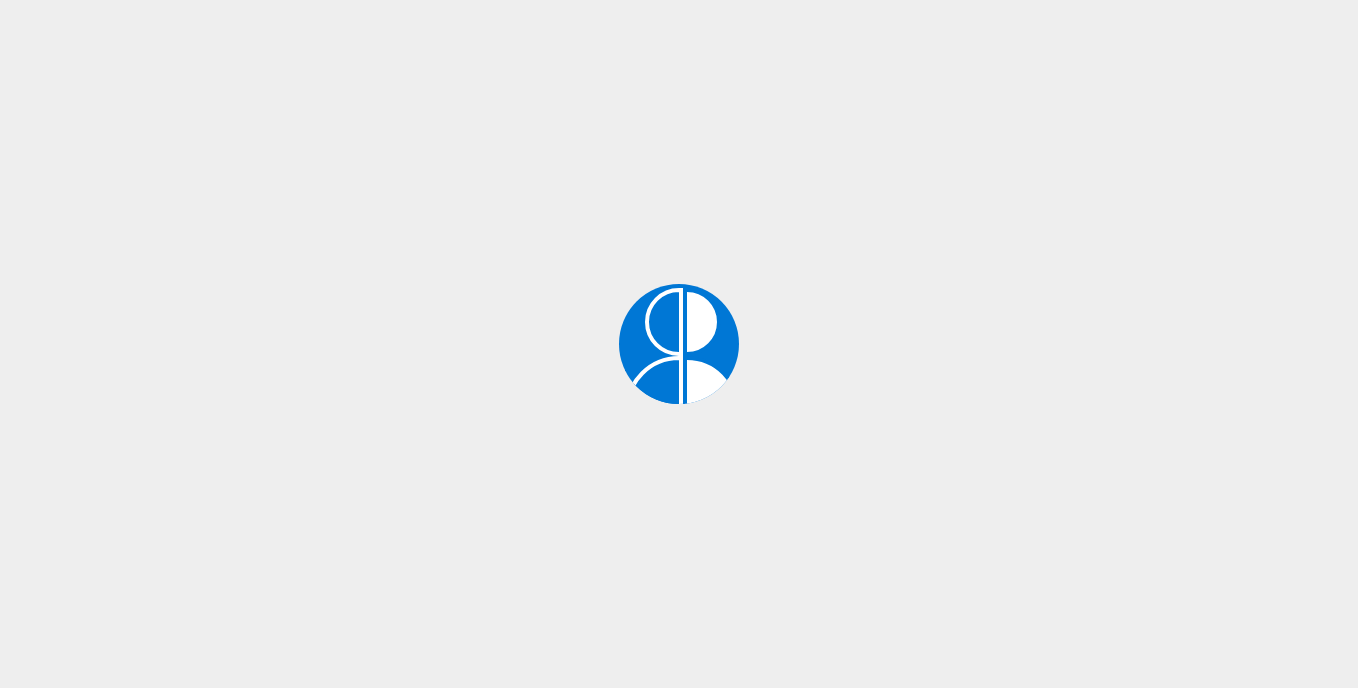 scroll, scrollTop: 0, scrollLeft: 0, axis: both 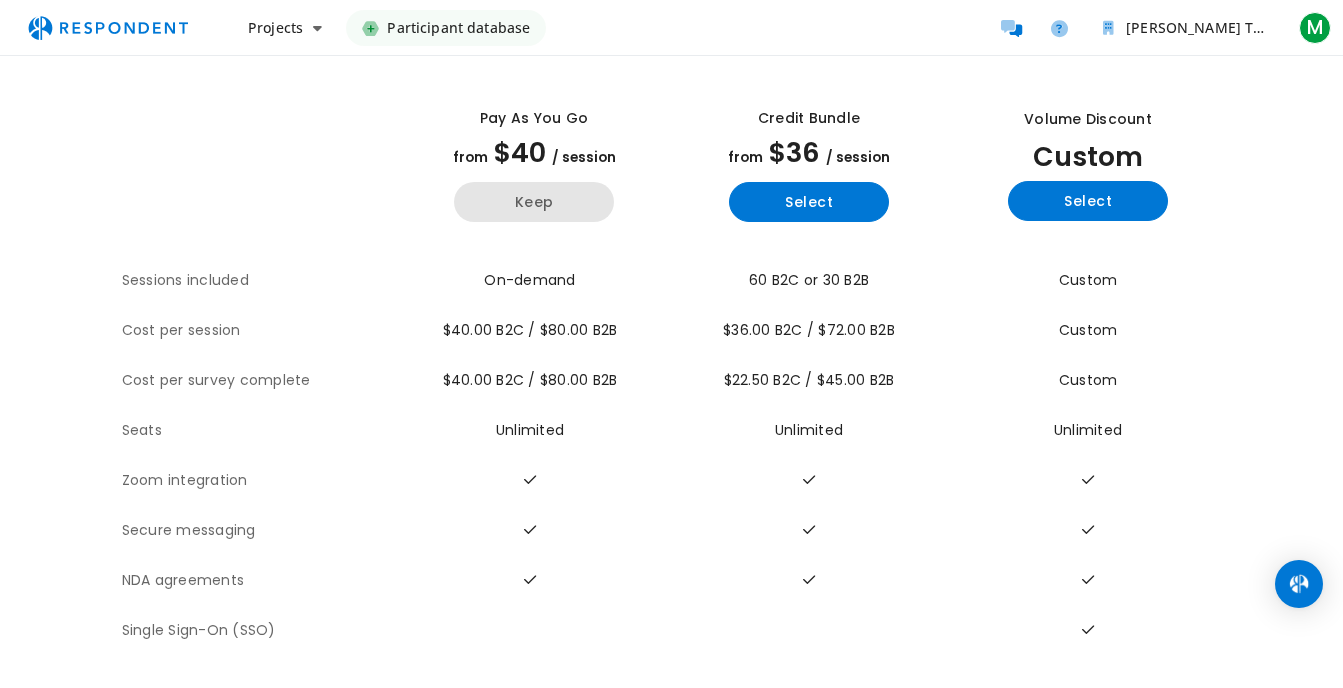 click on "Keep" at bounding box center (534, 202) 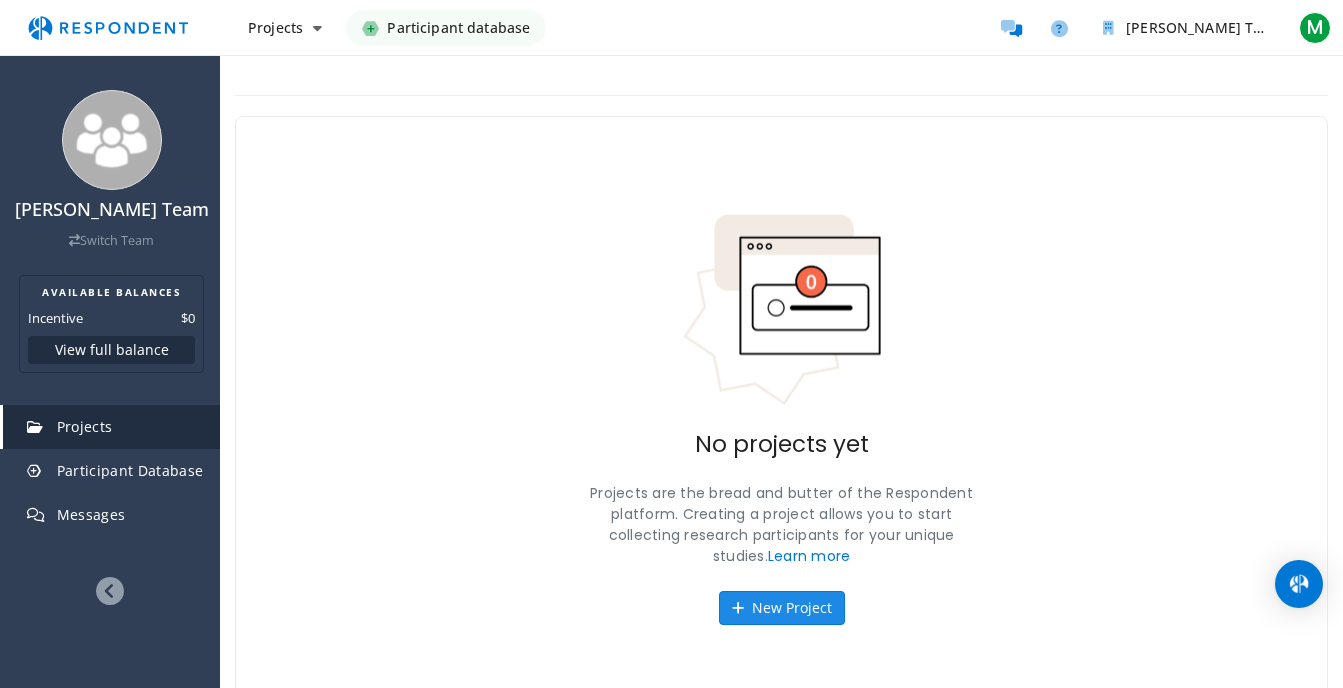 click on "New Project" at bounding box center [782, 608] 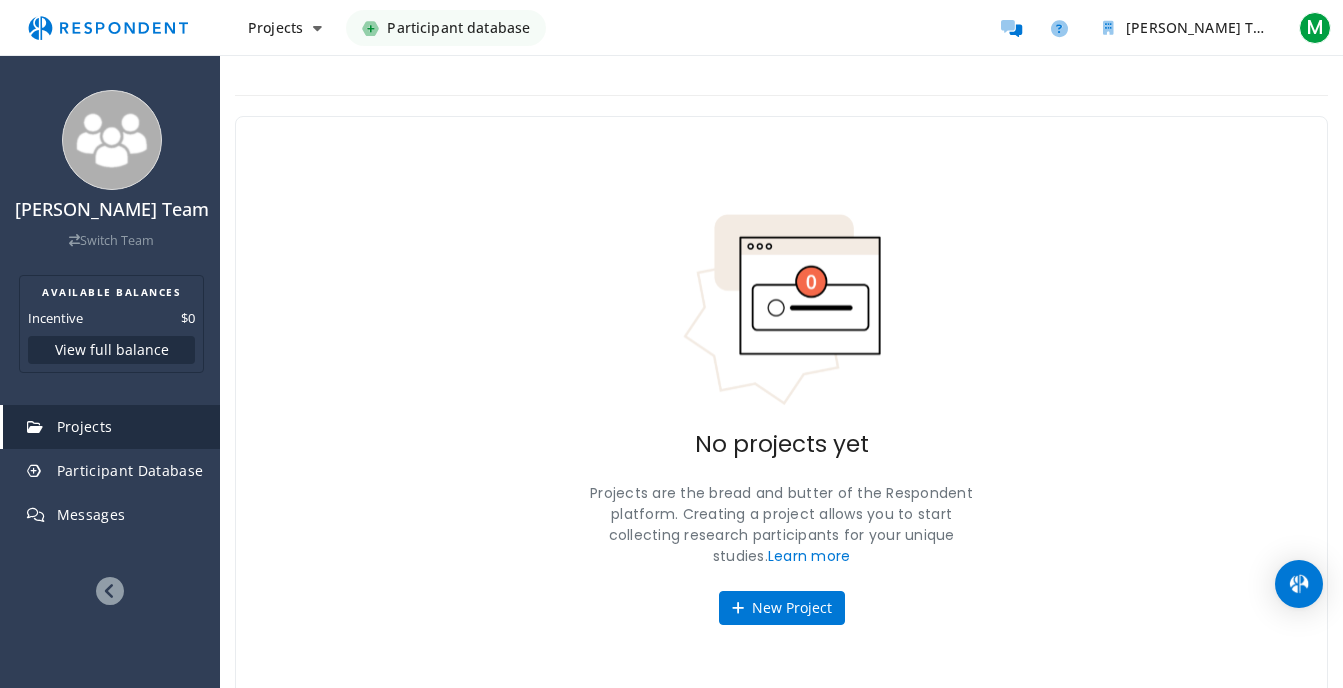 scroll, scrollTop: 34, scrollLeft: 0, axis: vertical 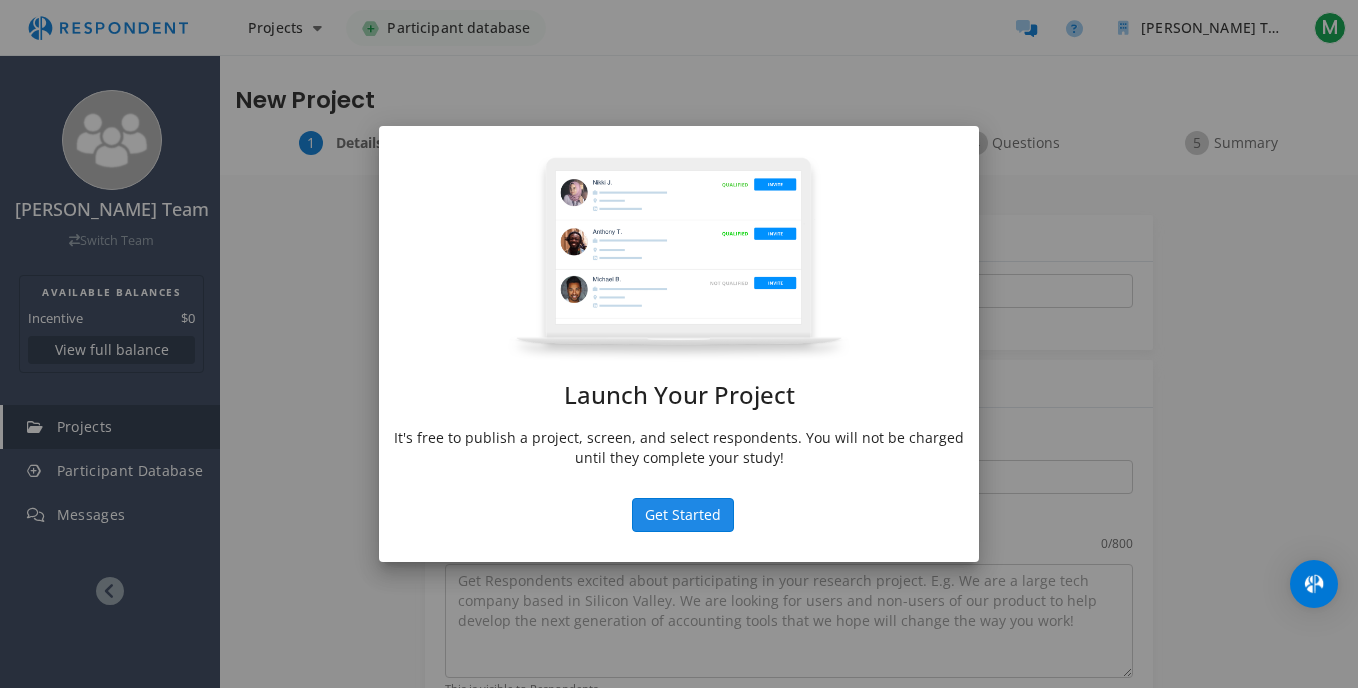 click on "Get Started" 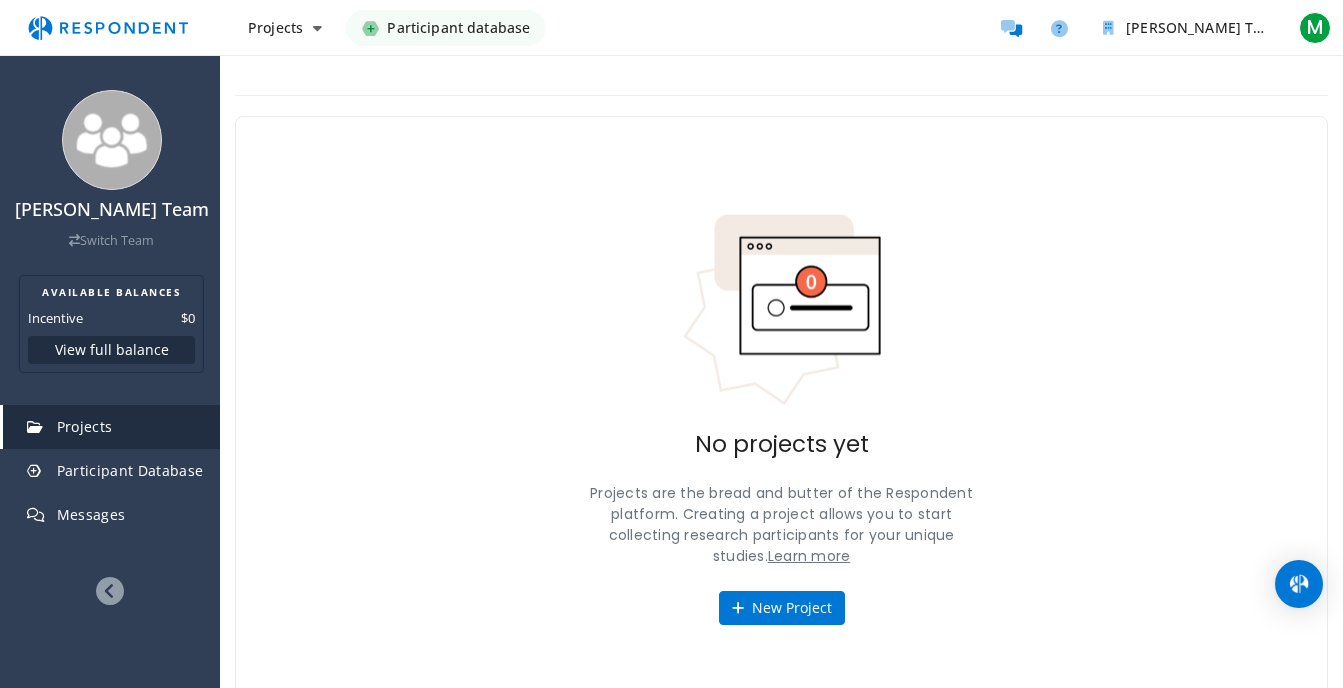 click on "Learn more" at bounding box center [809, 556] 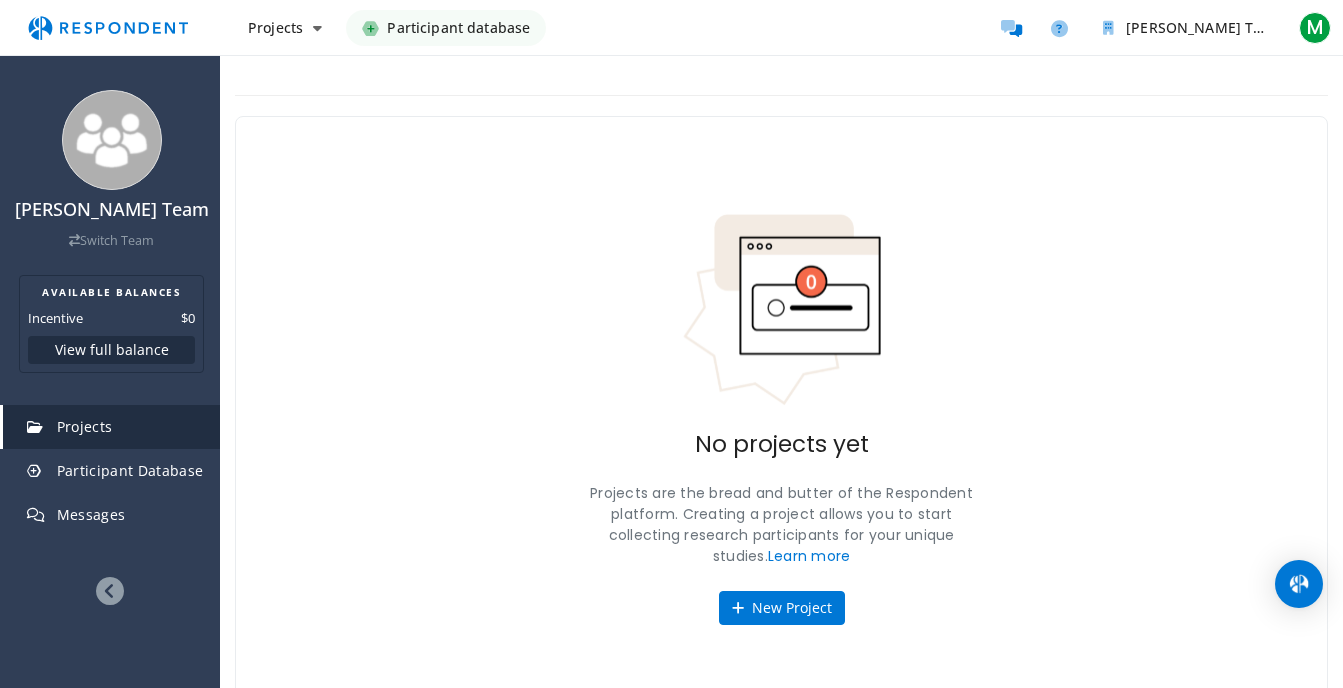 click on "New Project" at bounding box center [782, 608] 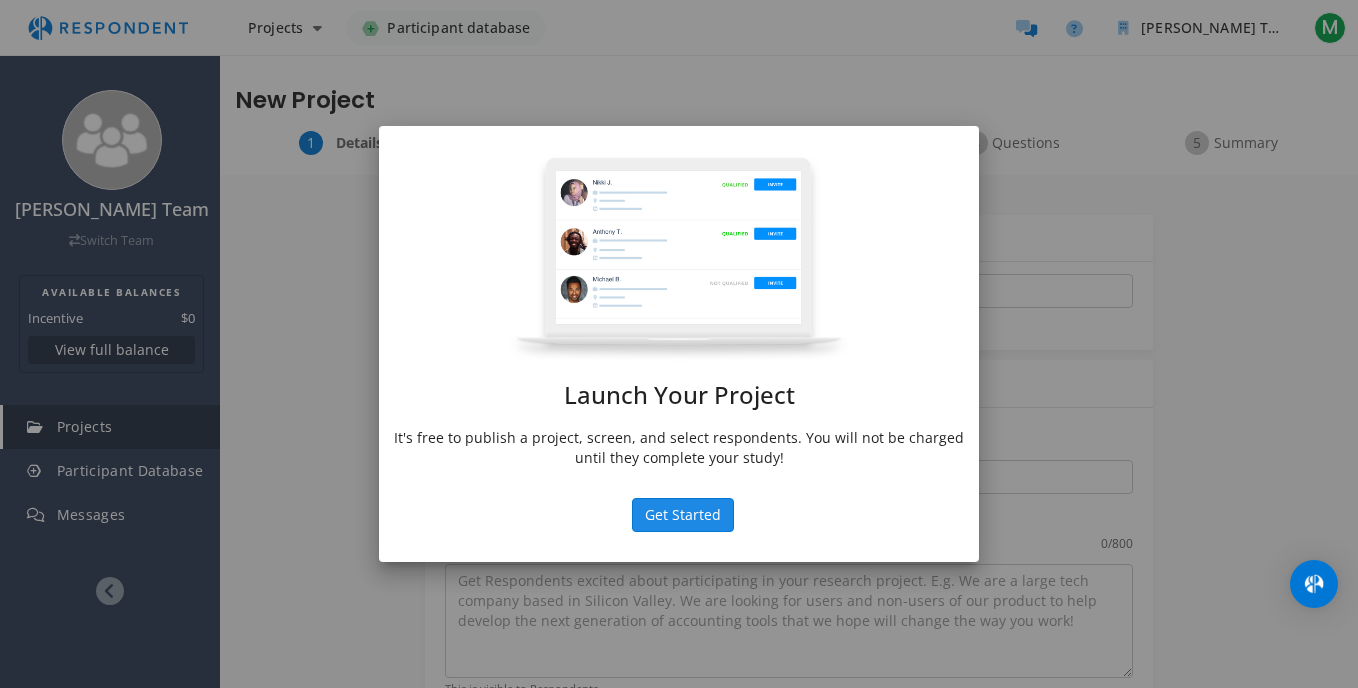 click on "Get Started" 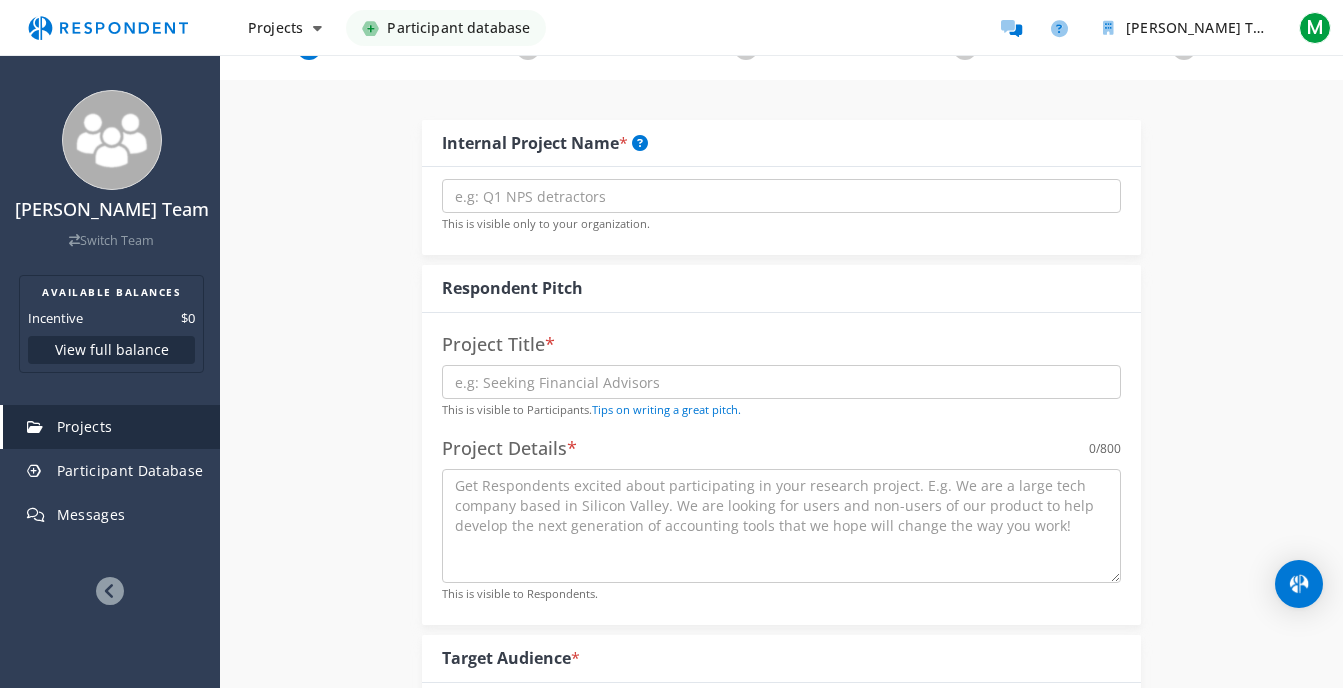 scroll, scrollTop: 0, scrollLeft: 0, axis: both 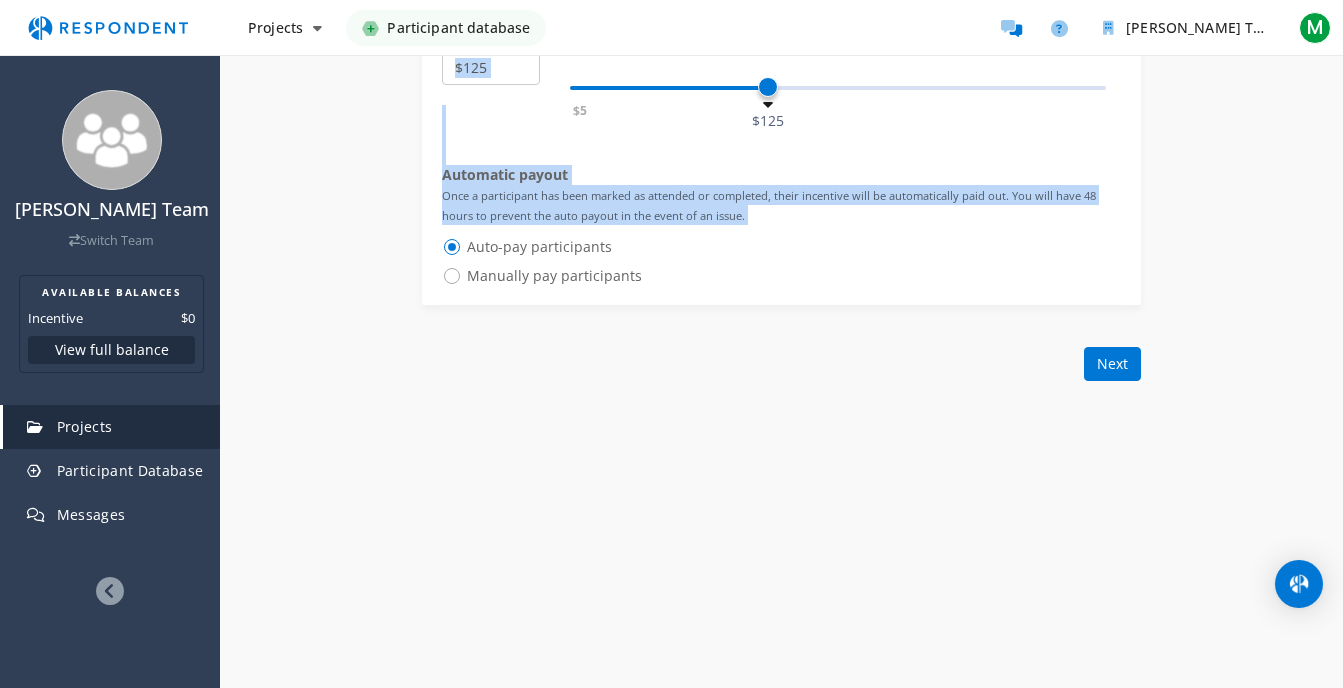 drag, startPoint x: 414, startPoint y: 233, endPoint x: 1014, endPoint y: 693, distance: 756.0423 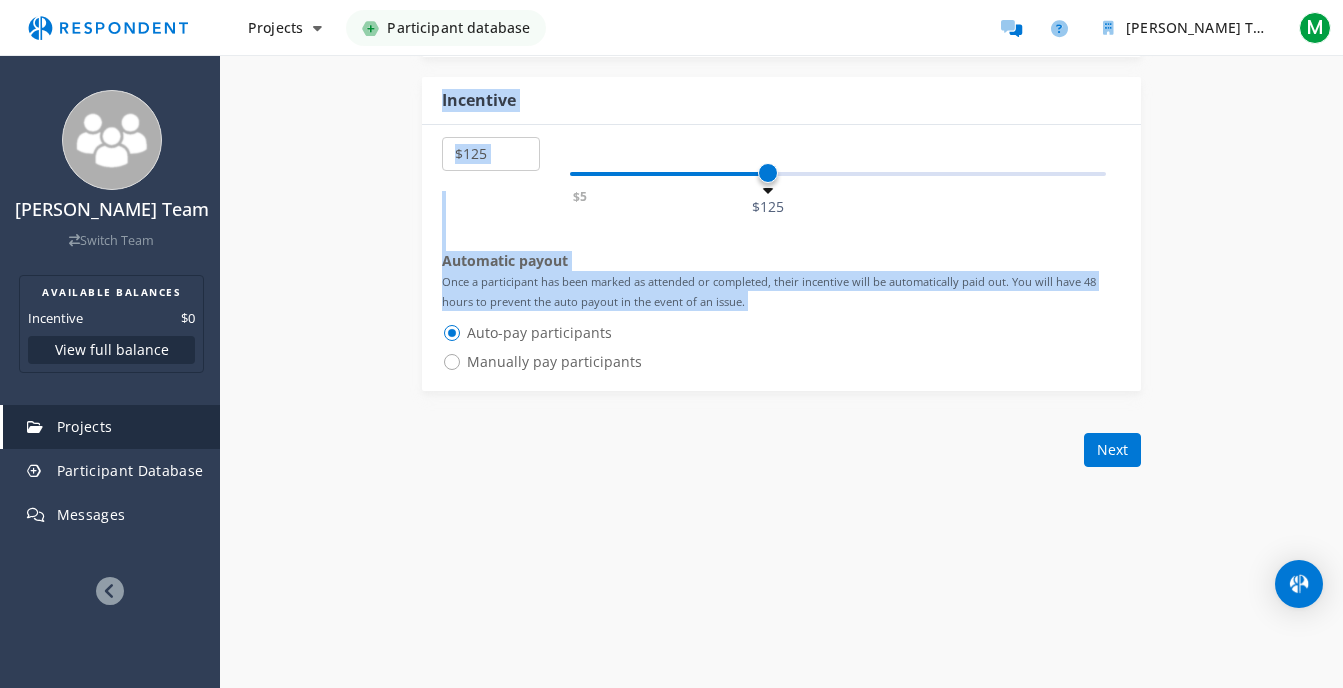 scroll, scrollTop: 1119, scrollLeft: 0, axis: vertical 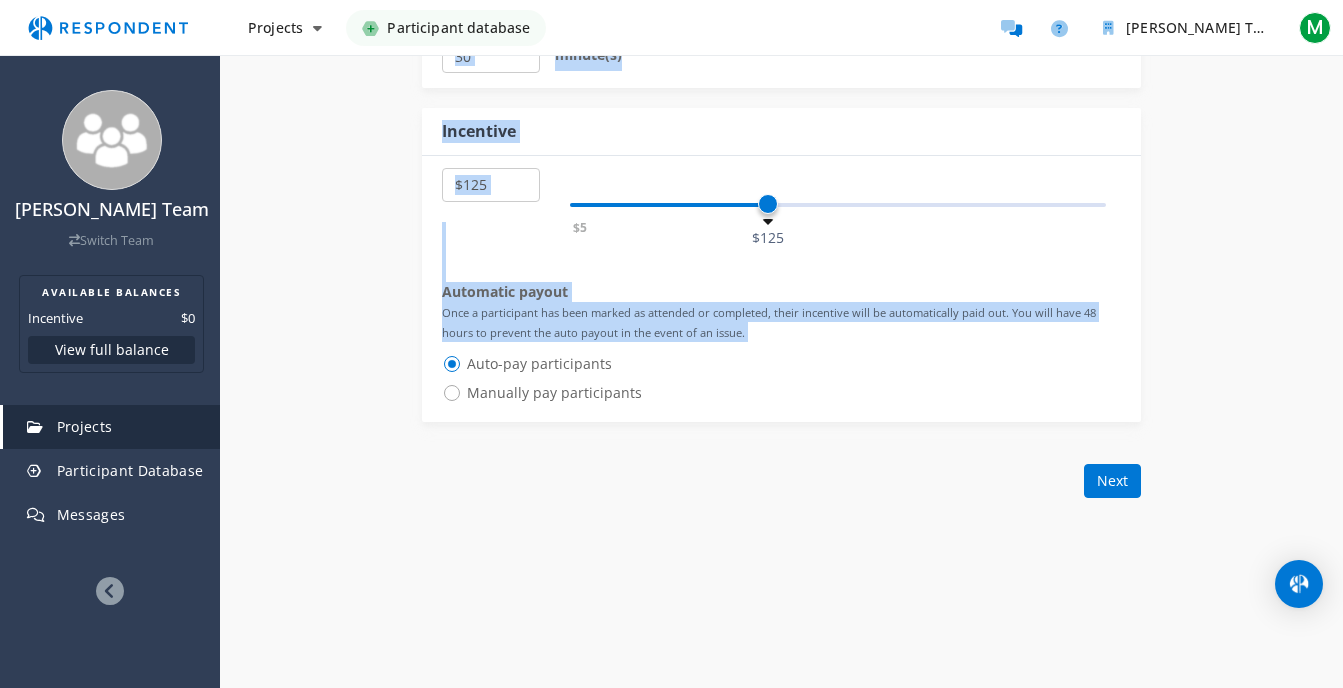 click on "Internal Project Name  *                    This is visible only to your organization.              Respondent Pitch       Project Title  *          This is visible to Participants.  Tips on writing a great pitch.             Project Details  *      0   /800             This is visible to Respondents.                   Target Audience  *                 Industry Professionals (B2B)             General Population (B2C)                       Type of Research             Remote             In-Person                     Research Methodology           One-on-One Focus Group Unmoderated Study Survey Diary Study               Show participants' account email addresses      If participants start the project, we will share their account email addresses with you so that you can verify that they have completed the unmoderated study on the platform of your choice.  Learn more...                           Time Required           30       minute(s)                 Incentive              $5   $10" at bounding box center (781, -207) 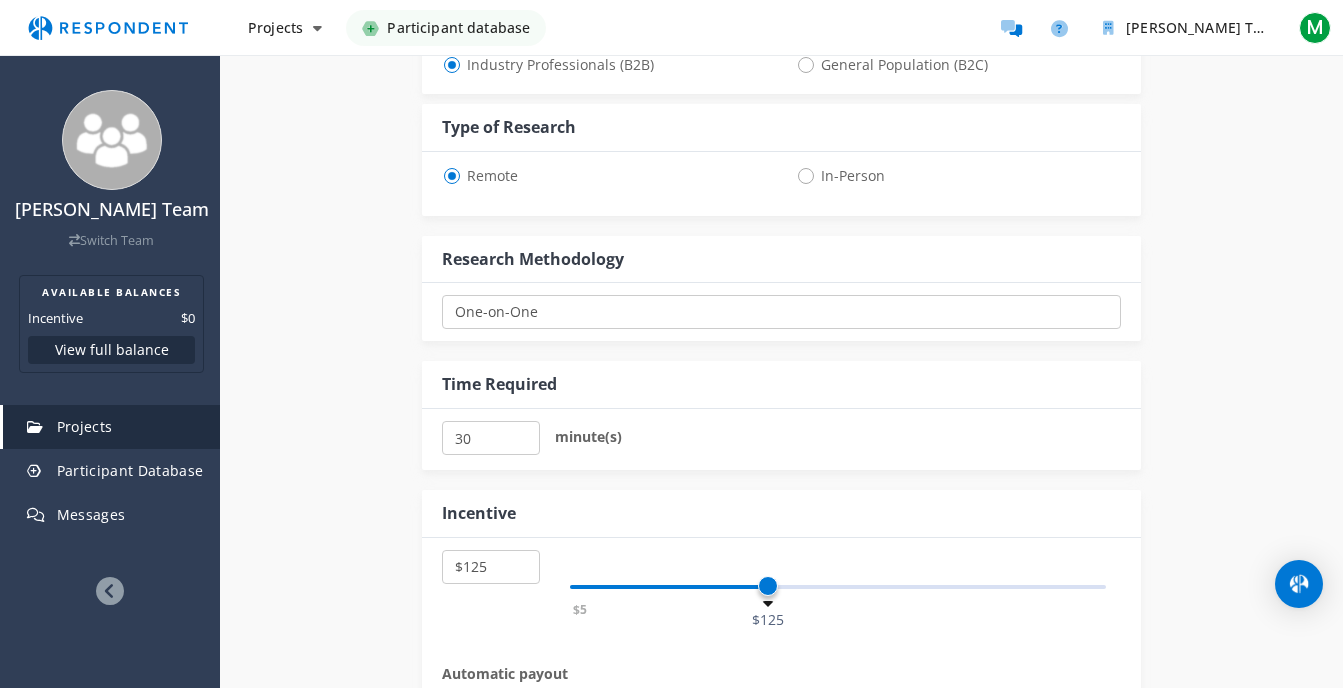 scroll, scrollTop: 728, scrollLeft: 0, axis: vertical 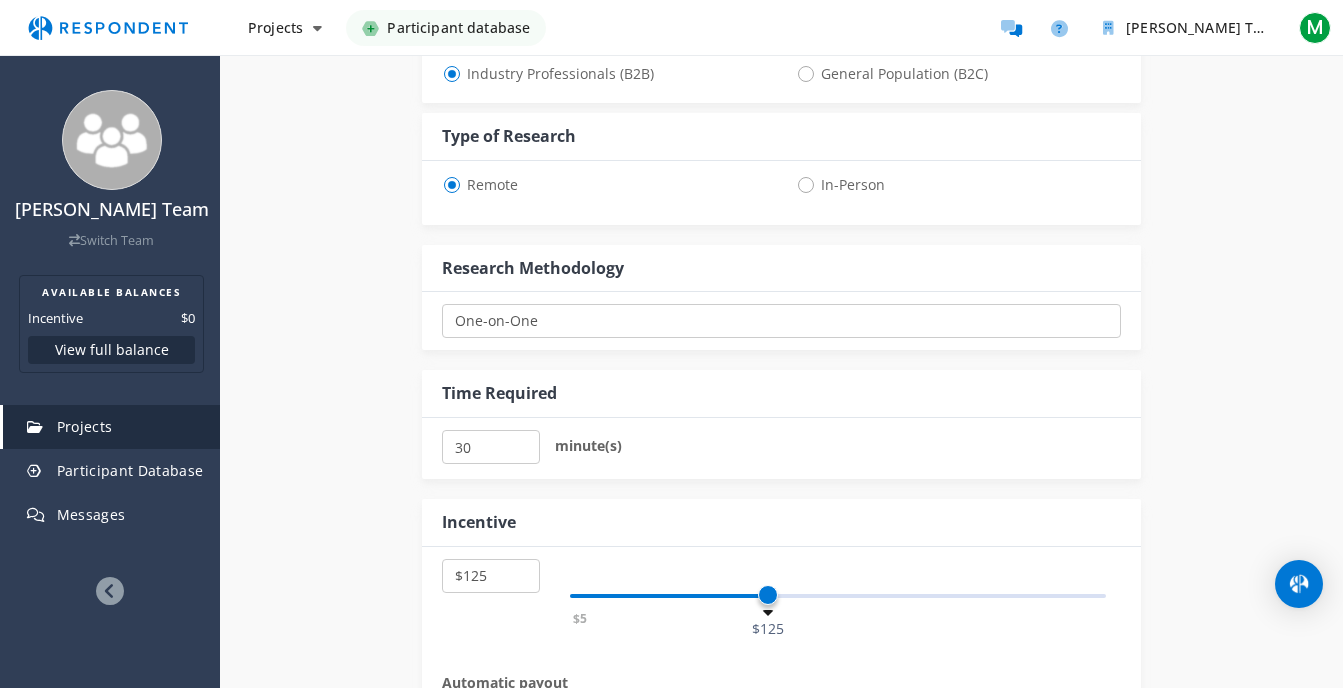 click on "In-Person" at bounding box center (840, 185) 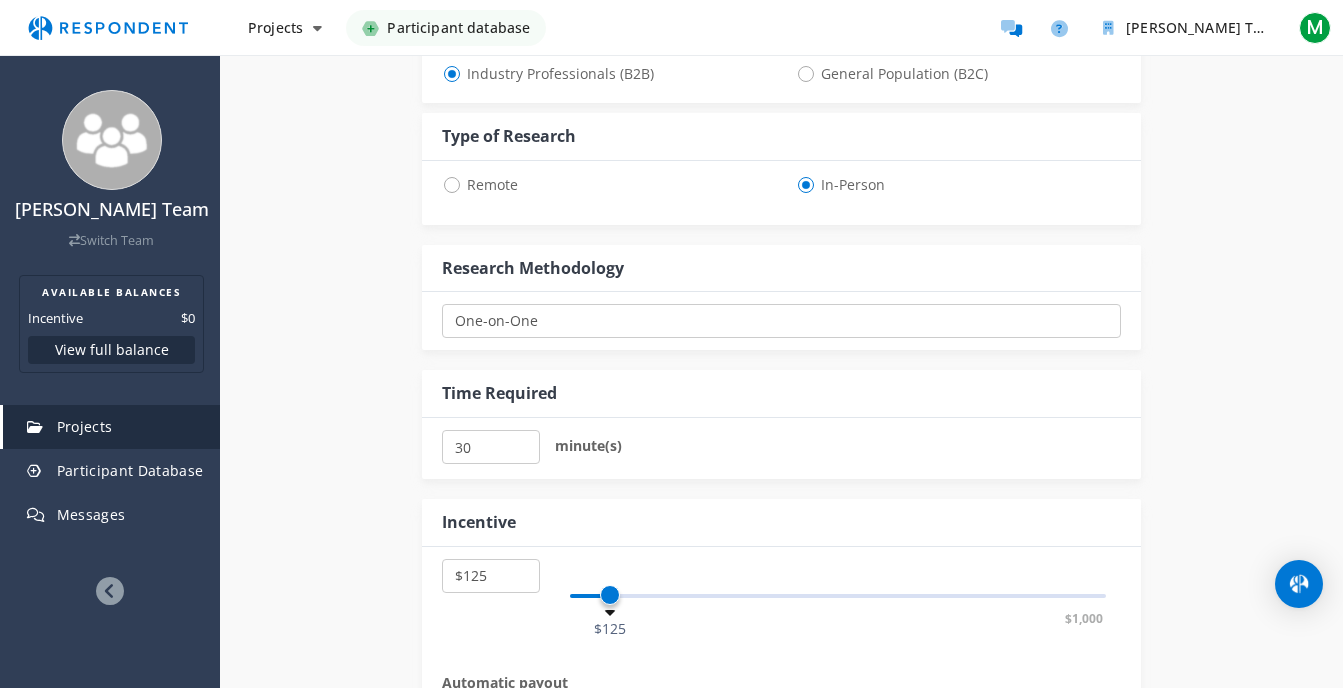 select on "number:125" 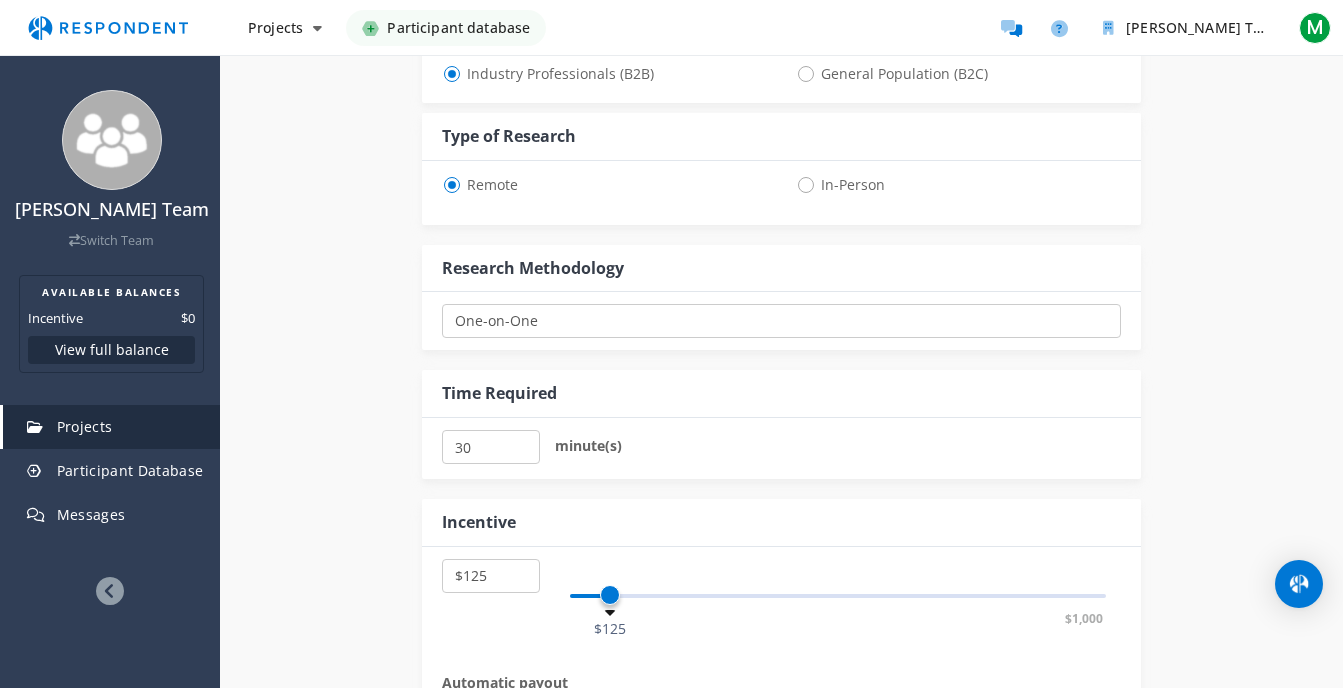 select on "number:125" 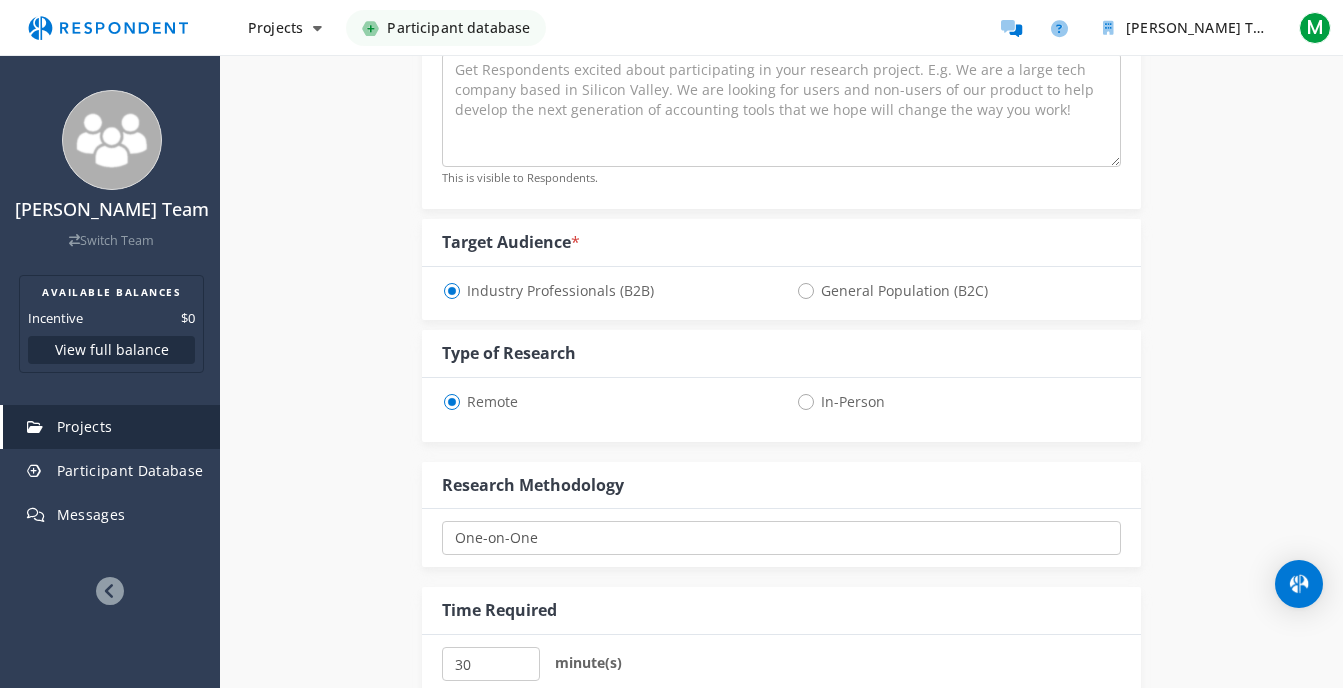 scroll, scrollTop: 510, scrollLeft: 0, axis: vertical 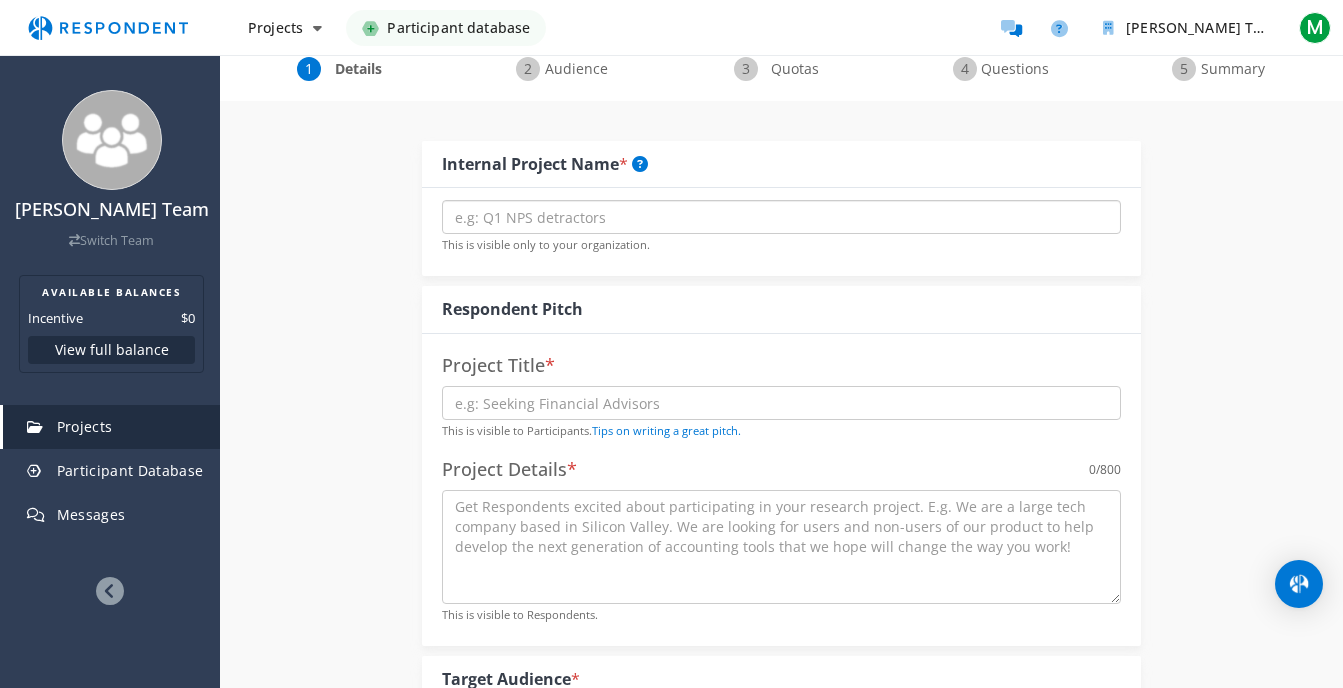 click at bounding box center [781, 217] 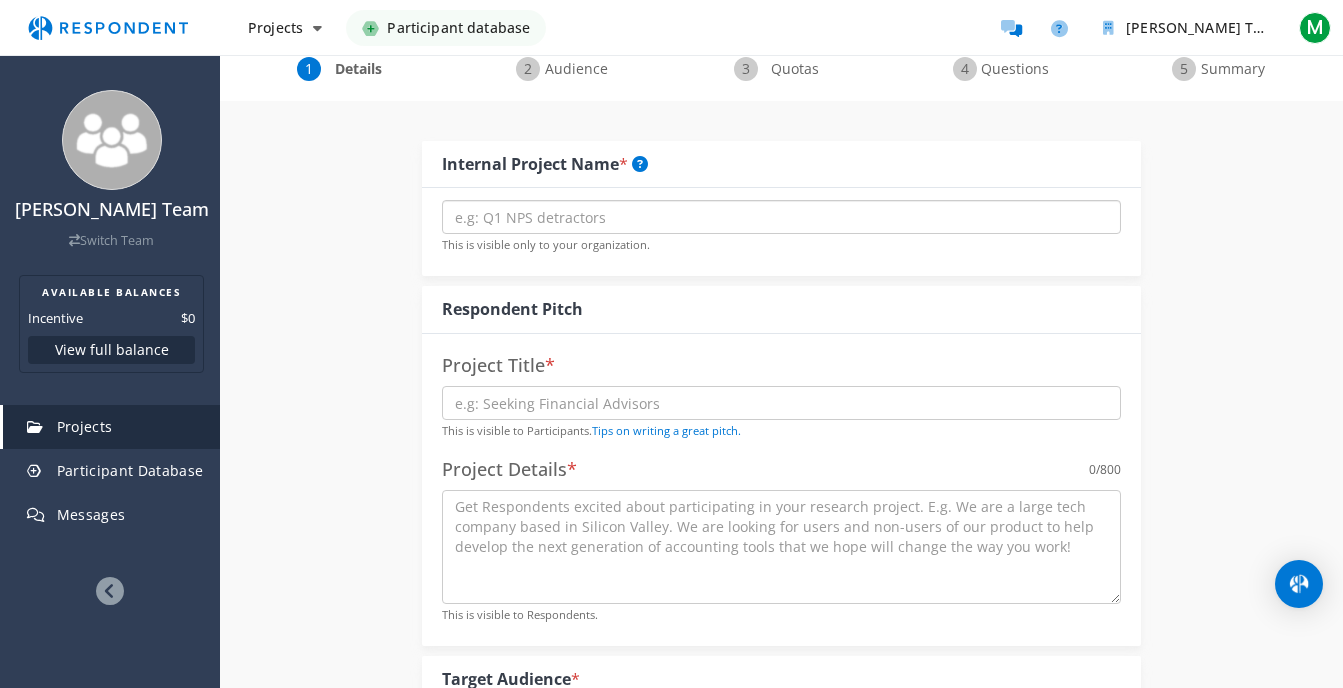 paste on "Q3 Product Feedback - Mobile App Users" 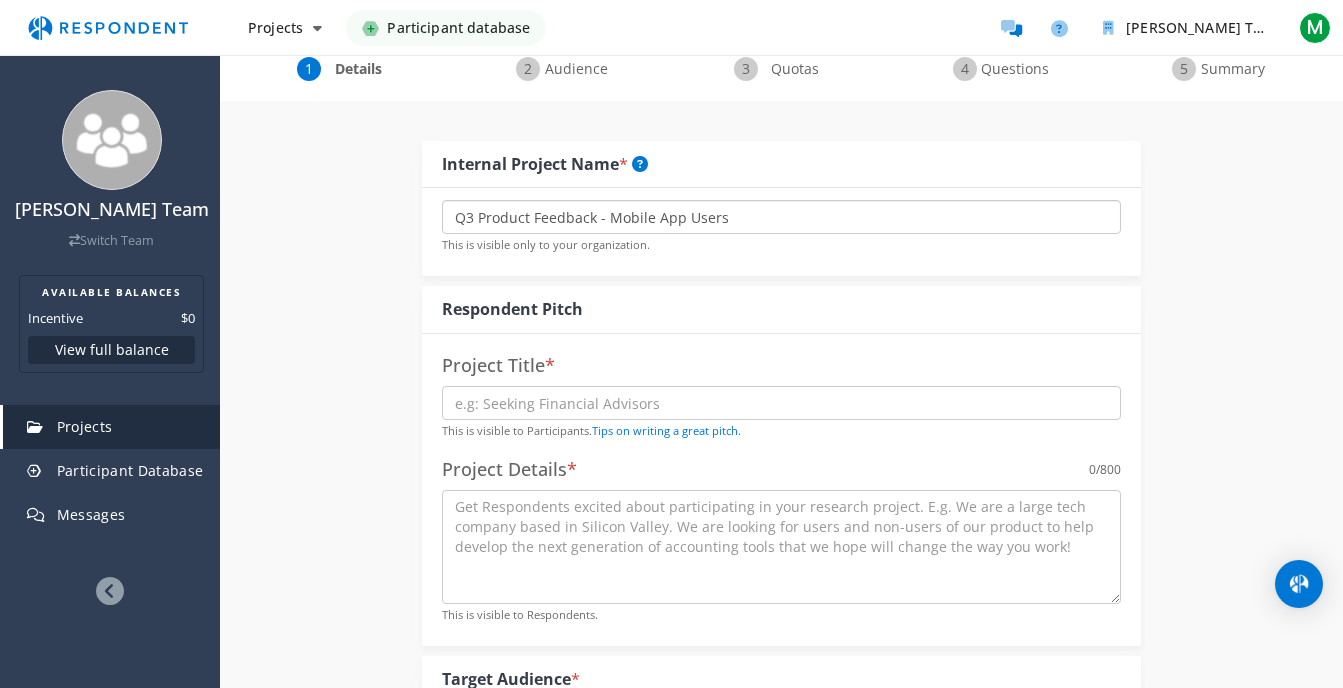 type on "Q3 Product Feedback - Mobile App Users" 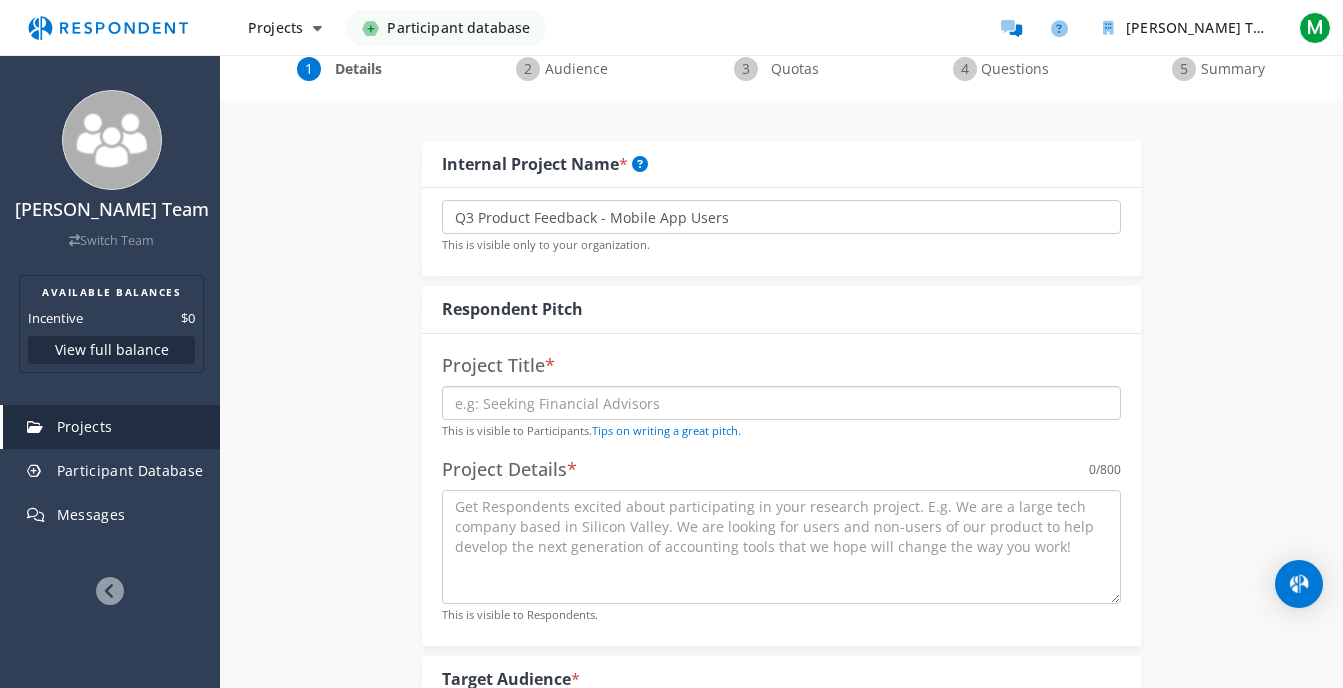 click at bounding box center [781, 403] 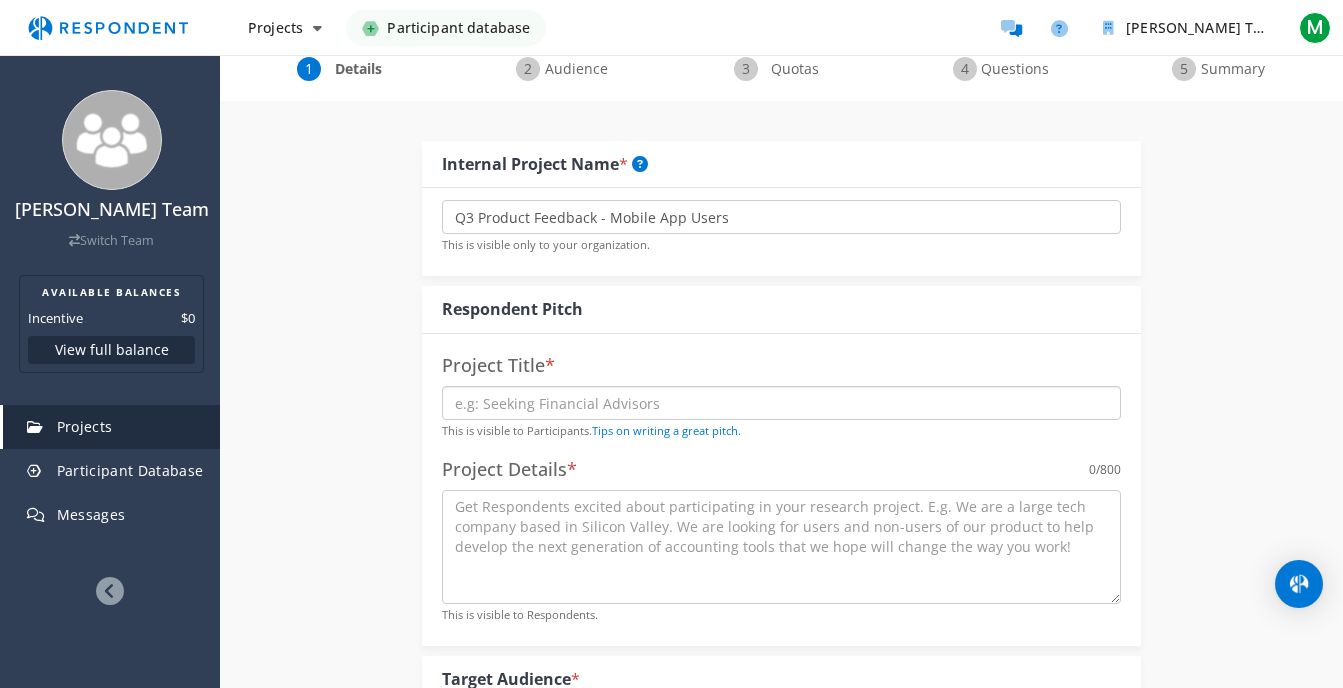 paste on "Seeking Mobile App Users for Feedback Interview" 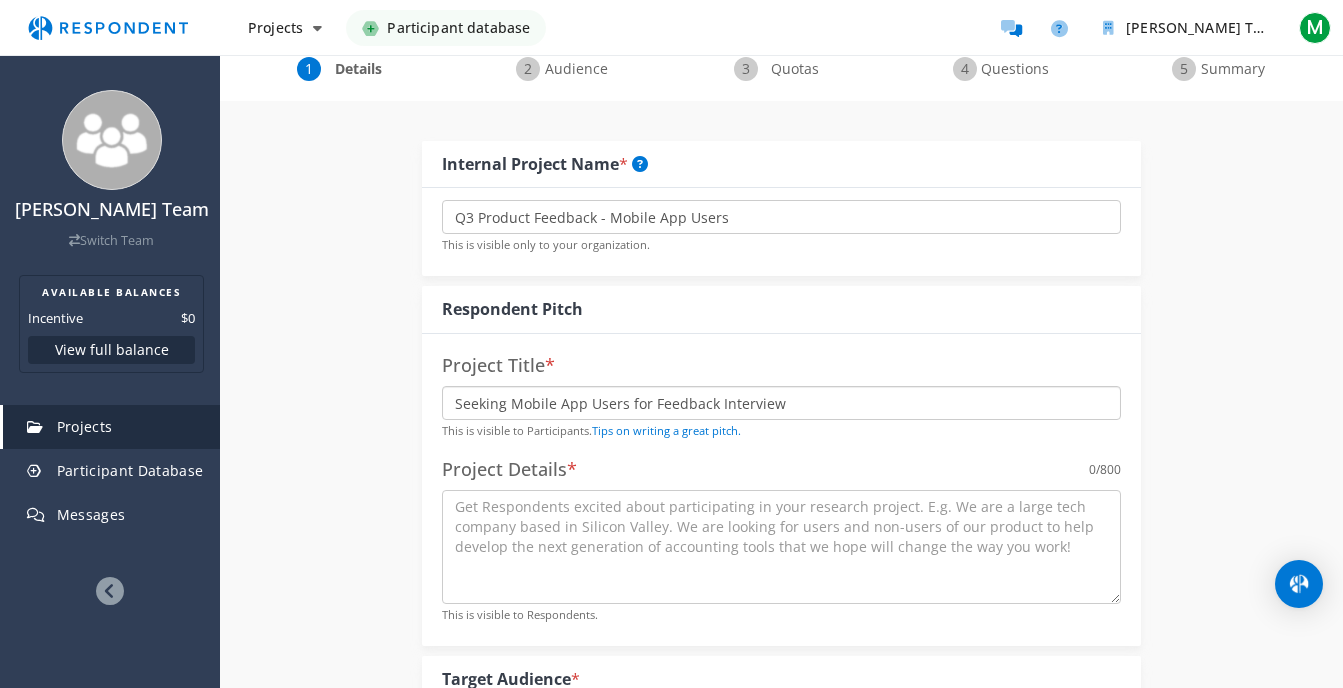 type on "Seeking Mobile App Users for Feedback Interview" 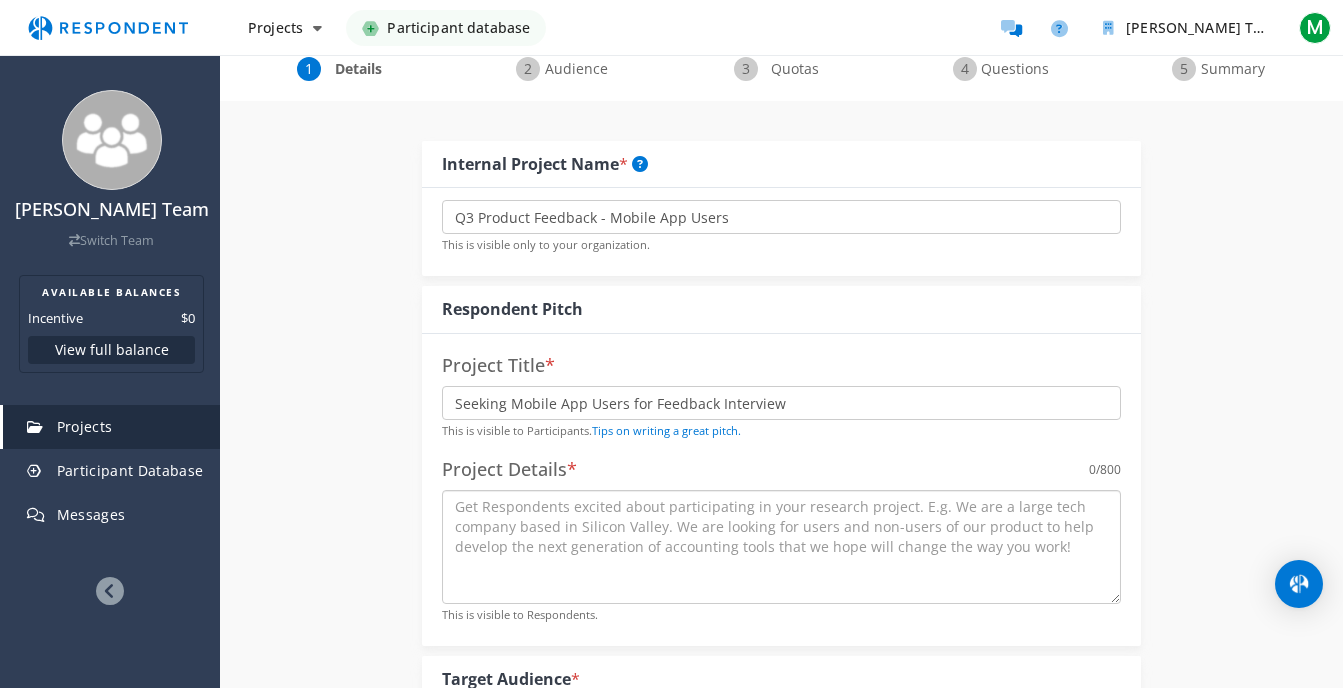 click at bounding box center (781, 547) 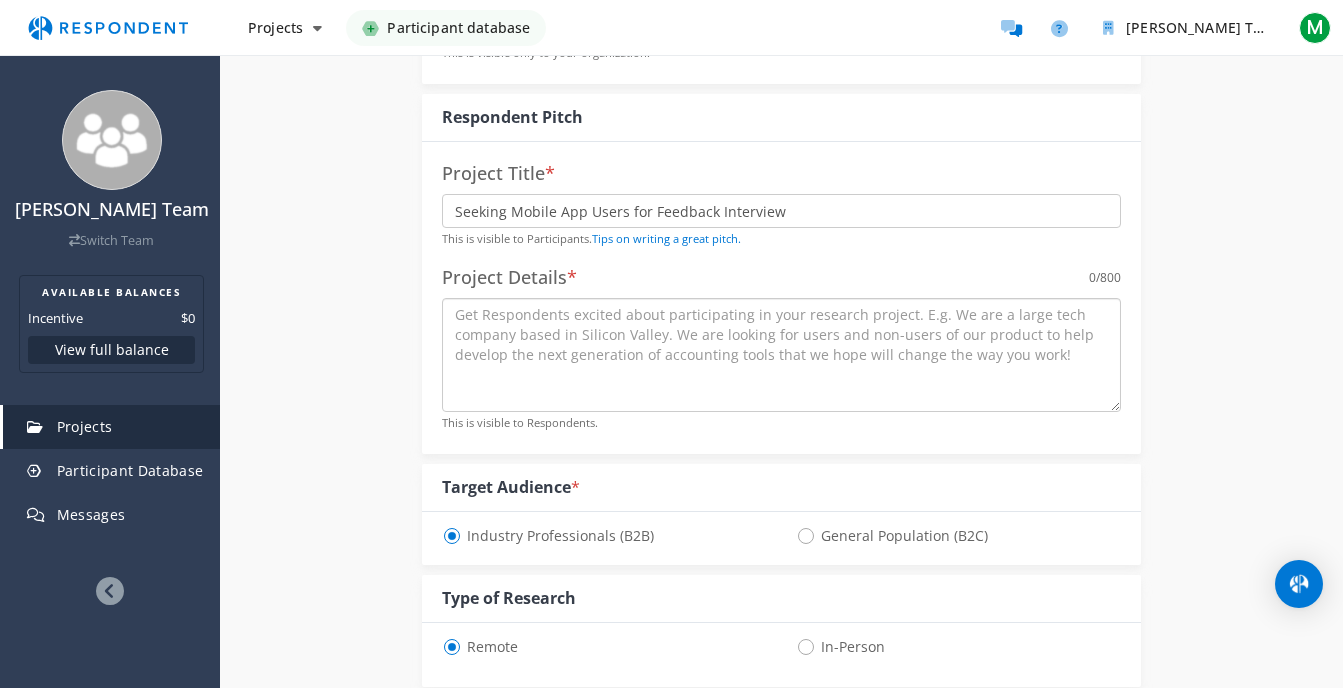 scroll, scrollTop: 301, scrollLeft: 0, axis: vertical 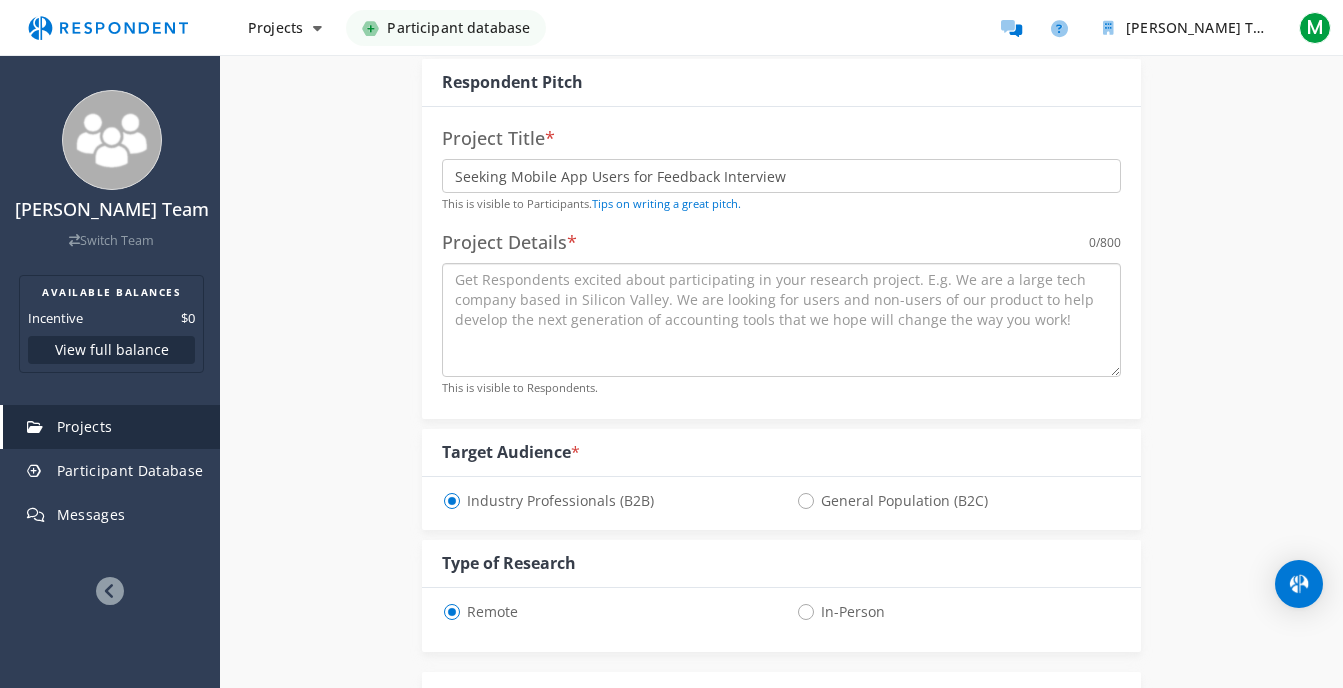 click at bounding box center [781, 320] 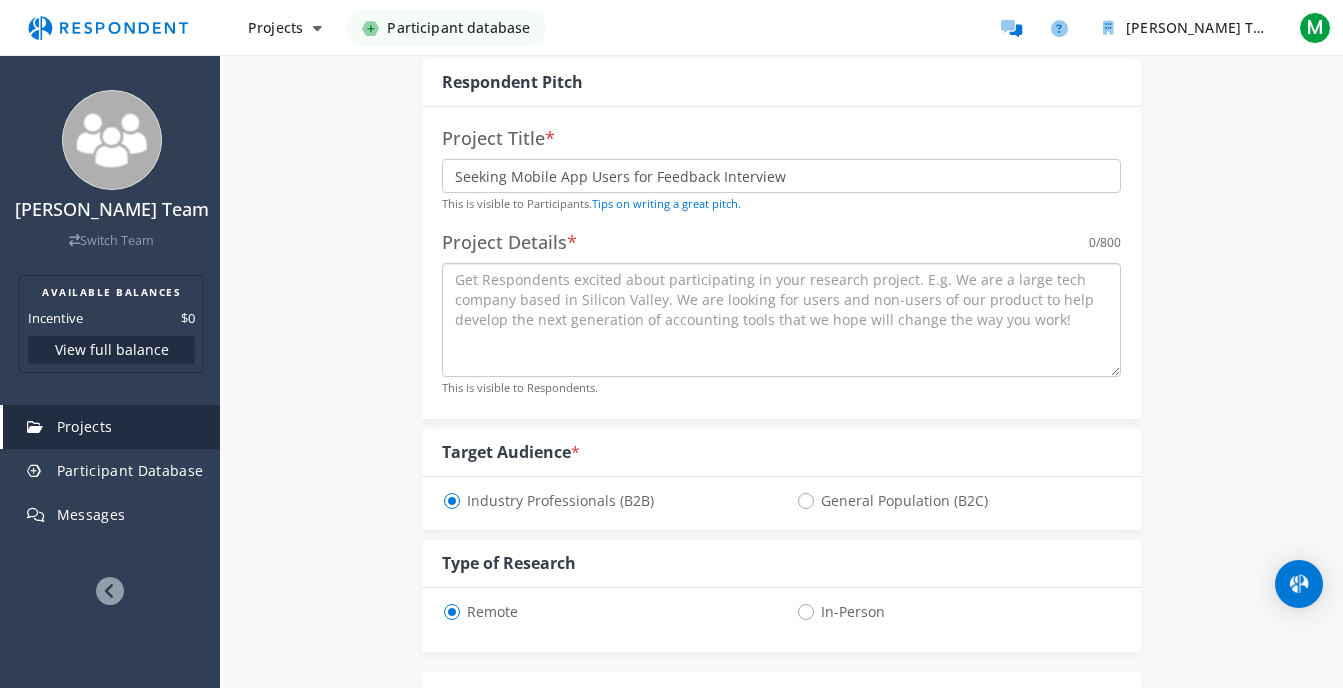 paste on "We are a global tech company developing the next generation of productivity tools. We're looking to speak with real users — like you — to better understand what works, what doesn't, and how we can improve our mobile app experience.
Interviews will be conducted online via Zoom or Google Meet and will take no more than 30 minutes. As a thank-you for your time, we’re offering a $125 incentive." 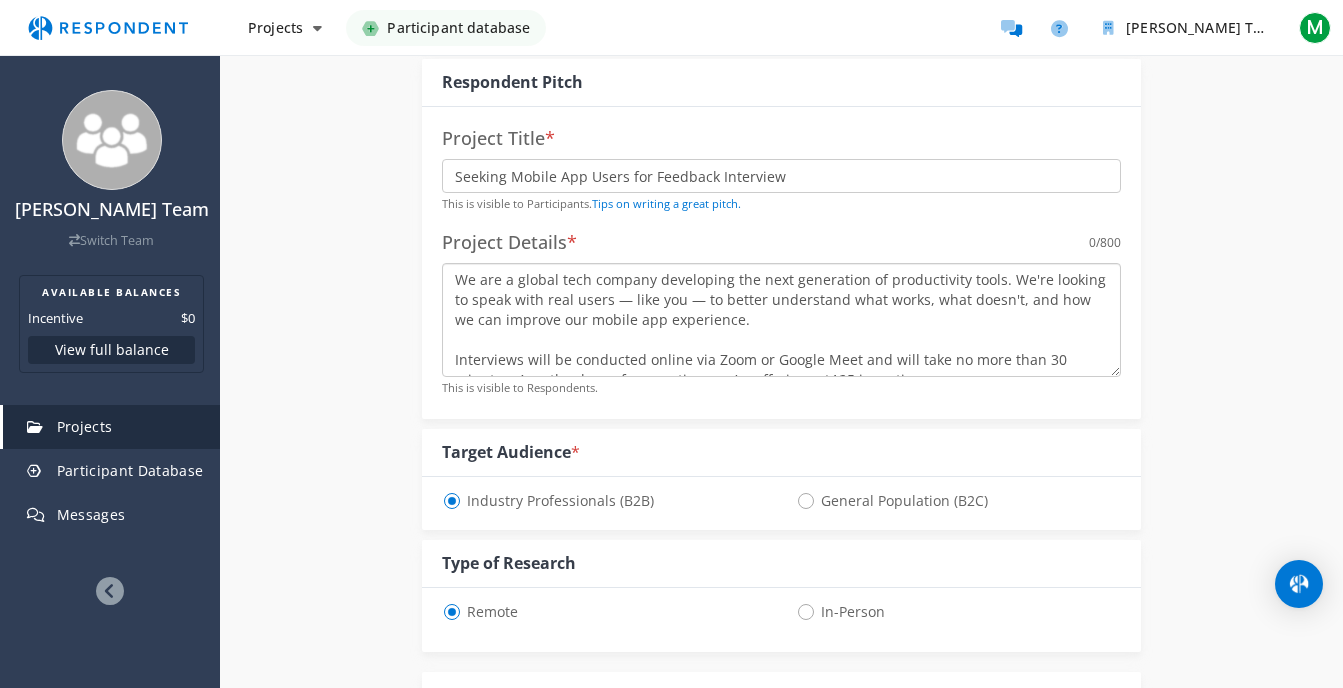 scroll, scrollTop: 13, scrollLeft: 0, axis: vertical 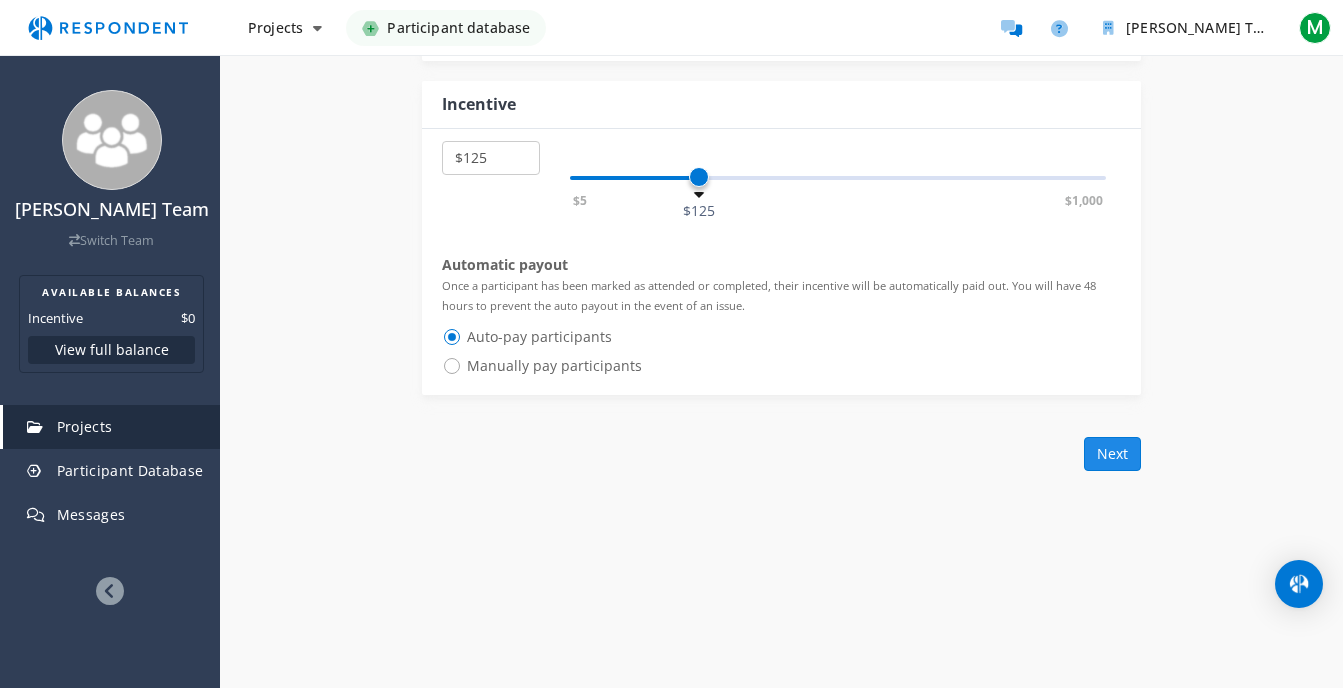 type on "We are a global tech company developing the next generation of productivity tools. We're looking to speak with real users — like you — to better understand what works, what doesn't, and how we can improve our mobile app experience.
Interviews will be conducted online via Zoom or Google Meet and will take no more than 30 minutes. As a thank-you for your time, we’re offering a $125 incentive." 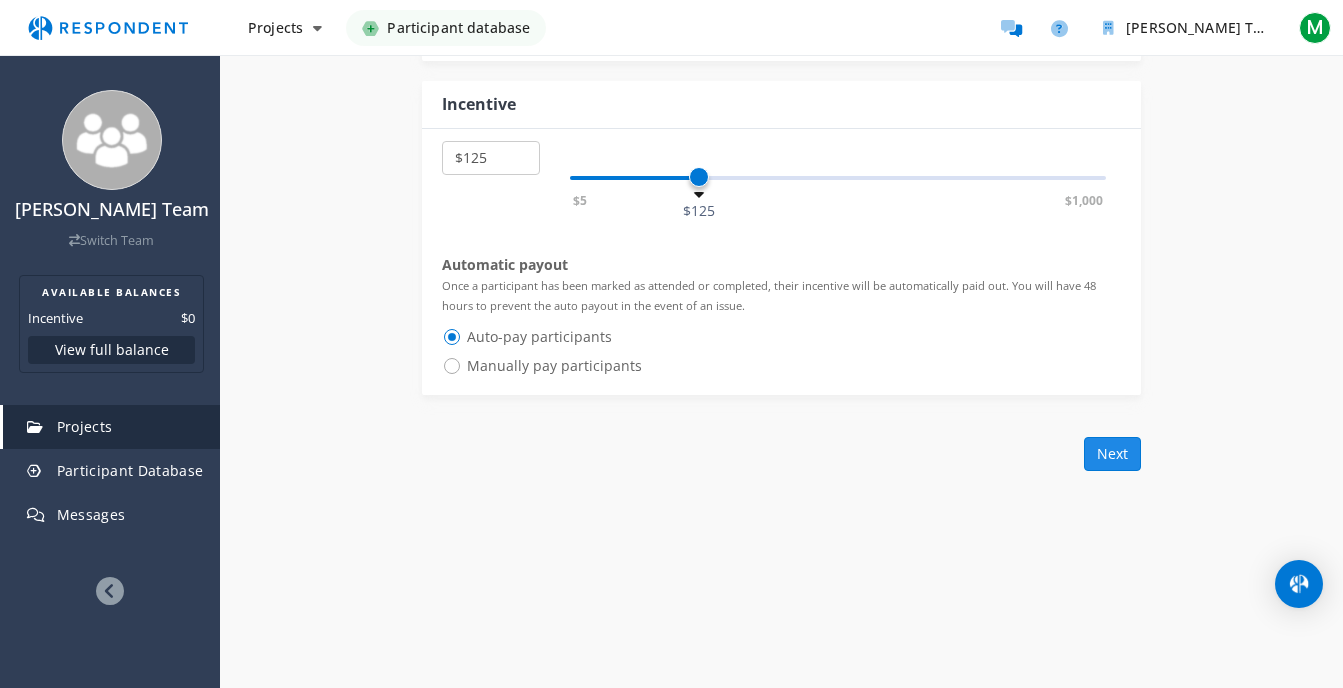 click on "Next" 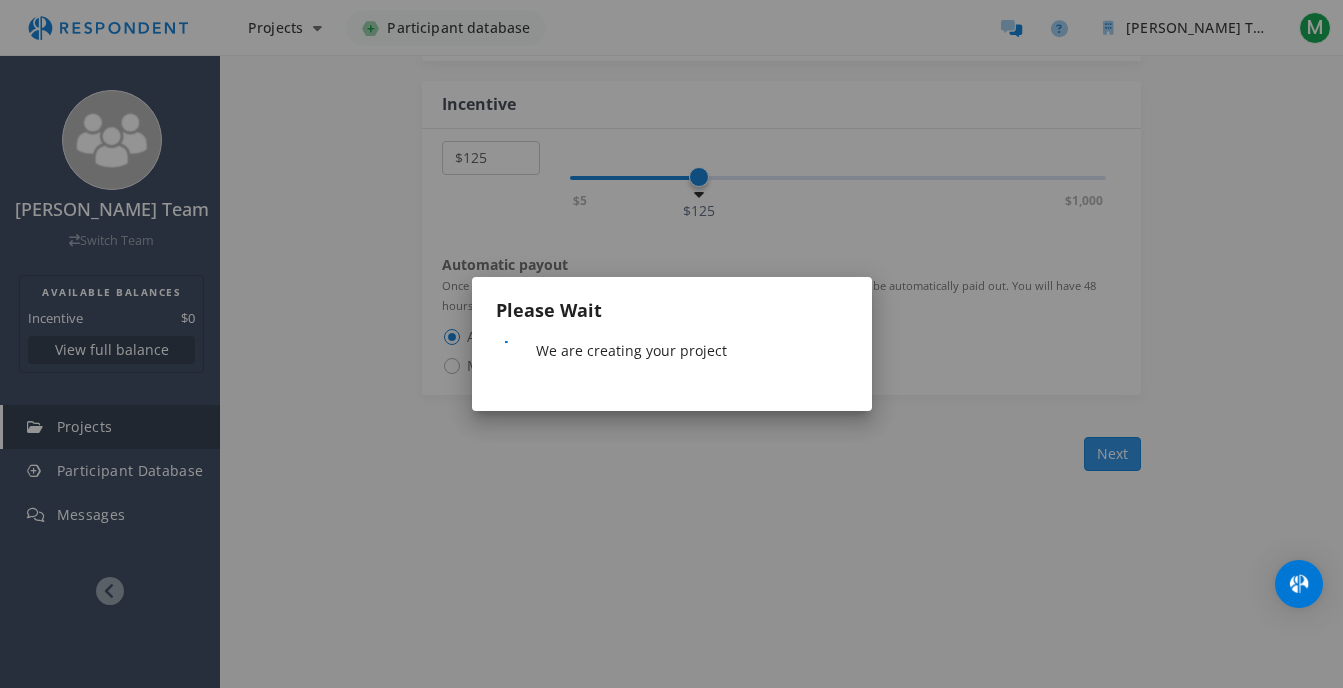 scroll, scrollTop: 0, scrollLeft: 0, axis: both 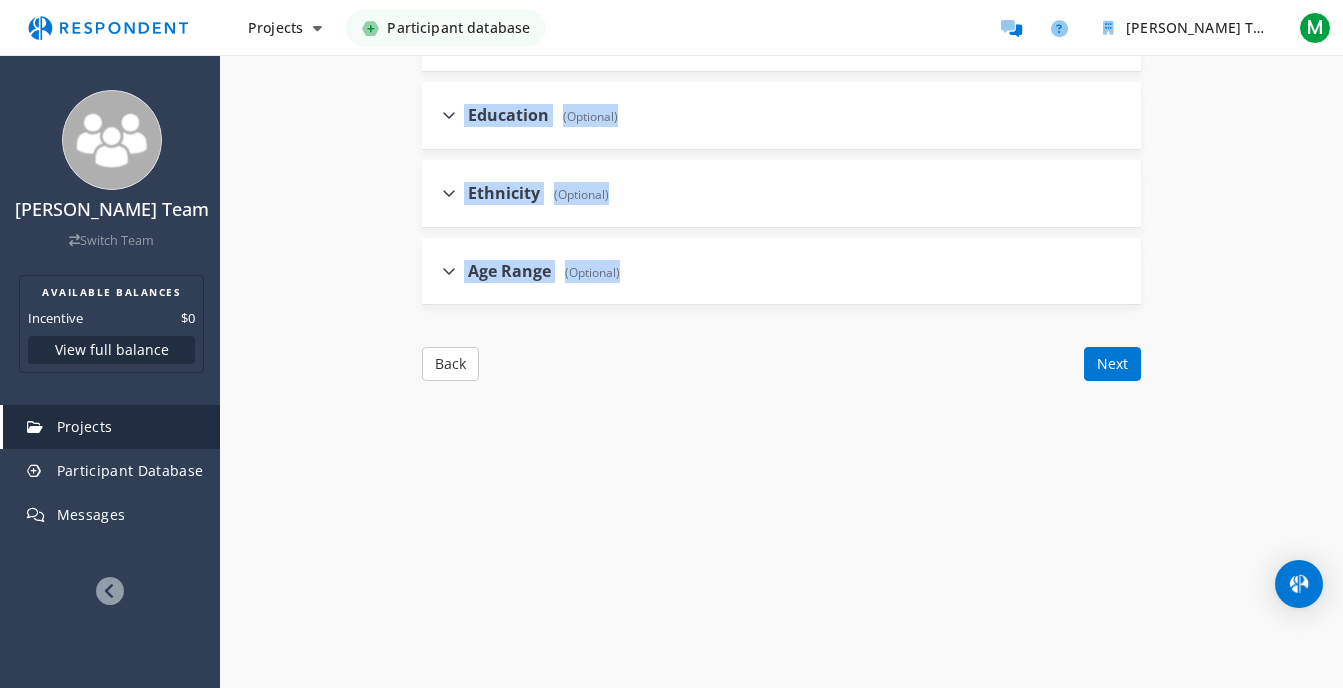 drag, startPoint x: 435, startPoint y: 87, endPoint x: 858, endPoint y: 584, distance: 652.6393 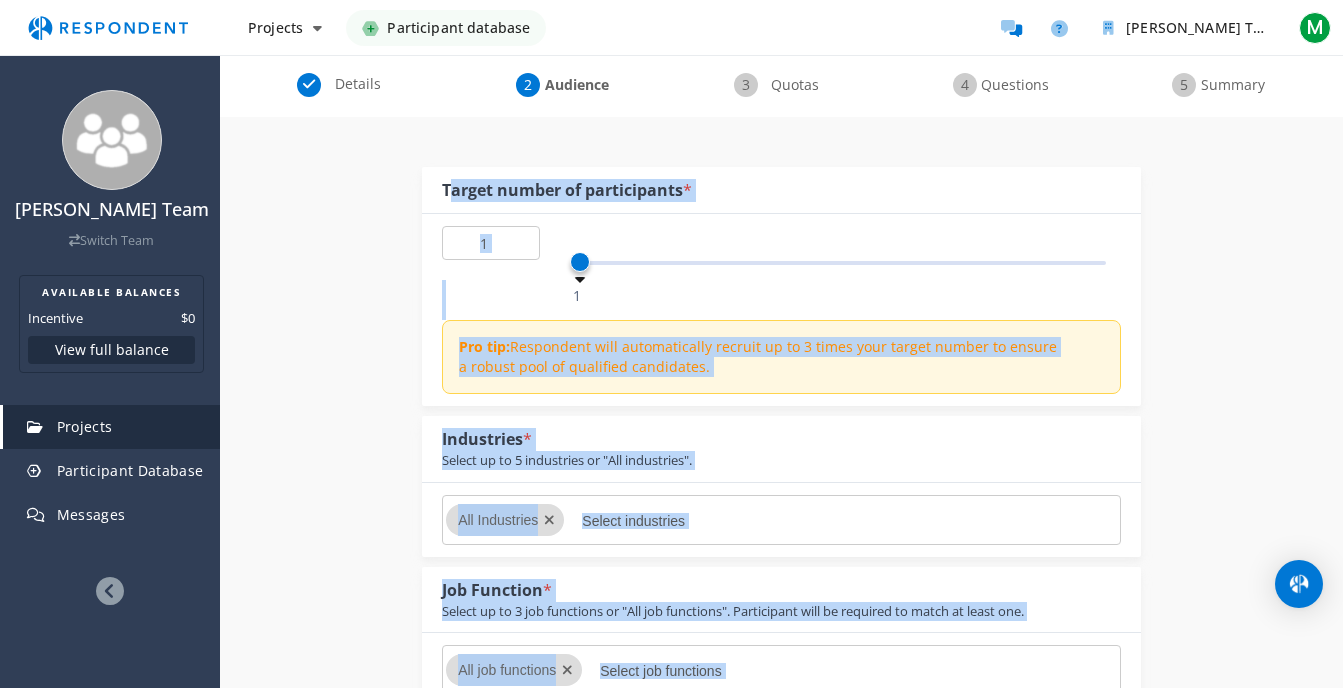 scroll, scrollTop: 152, scrollLeft: 0, axis: vertical 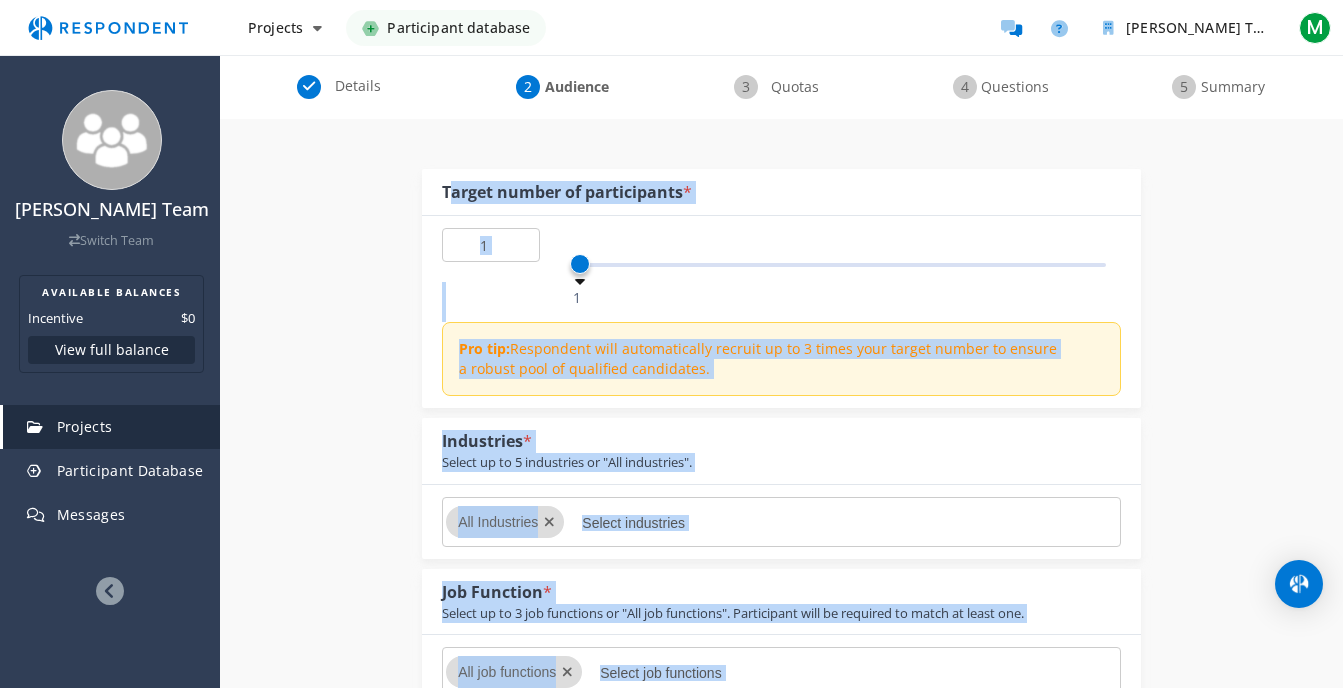 click on "Internal Project Name  *               Q3 Product Feedback - Mobile App Users      This is visible only to your organization.              Respondent Pitch       Project Title  *     Seeking Mobile App Users for Feedback Interview      This is visible to Participants.  Tips on writing a great pitch.             Project Details  *      394   /800        We are a global tech company developing the next generation of productivity tools. We're looking to speak with real users — like you — to better understand what works, what doesn't, and how we can improve our mobile app experience.
Interviews will be conducted online via Zoom or Google Meet and will take no more than 30 minutes. As a thank-you for your time, we’re offering a $125 incentive.      This is visible to Respondents.                   Target Audience  *                 Industry Professionals (B2B)             General Population (B2C)                       Type of Research             Remote             In-Person" at bounding box center (781, 1358) 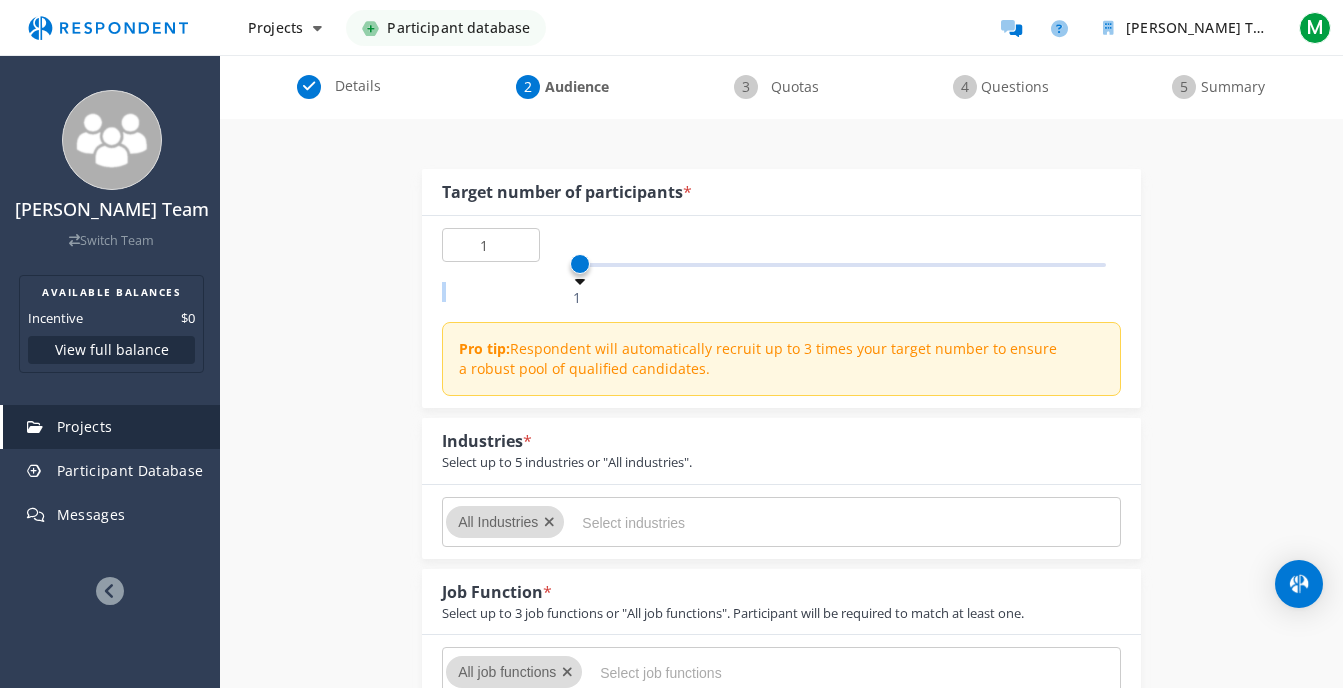 click on "Internal Project Name  *               Q3 Product Feedback - Mobile App Users      This is visible only to your organization.              Respondent Pitch       Project Title  *     Seeking Mobile App Users for Feedback Interview      This is visible to Participants.  Tips on writing a great pitch.             Project Details  *      394   /800        We are a global tech company developing the next generation of productivity tools. We're looking to speak with real users — like you — to better understand what works, what doesn't, and how we can improve our mobile app experience.
Interviews will be conducted online via Zoom or Google Meet and will take no more than 30 minutes. As a thank-you for your time, we’re offering a $125 incentive.      This is visible to Respondents.                   Target Audience  *                 Industry Professionals (B2B)             General Population (B2C)                       Type of Research             Remote             In-Person" at bounding box center [781, 1358] 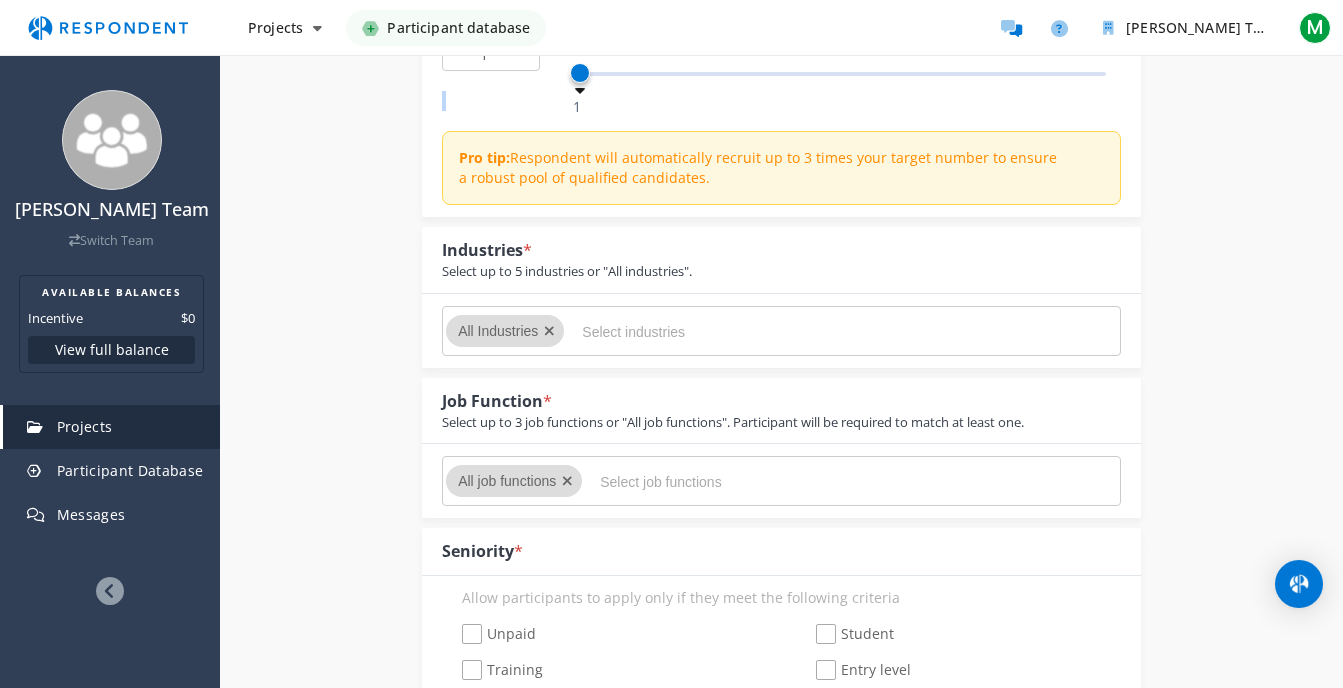 scroll, scrollTop: 338, scrollLeft: 0, axis: vertical 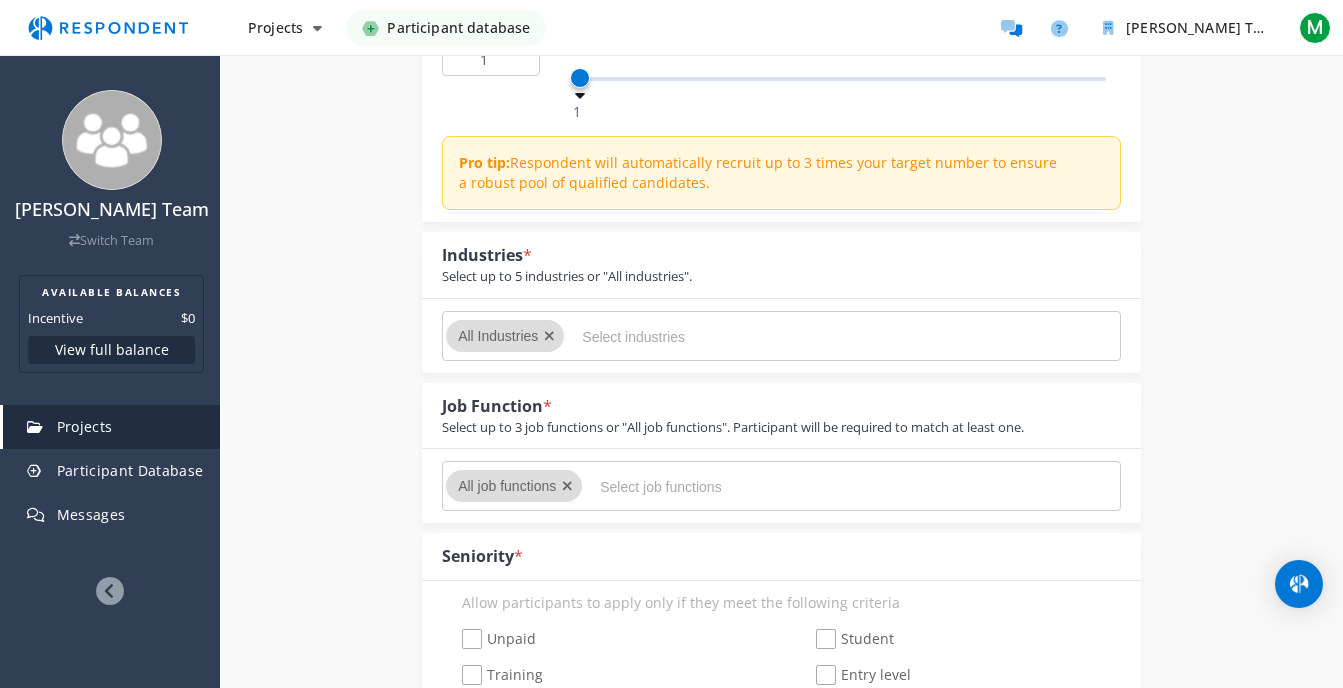 click at bounding box center [732, 337] 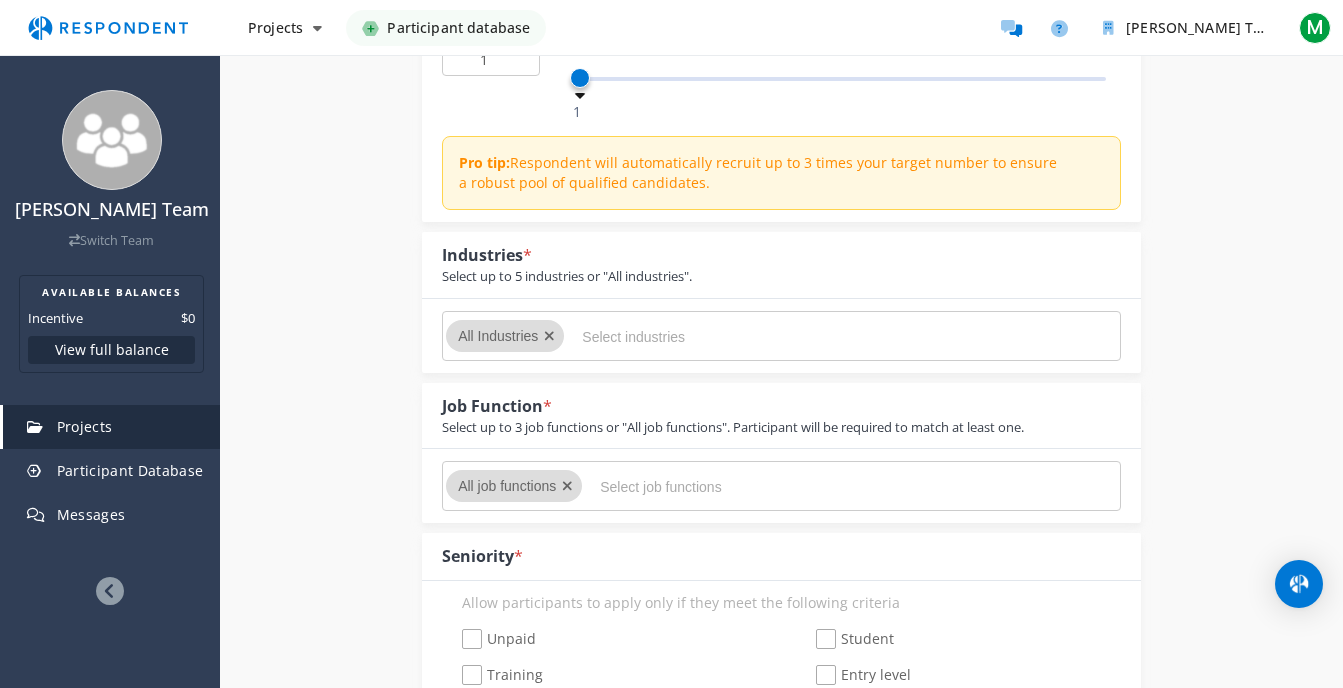 click at bounding box center [732, 337] 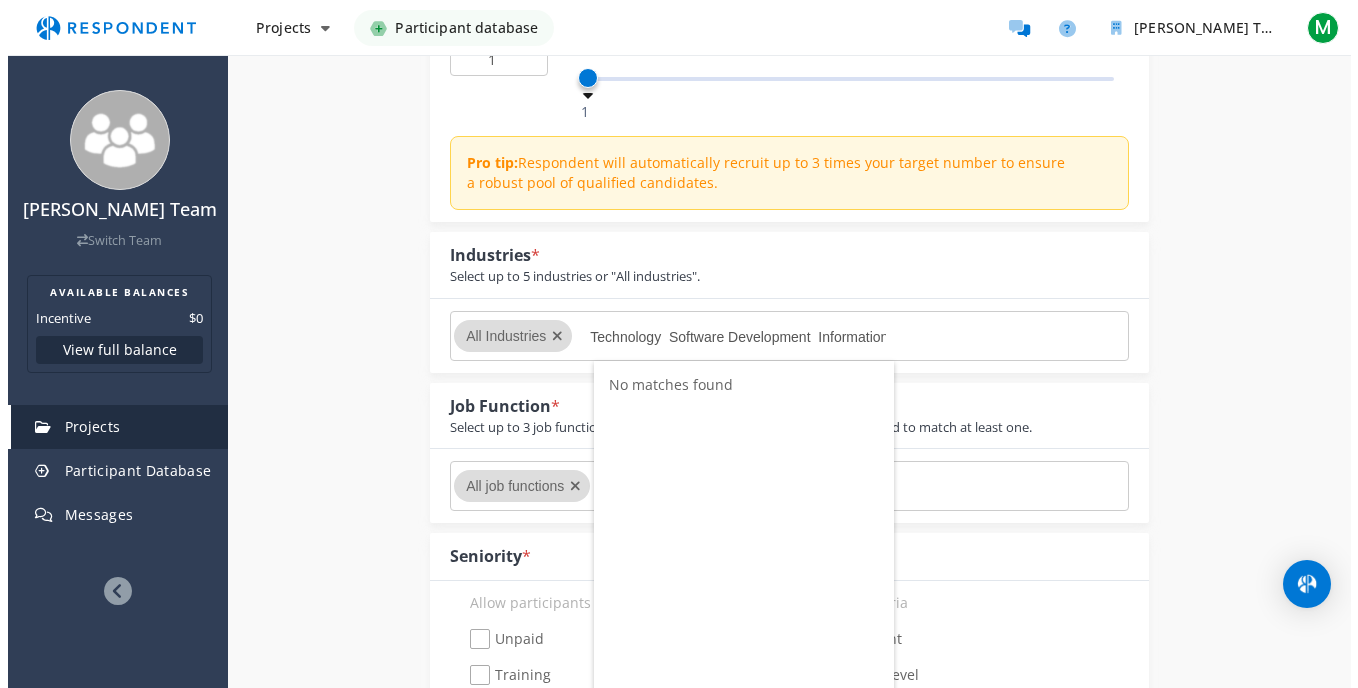 scroll, scrollTop: 0, scrollLeft: 0, axis: both 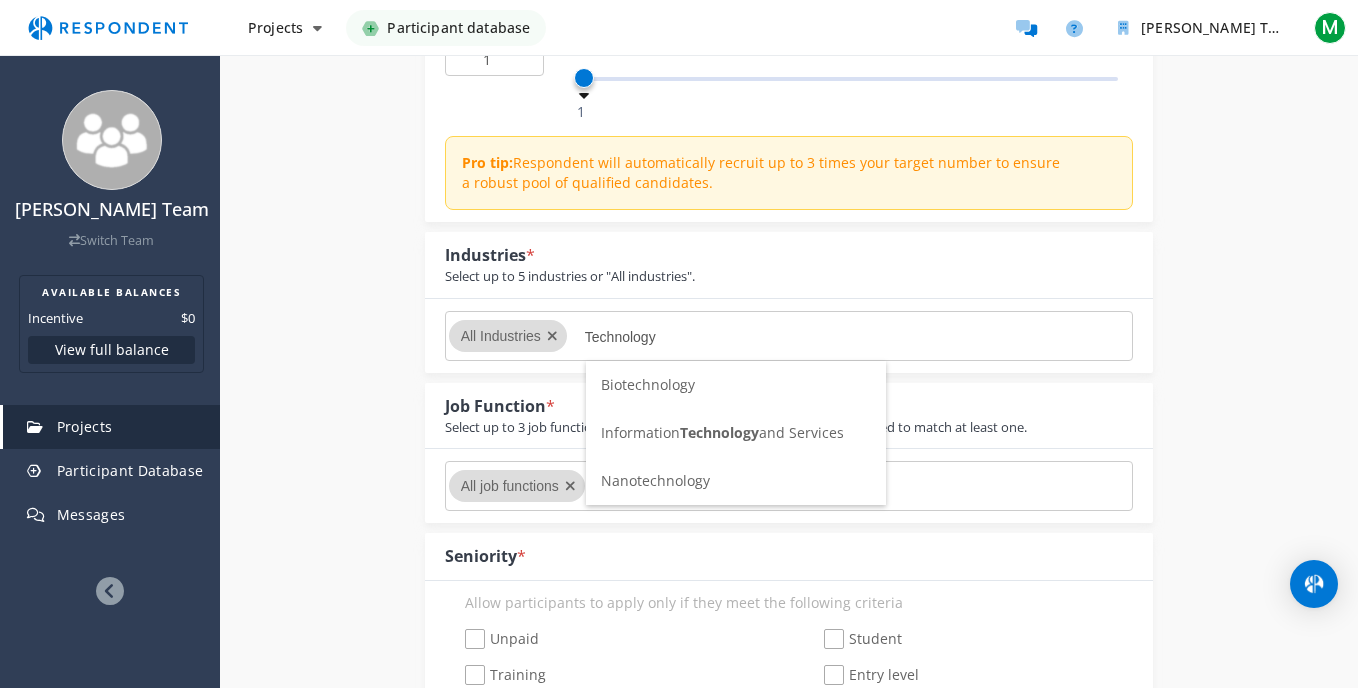 type on "Technology" 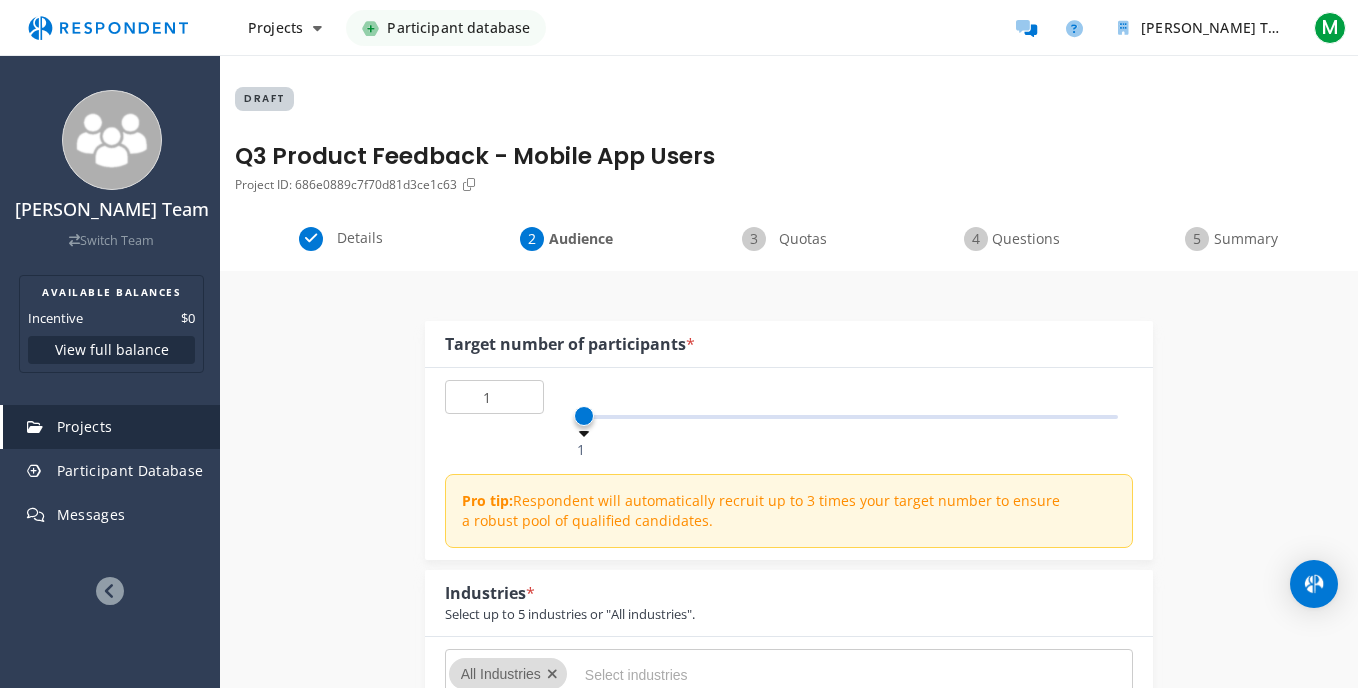 click on "Internal Project Name  *               Q3 Product Feedback - Mobile App Users      This is visible only to your organization.              Respondent Pitch       Project Title  *     Seeking Mobile App Users for Feedback Interview      This is visible to Participants.  Tips on writing a great pitch.             Project Details  *      394   /800        We are a global tech company developing the next generation of productivity tools. We're looking to speak with real users — like you — to better understand what works, what doesn't, and how we can improve our mobile app experience.
Interviews will be conducted online via Zoom or Google Meet and will take no more than 30 minutes. As a thank-you for your time, we’re offering a $125 incentive.      This is visible to Respondents.                   Target Audience  *                 Industry Professionals (B2B)             General Population (B2C)                       Type of Research             Remote             In-Person" at bounding box center [789, 1510] 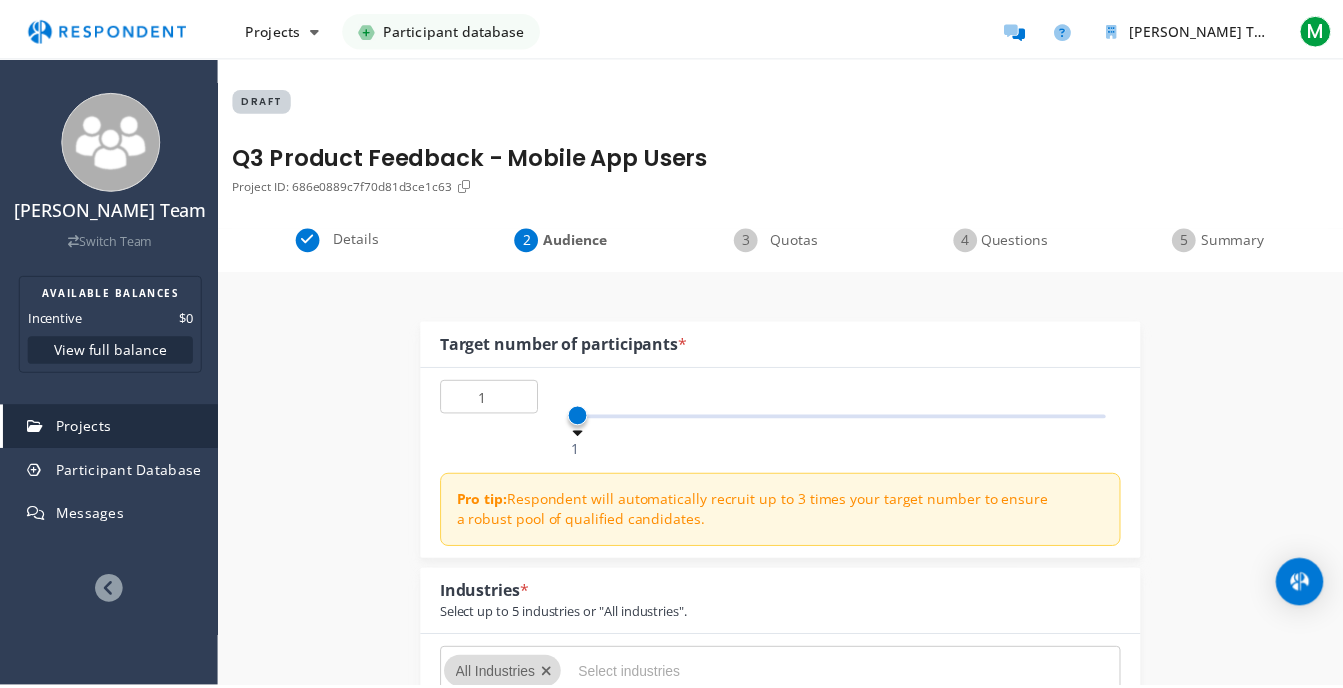scroll, scrollTop: 338, scrollLeft: 0, axis: vertical 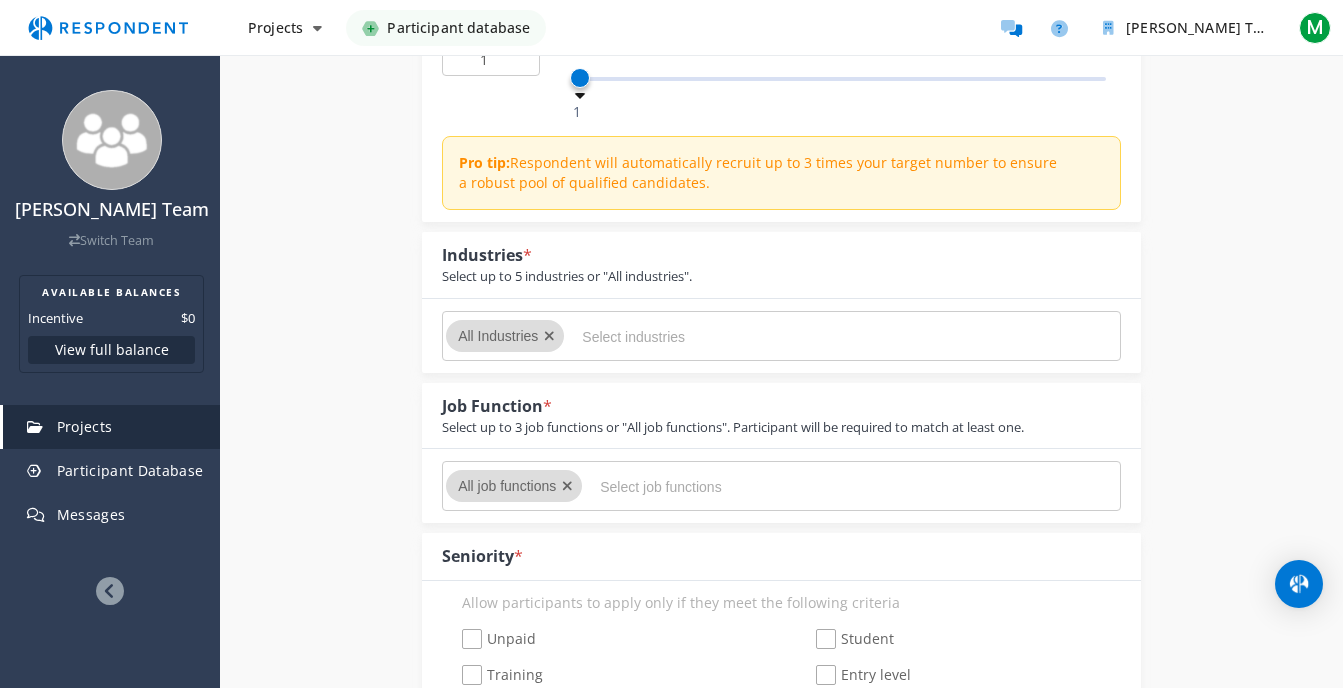 click at bounding box center (732, 337) 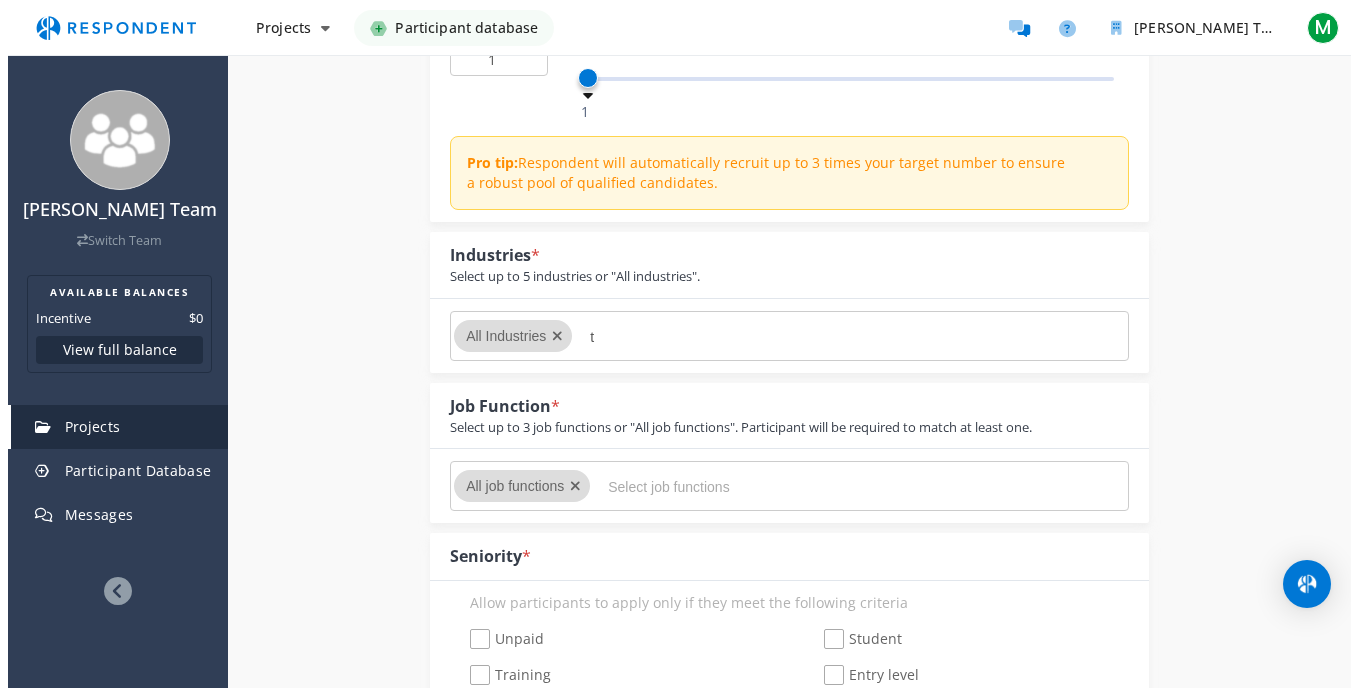 scroll, scrollTop: 0, scrollLeft: 0, axis: both 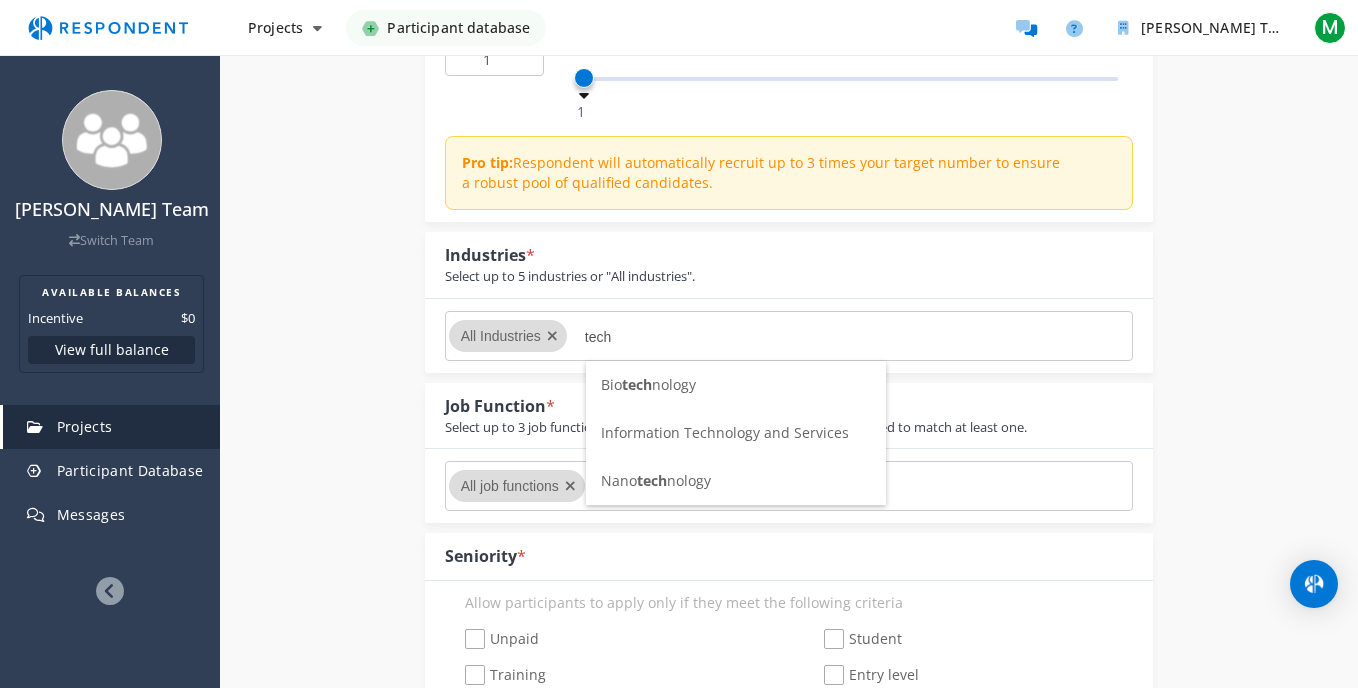 type on "tech" 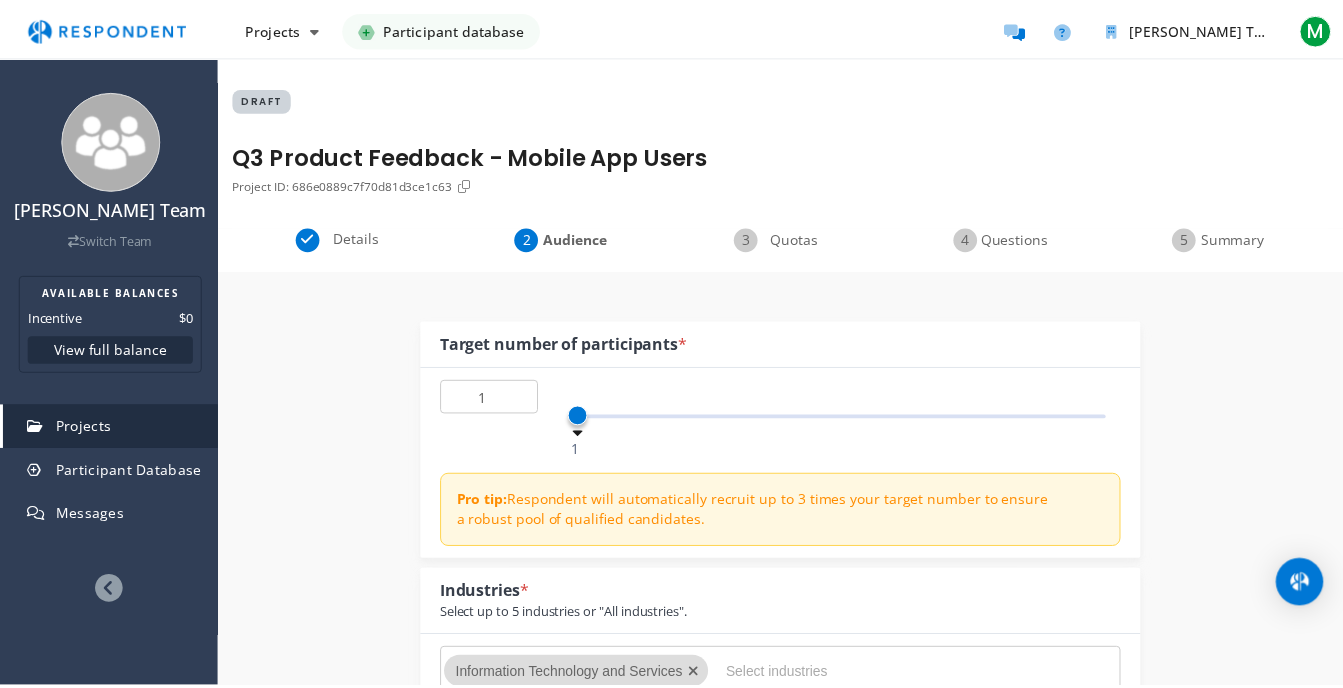 scroll, scrollTop: 338, scrollLeft: 0, axis: vertical 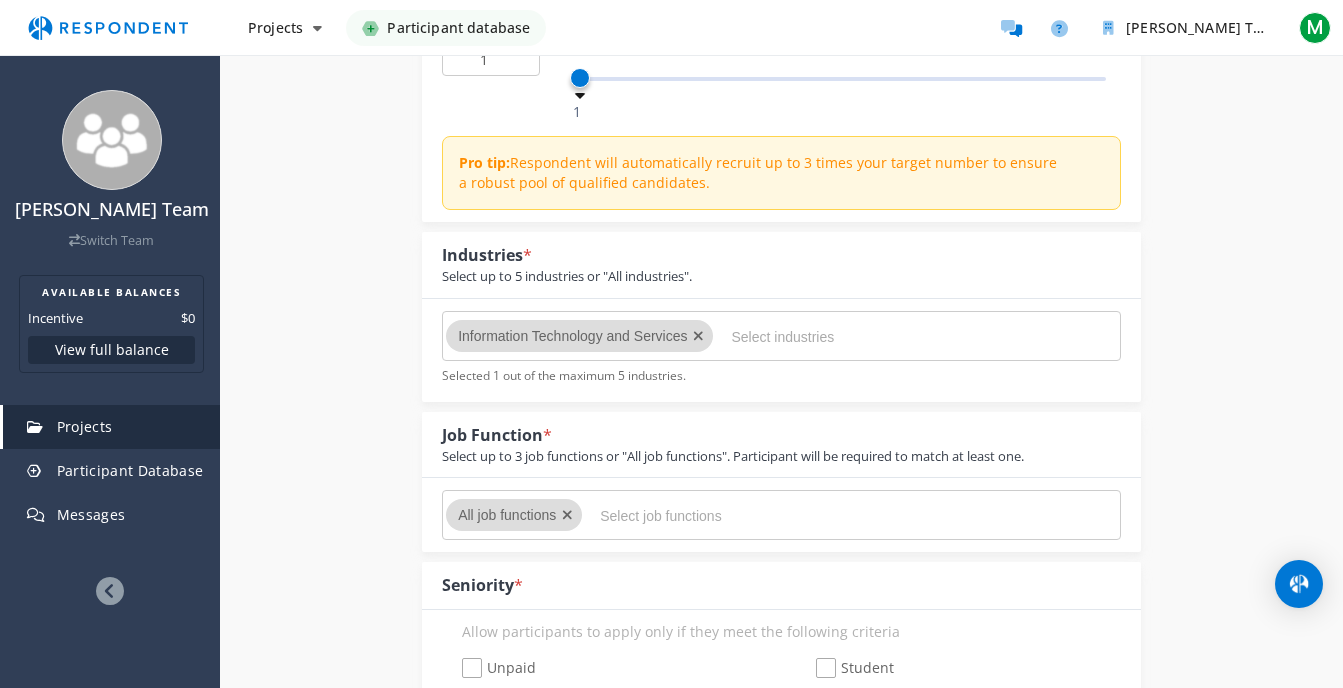 click at bounding box center (698, 336) 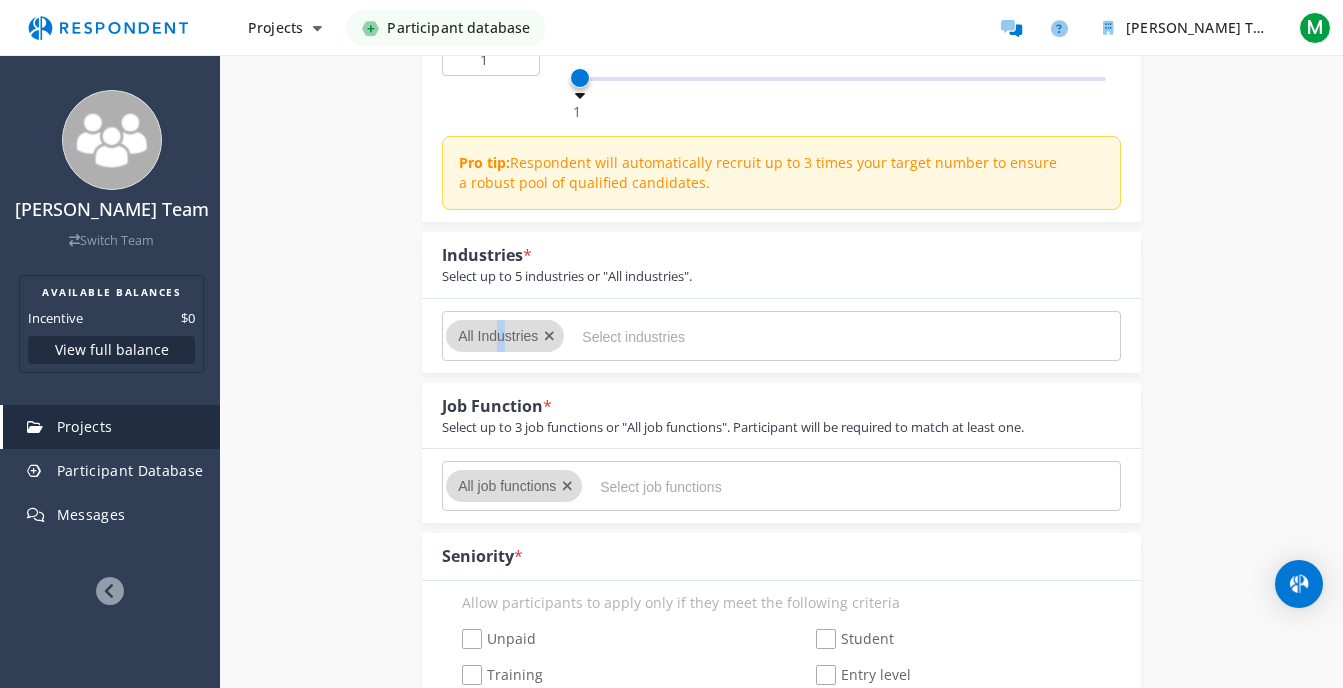 click on "All Industries" at bounding box center (500, 336) 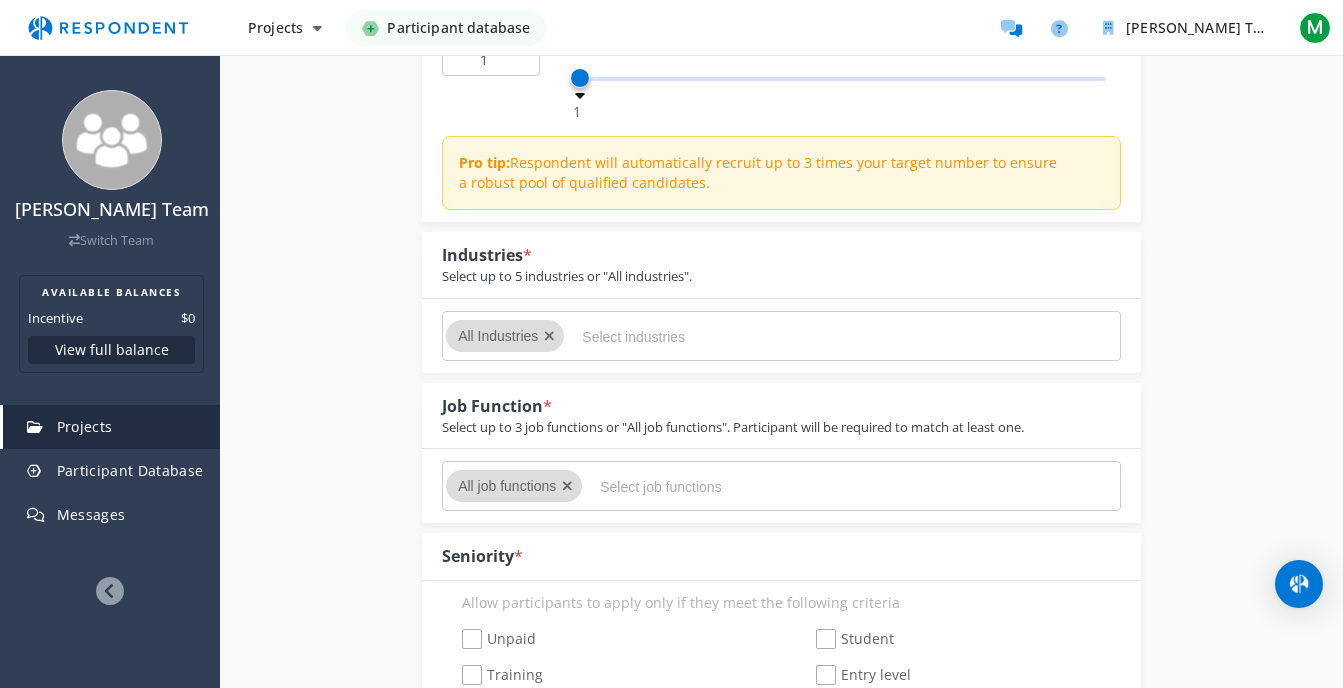 drag, startPoint x: 506, startPoint y: 330, endPoint x: 633, endPoint y: 332, distance: 127.01575 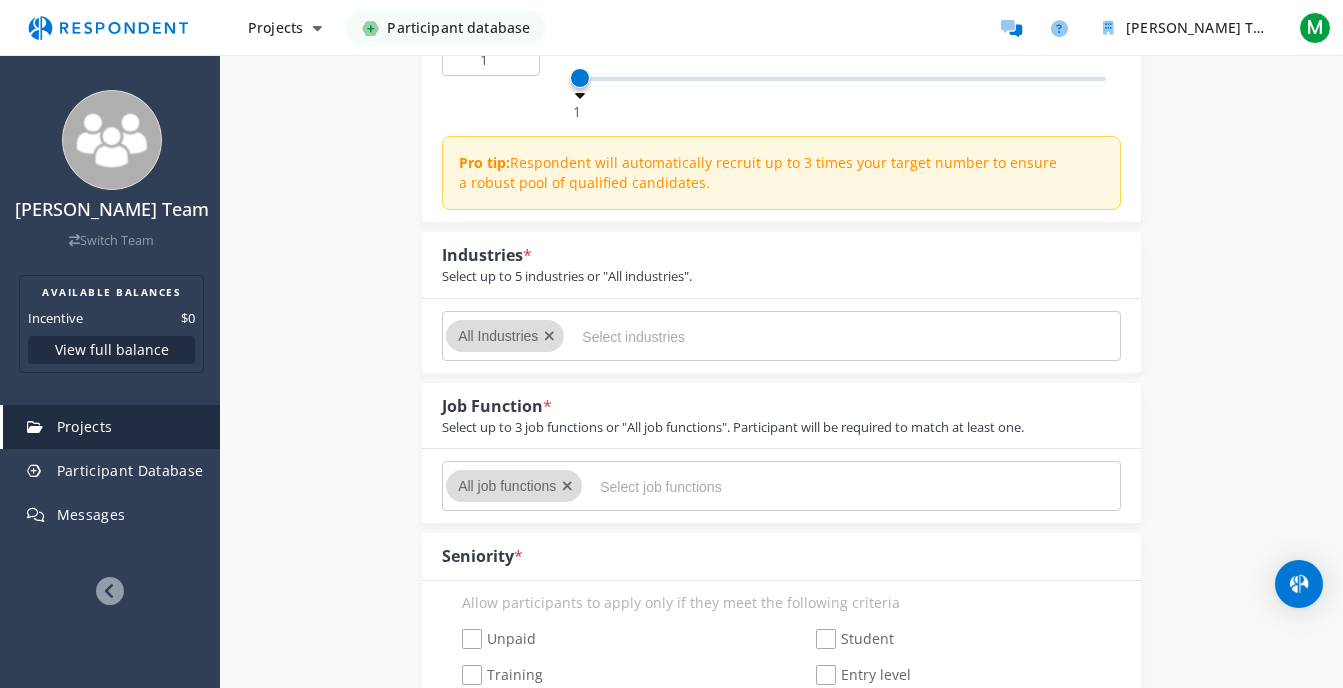 click at bounding box center (732, 337) 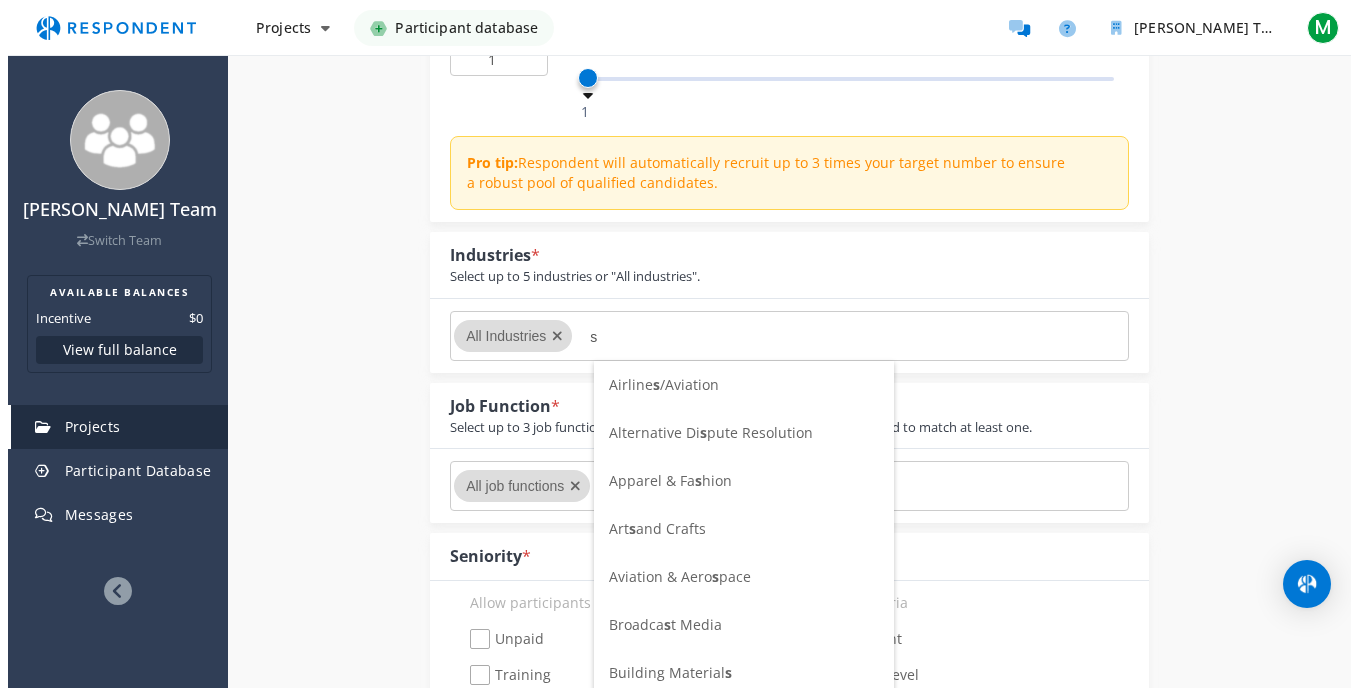 scroll, scrollTop: 0, scrollLeft: 0, axis: both 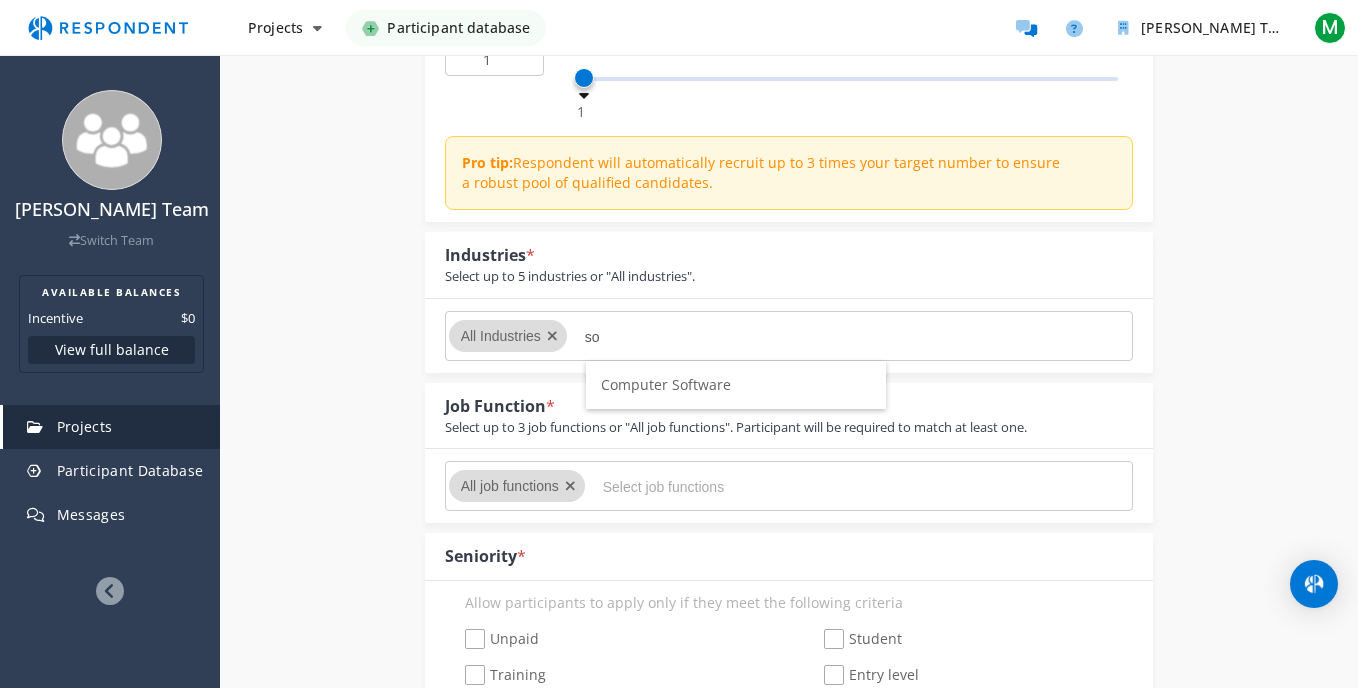 type on "s" 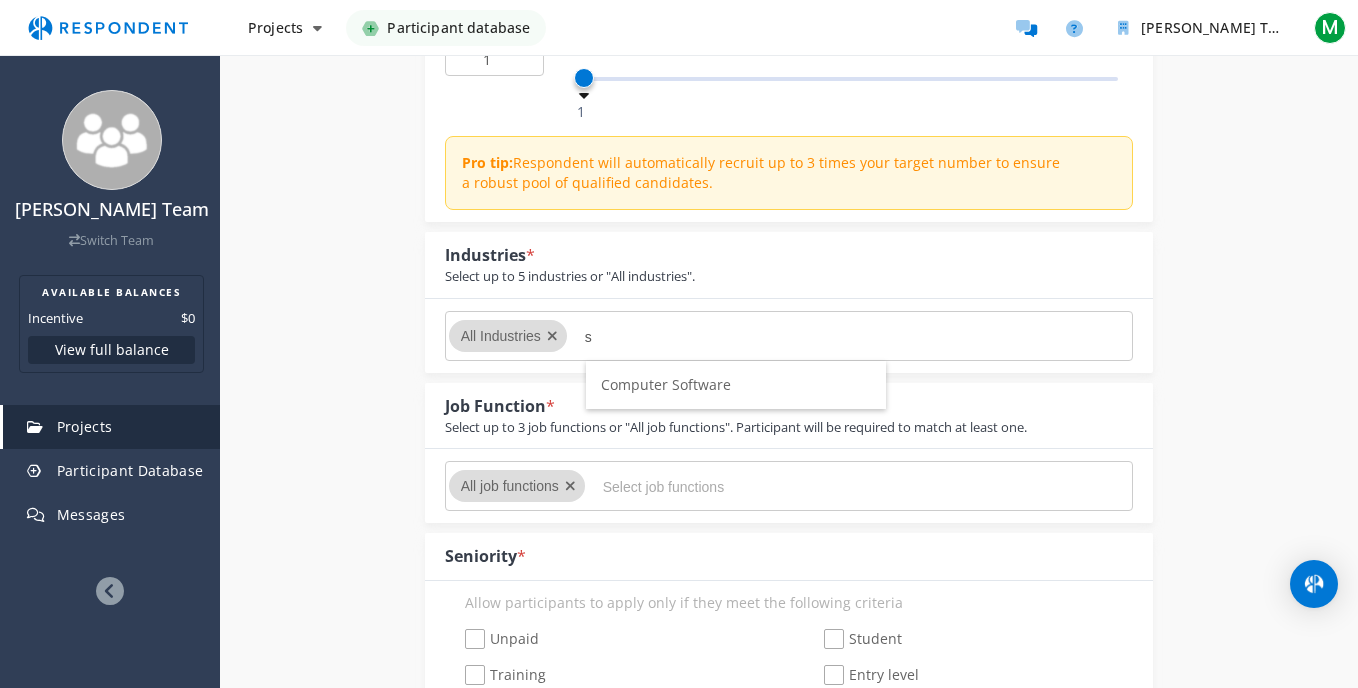 type 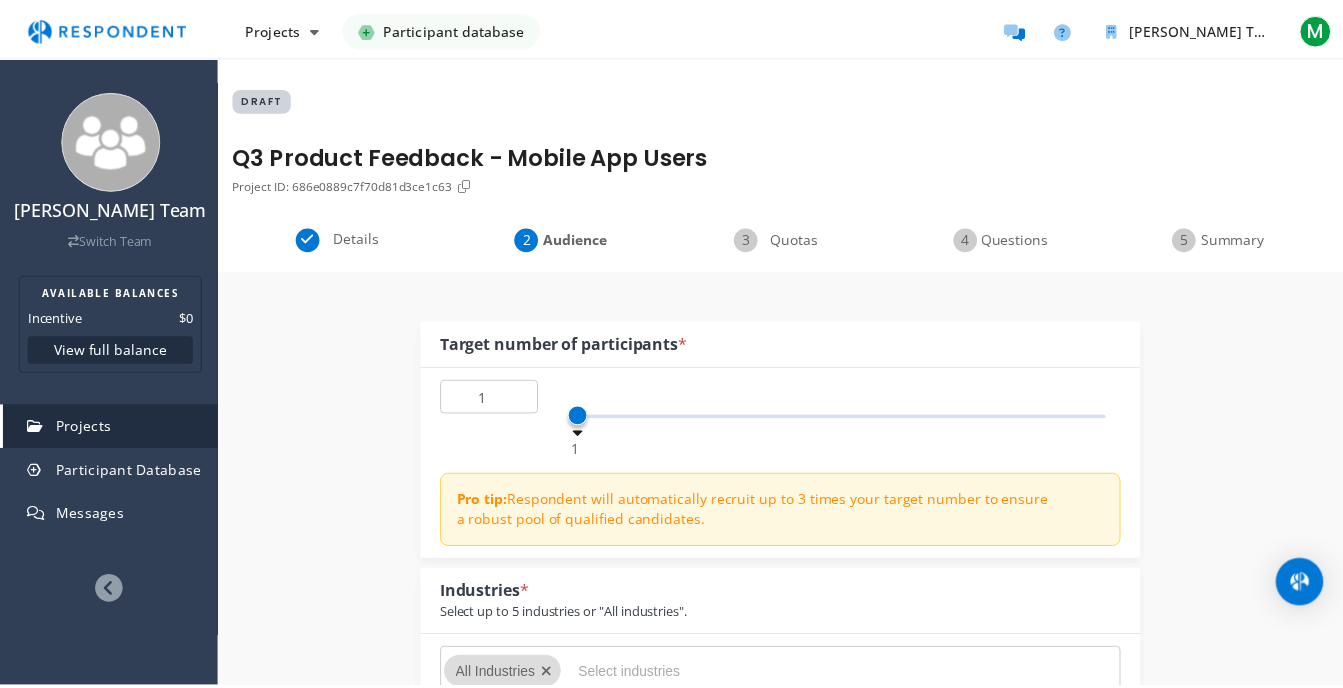 scroll, scrollTop: 338, scrollLeft: 0, axis: vertical 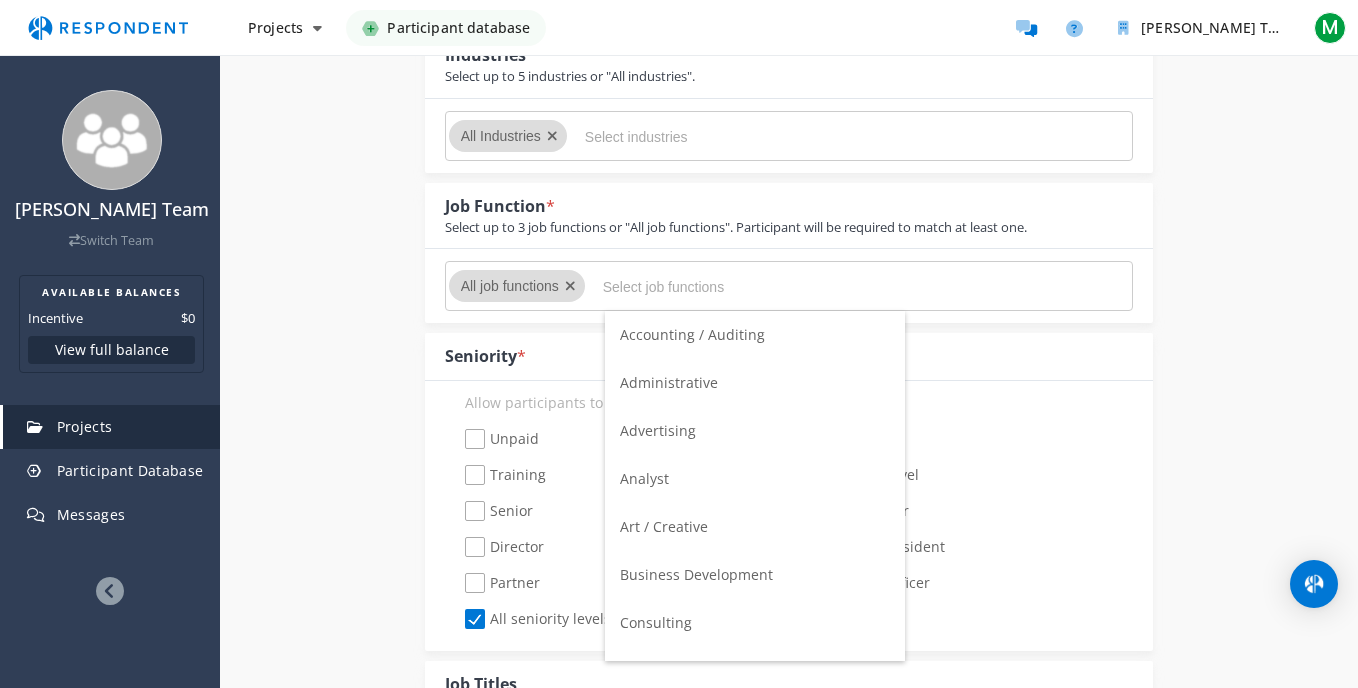 click at bounding box center [753, 287] 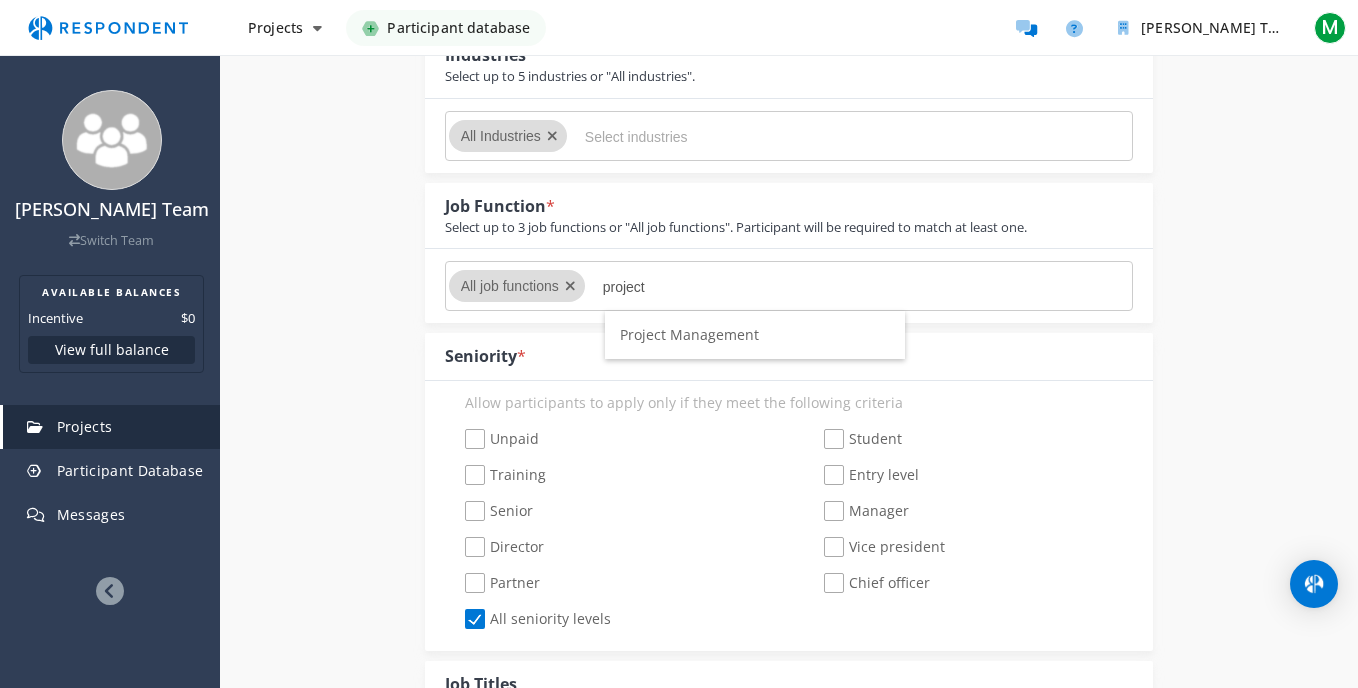 type on "project" 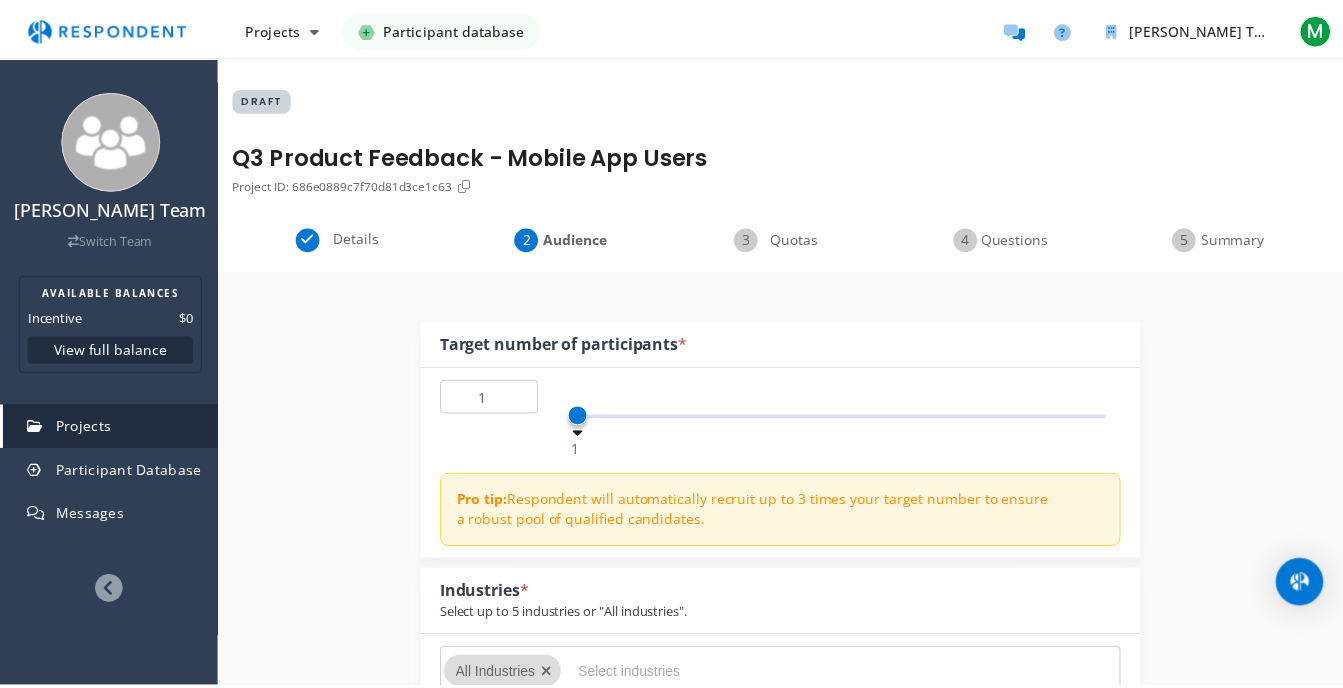 scroll, scrollTop: 538, scrollLeft: 0, axis: vertical 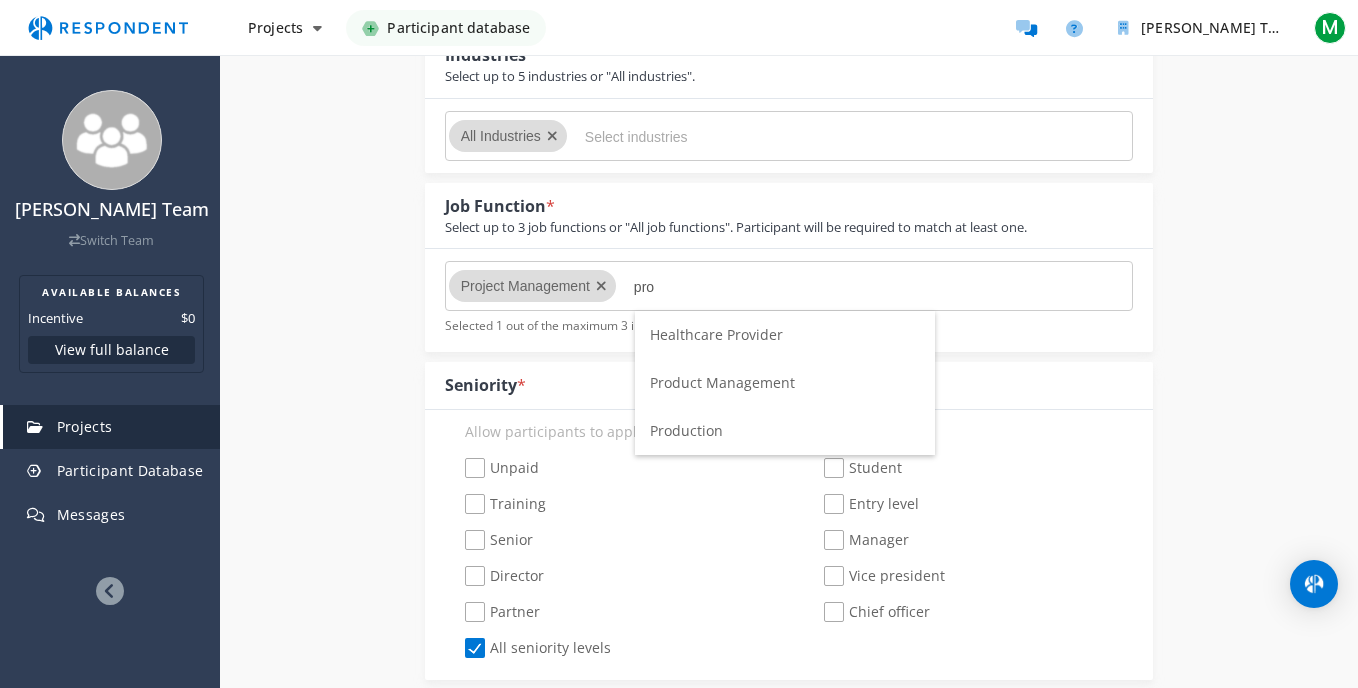 type on "pro" 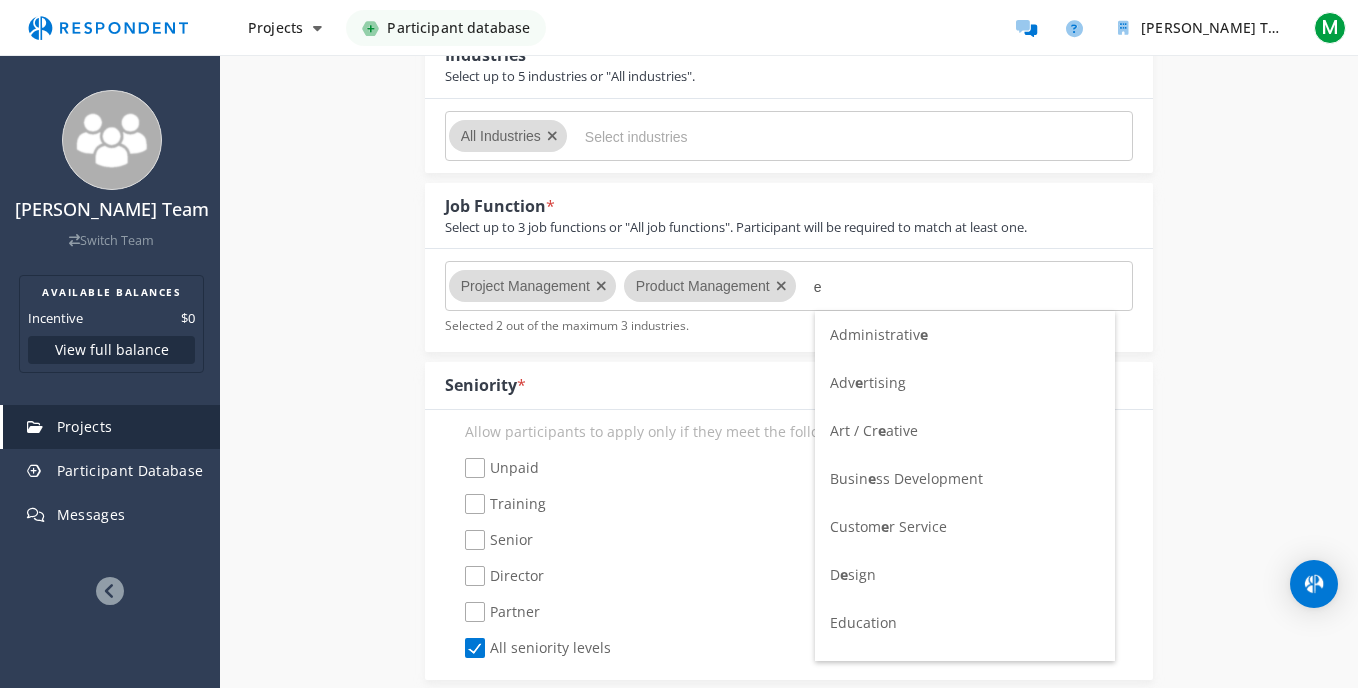 type on "e" 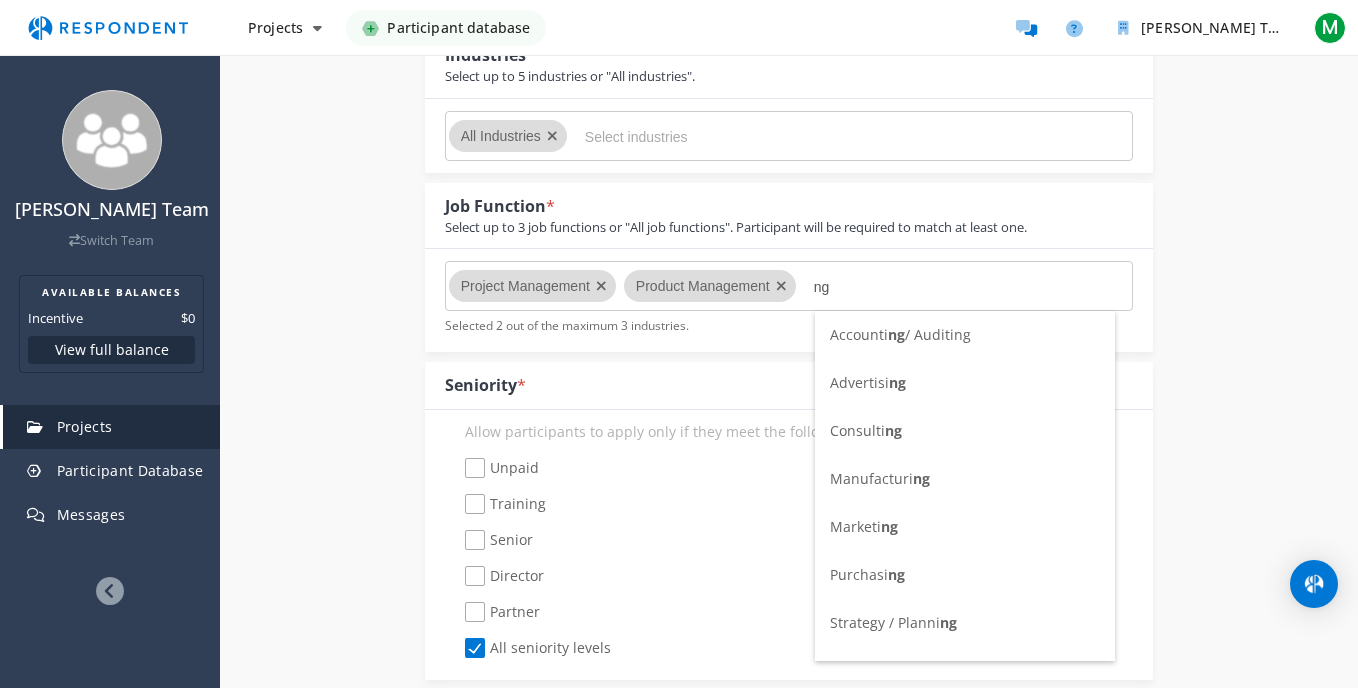 type on "n" 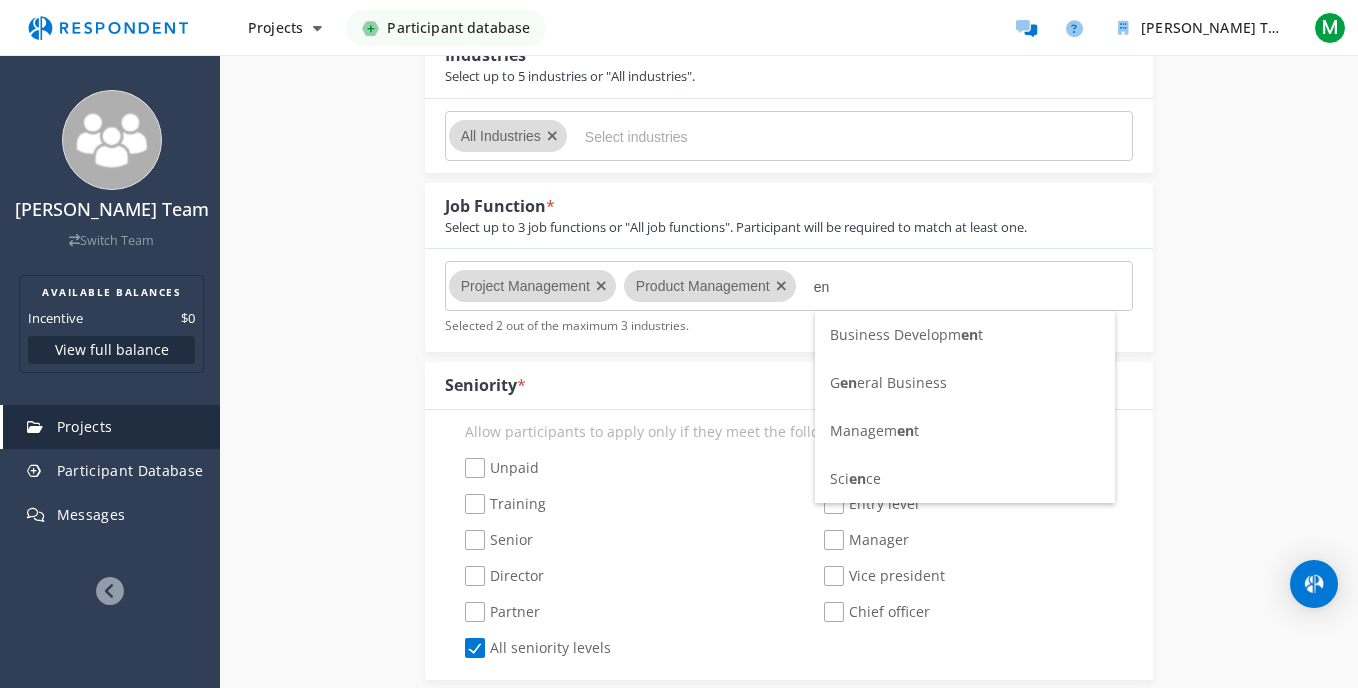 type on "e" 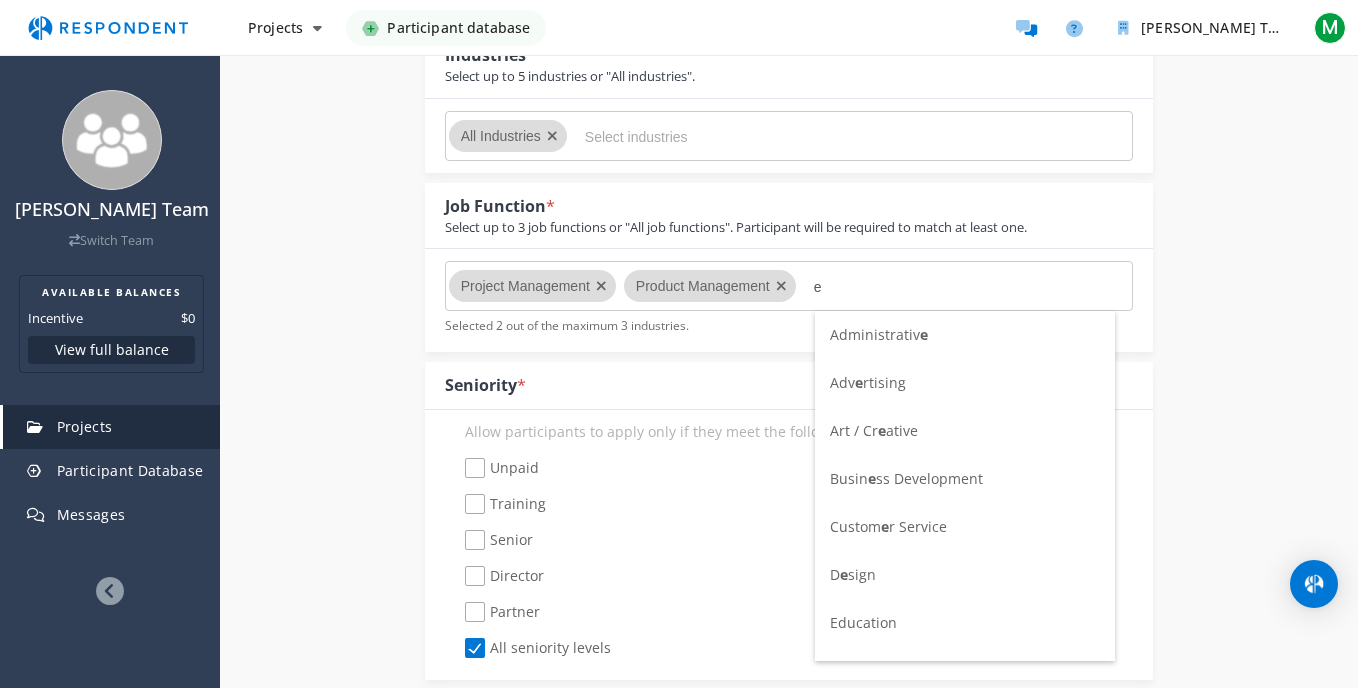 type 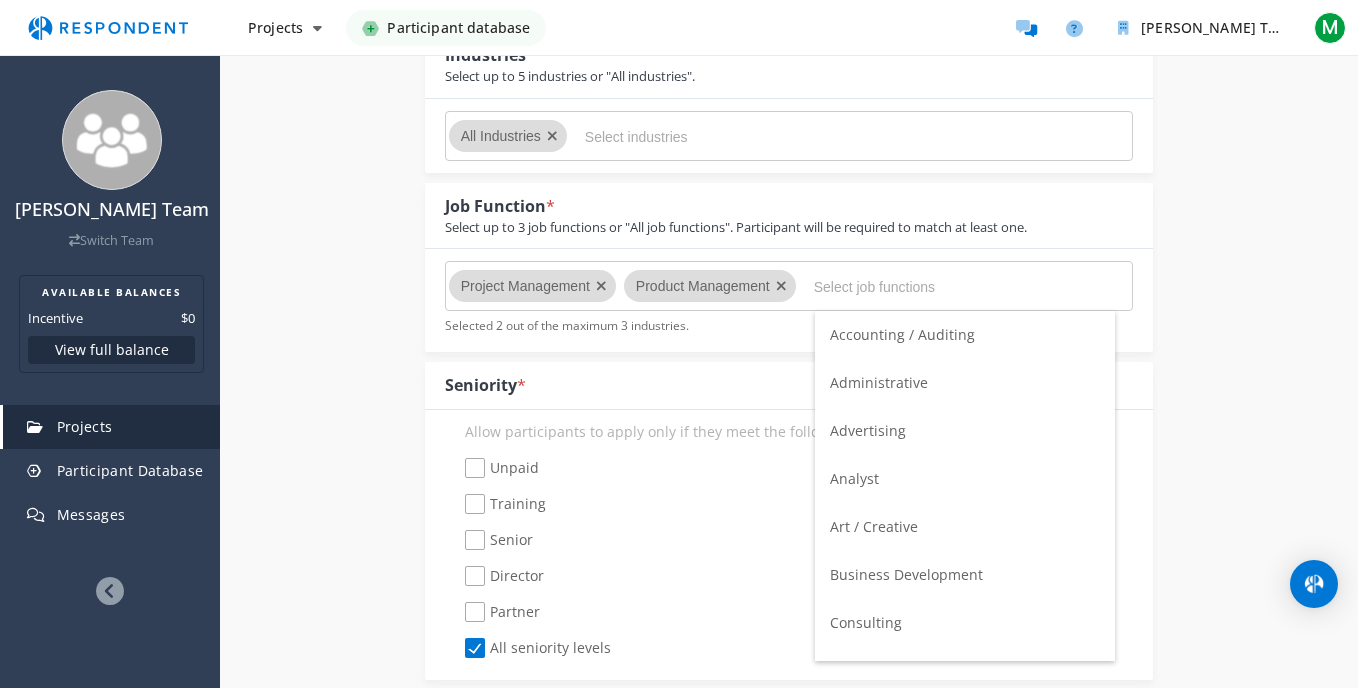 click on "Internal Project Name  *               Q3 Product Feedback - Mobile App Users      This is visible only to your organization.              Respondent Pitch       Project Title  *     Seeking Mobile App Users for Feedback Interview      This is visible to Participants.  Tips on writing a great pitch.             Project Details  *      394   /800        We are a global tech company developing the next generation of productivity tools. We're looking to speak with real users — like you — to better understand what works, what doesn't, and how we can improve our mobile app experience.
Interviews will be conducted online via Zoom or Google Meet and will take no more than 30 minutes. As a thank-you for your time, we’re offering a $125 incentive.      This is visible to Respondents.                   Target Audience  *                 Industry Professionals (B2B)             General Population (B2C)                       Type of Research             Remote             In-Person" at bounding box center (789, 987) 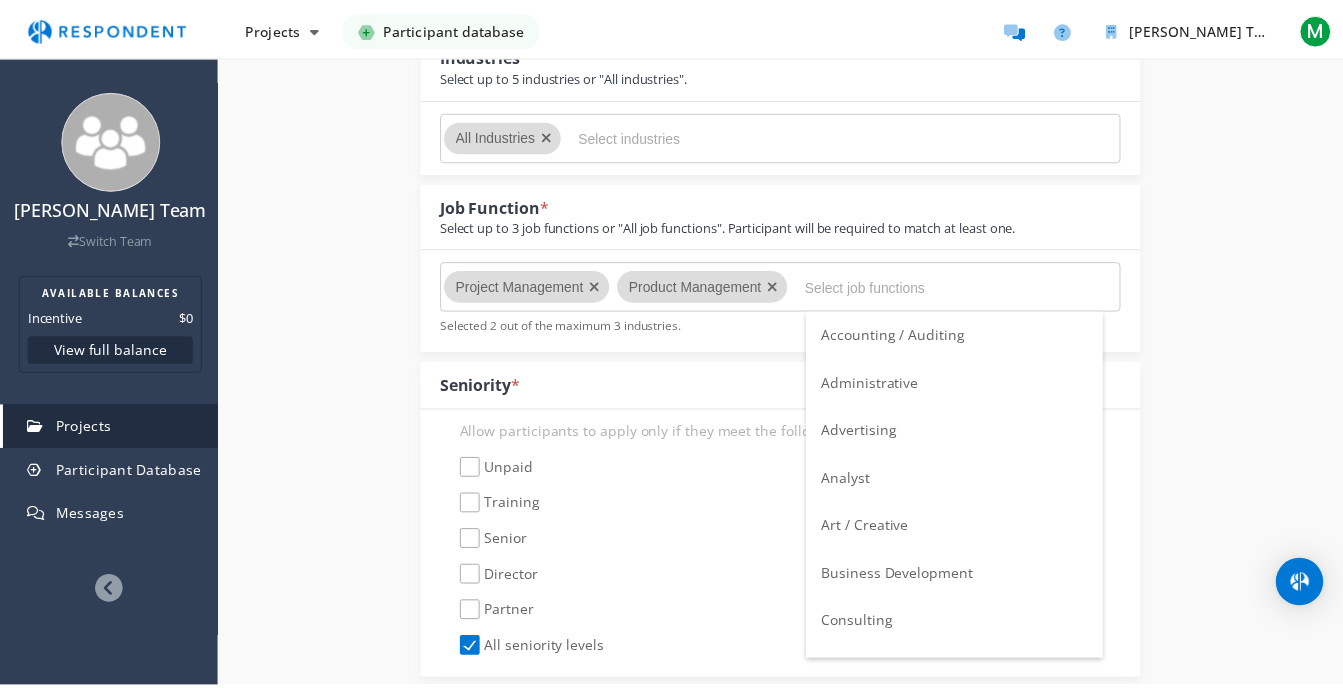 scroll, scrollTop: 538, scrollLeft: 0, axis: vertical 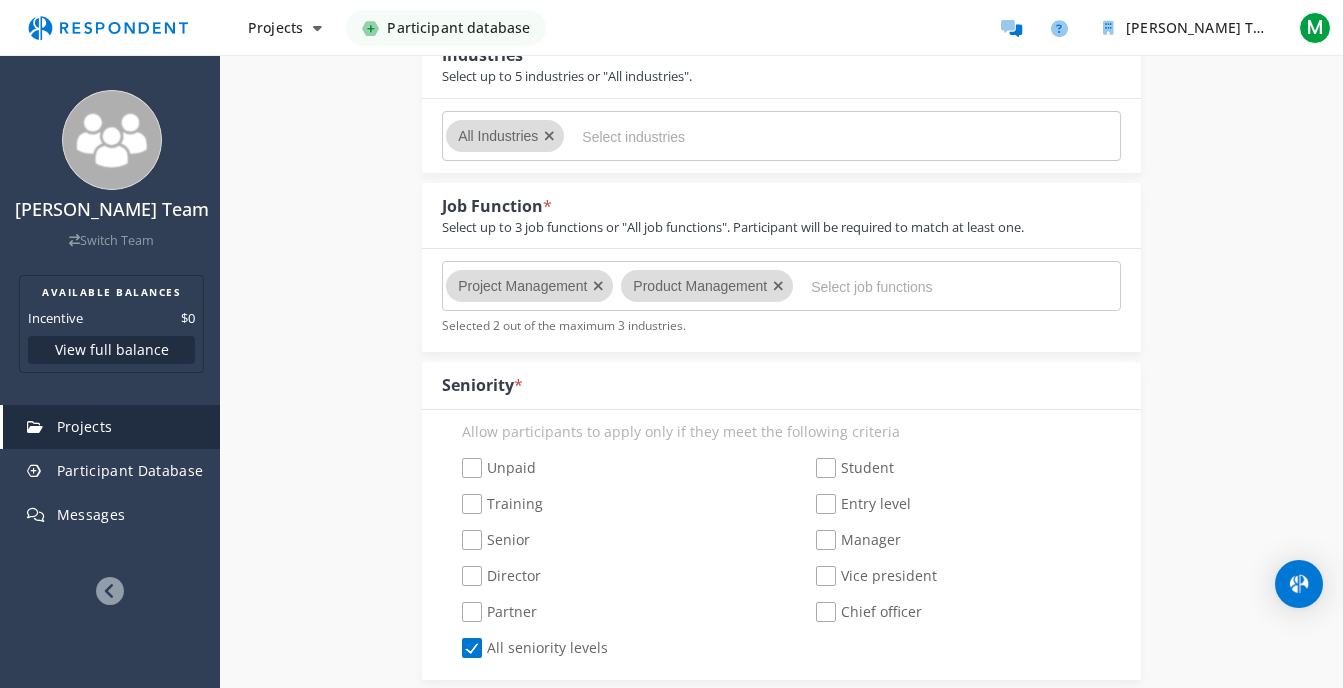 click at bounding box center [727, 136] 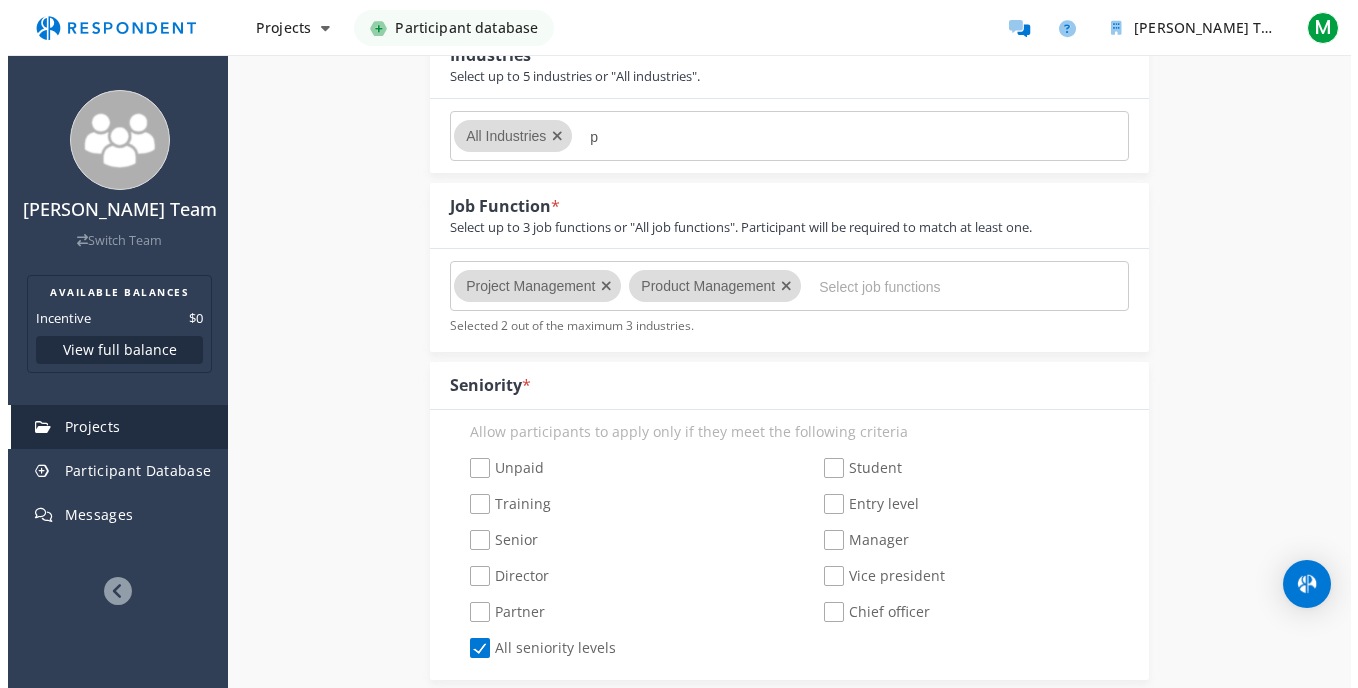 scroll, scrollTop: 0, scrollLeft: 0, axis: both 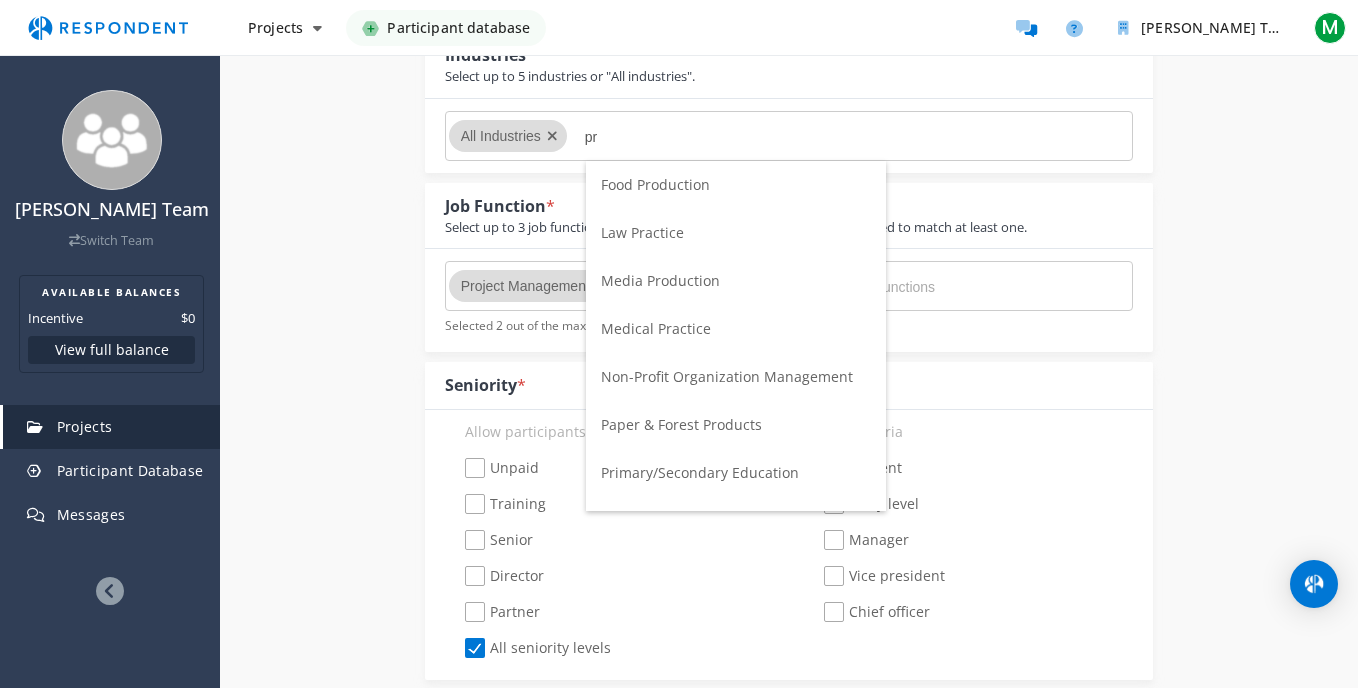 type on "p" 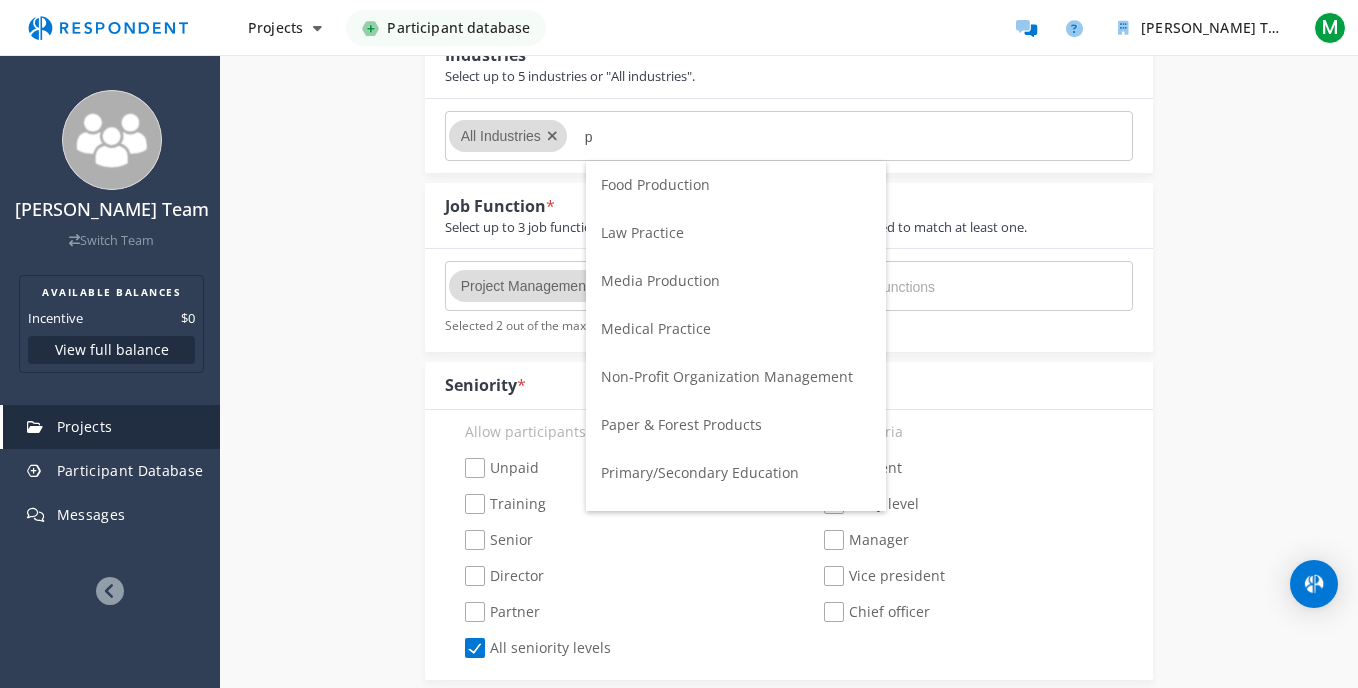 type 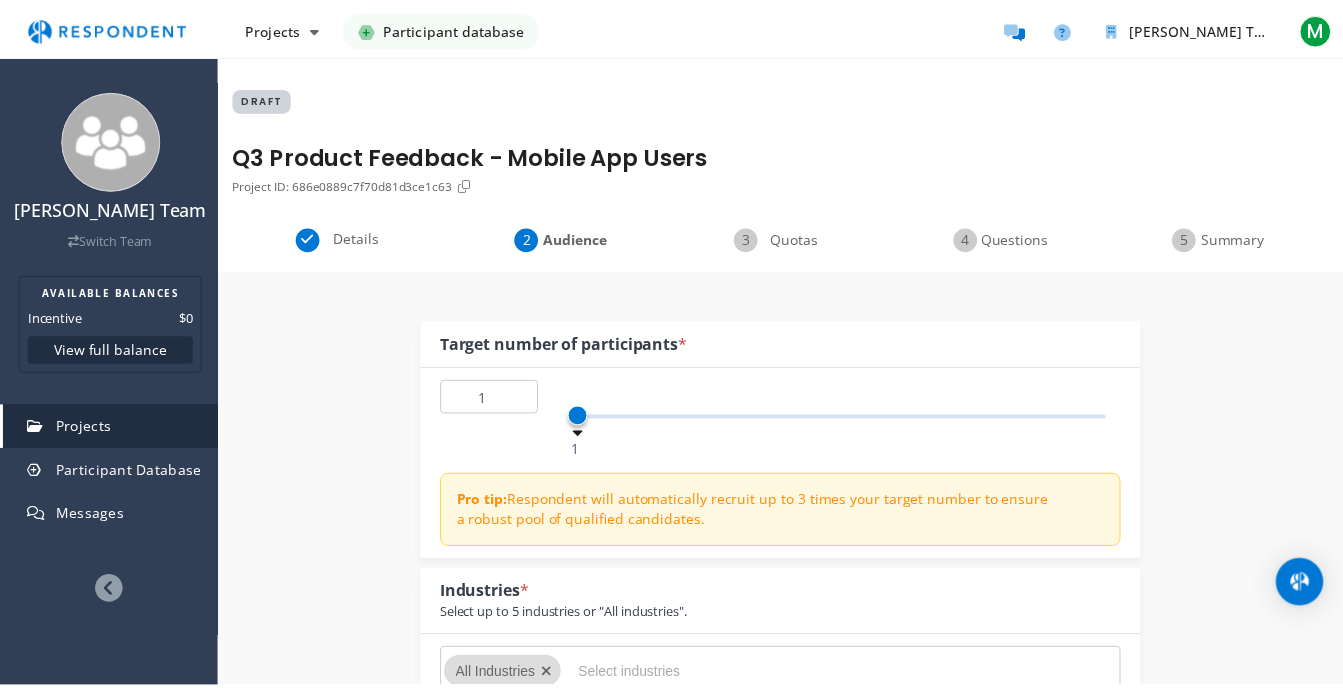 scroll, scrollTop: 538, scrollLeft: 0, axis: vertical 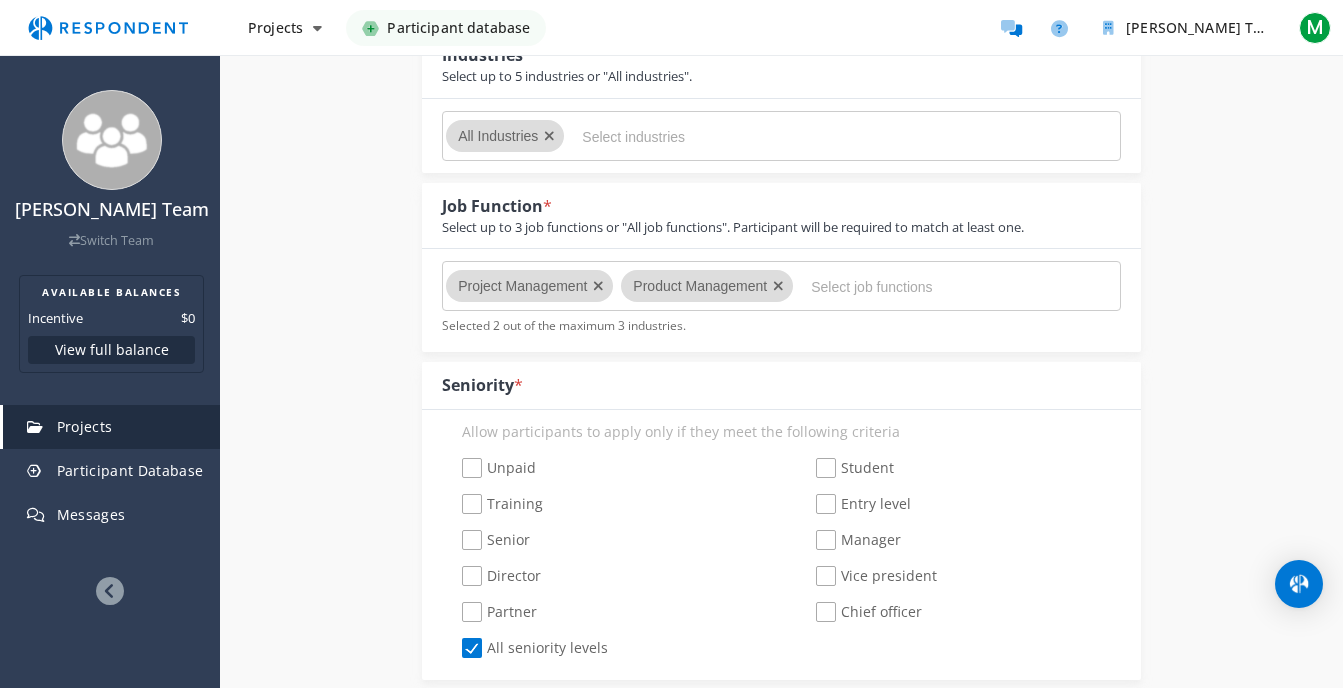 click on "Internal Project Name  *               Q3 Product Feedback - Mobile App Users      This is visible only to your organization.              Respondent Pitch       Project Title  *     Seeking Mobile App Users for Feedback Interview      This is visible to Participants.  Tips on writing a great pitch.             Project Details  *      394   /800        We are a global tech company developing the next generation of productivity tools. We're looking to speak with real users — like you — to better understand what works, what doesn't, and how we can improve our mobile app experience.
Interviews will be conducted online via Zoom or Google Meet and will take no more than 30 minutes. As a thank-you for your time, we’re offering a $125 incentive.      This is visible to Respondents.                   Target Audience  *                 Industry Professionals (B2B)             General Population (B2C)                       Type of Research             Remote             In-Person" at bounding box center [781, 987] 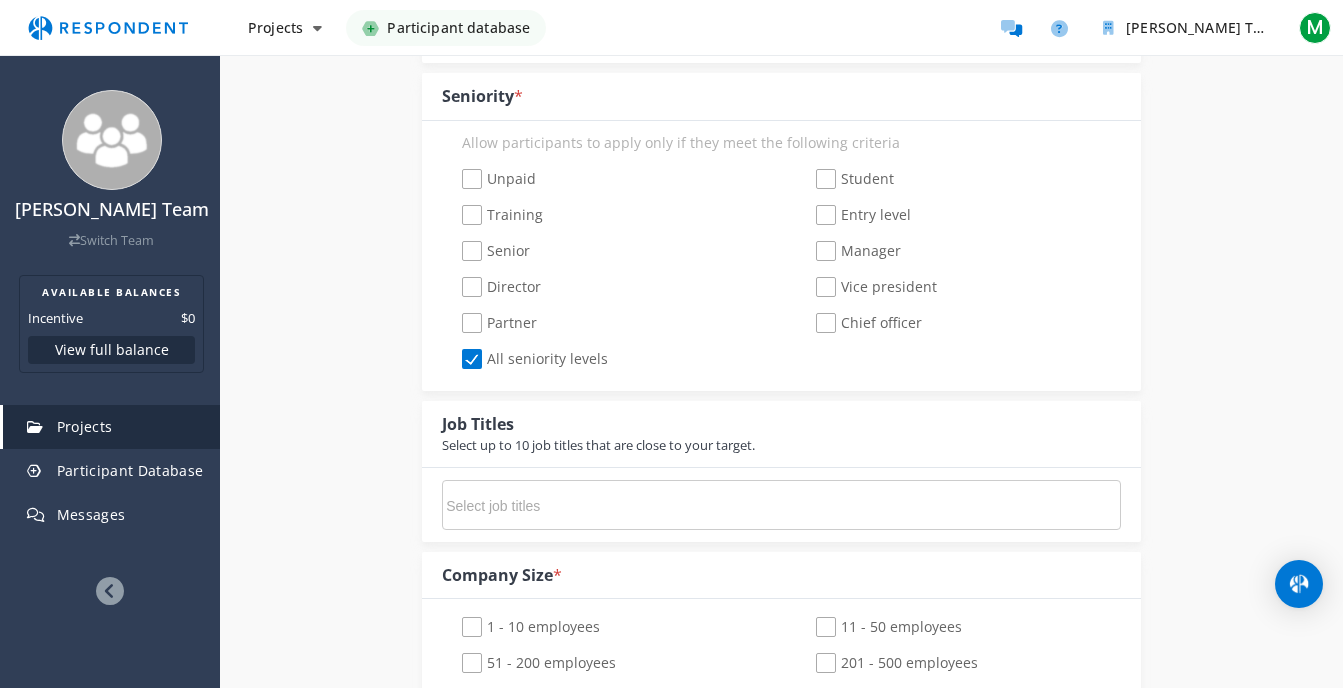 click on "Senior" 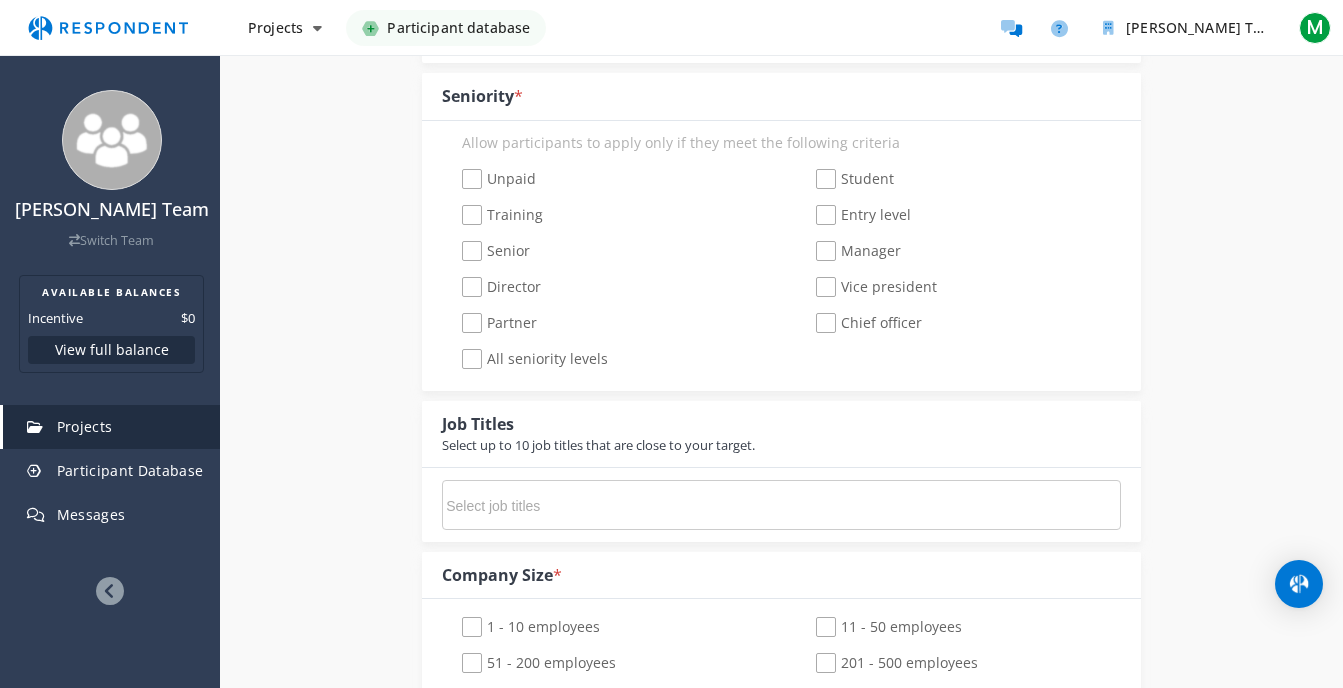 checkbox on "true" 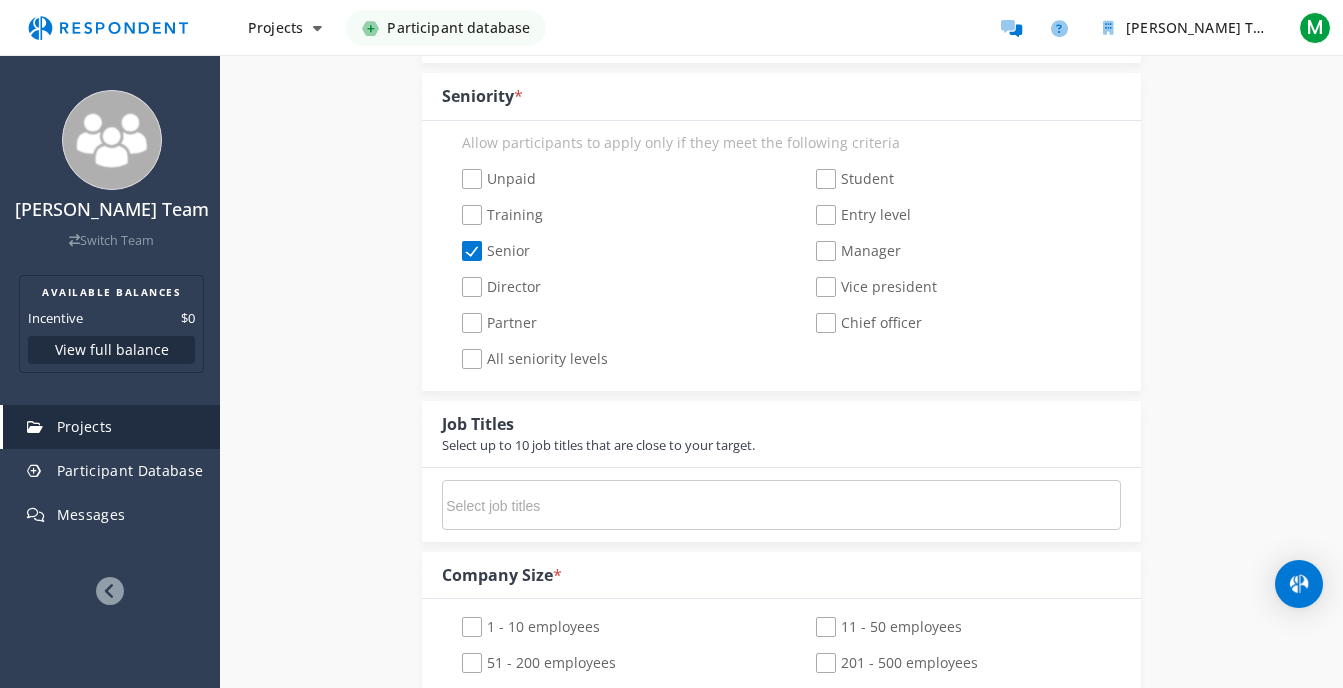 checkbox on "false" 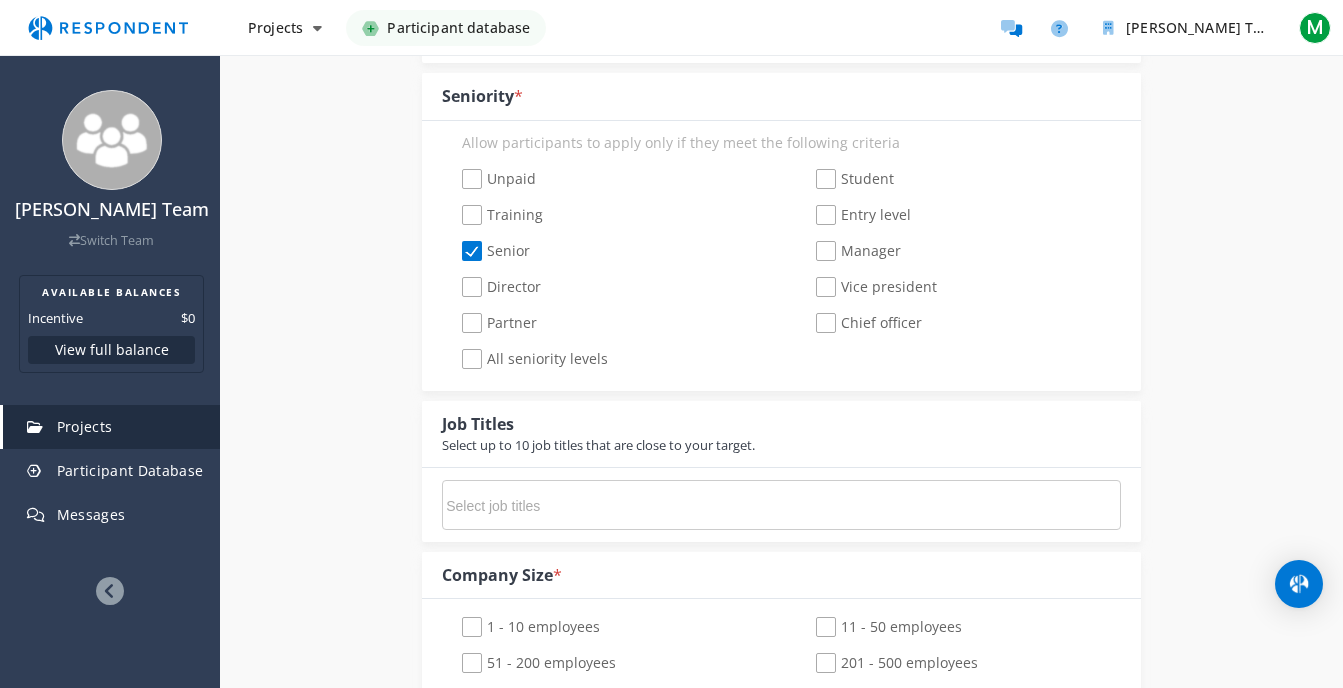 click on "Chief officer" 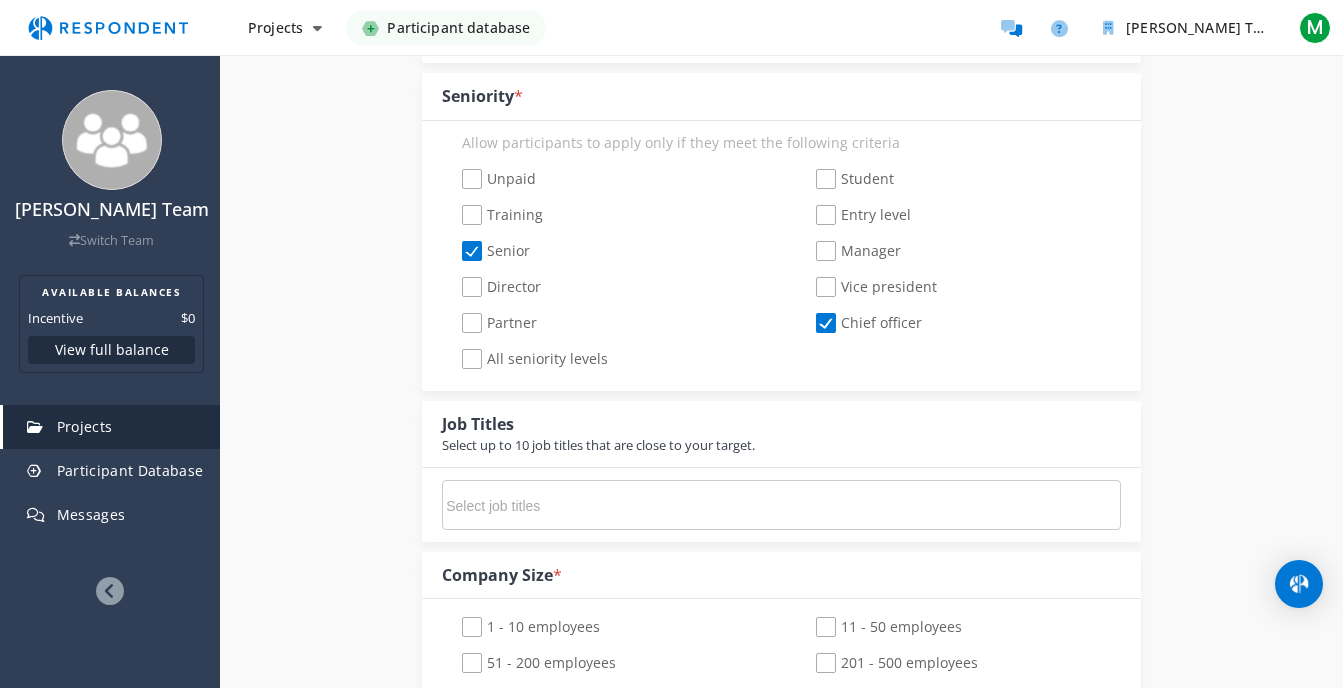 click on "Chief officer" 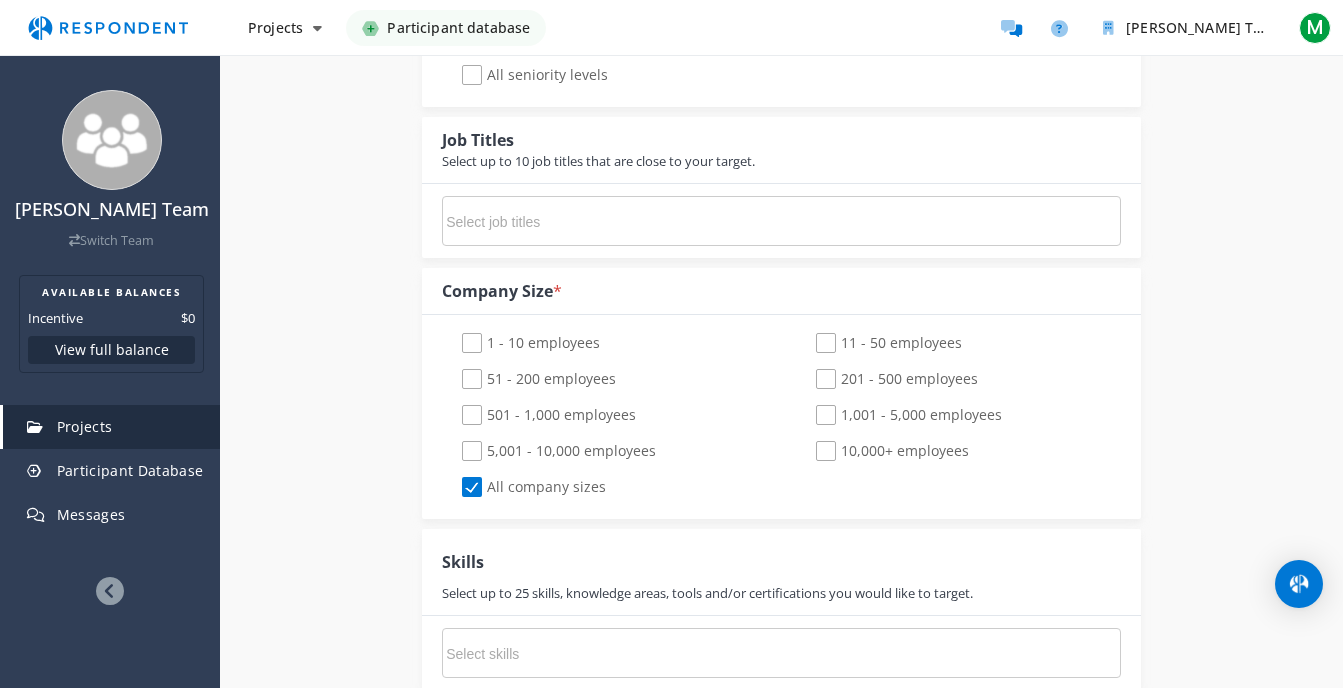 scroll, scrollTop: 1140, scrollLeft: 0, axis: vertical 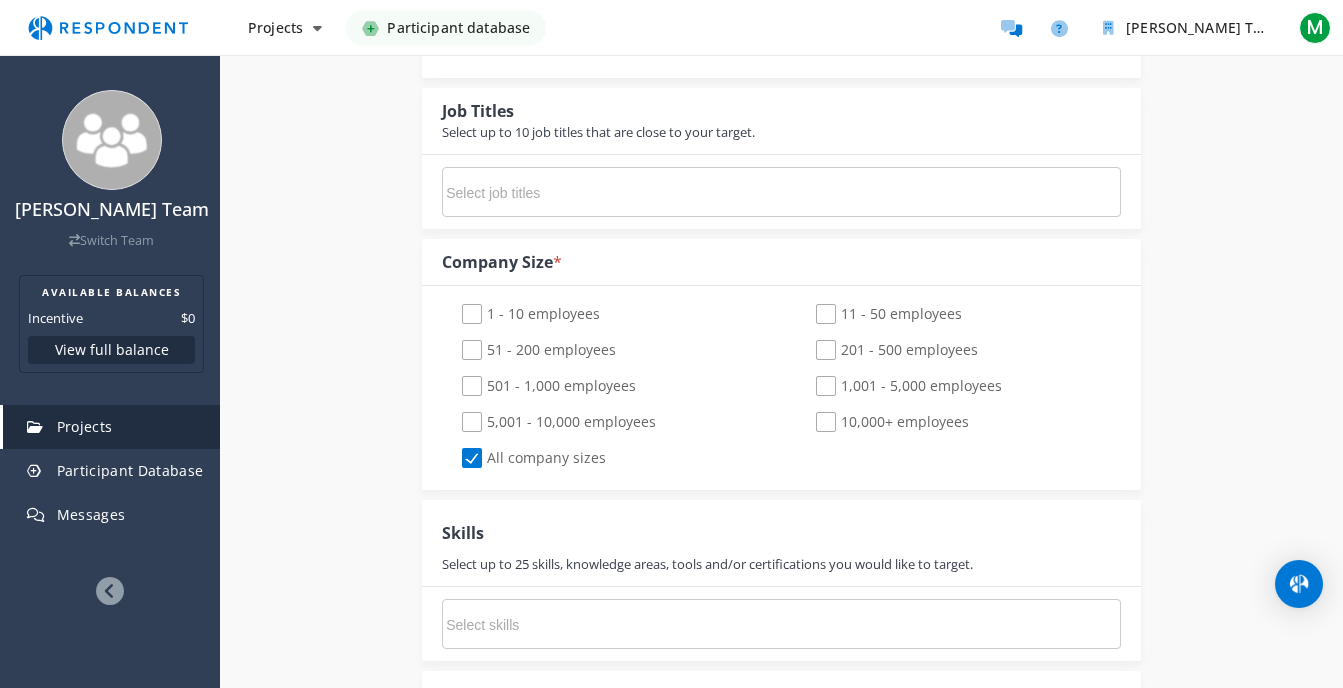 click at bounding box center [781, 192] 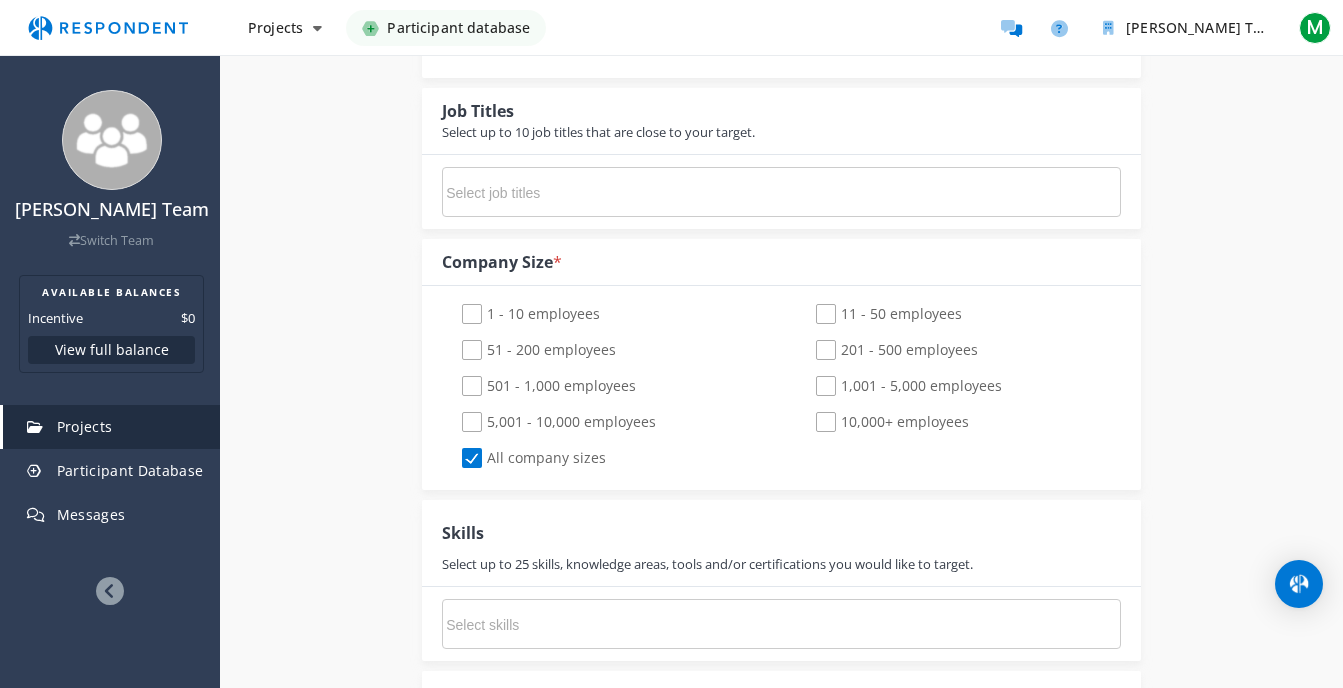 paste on "Project Manager" 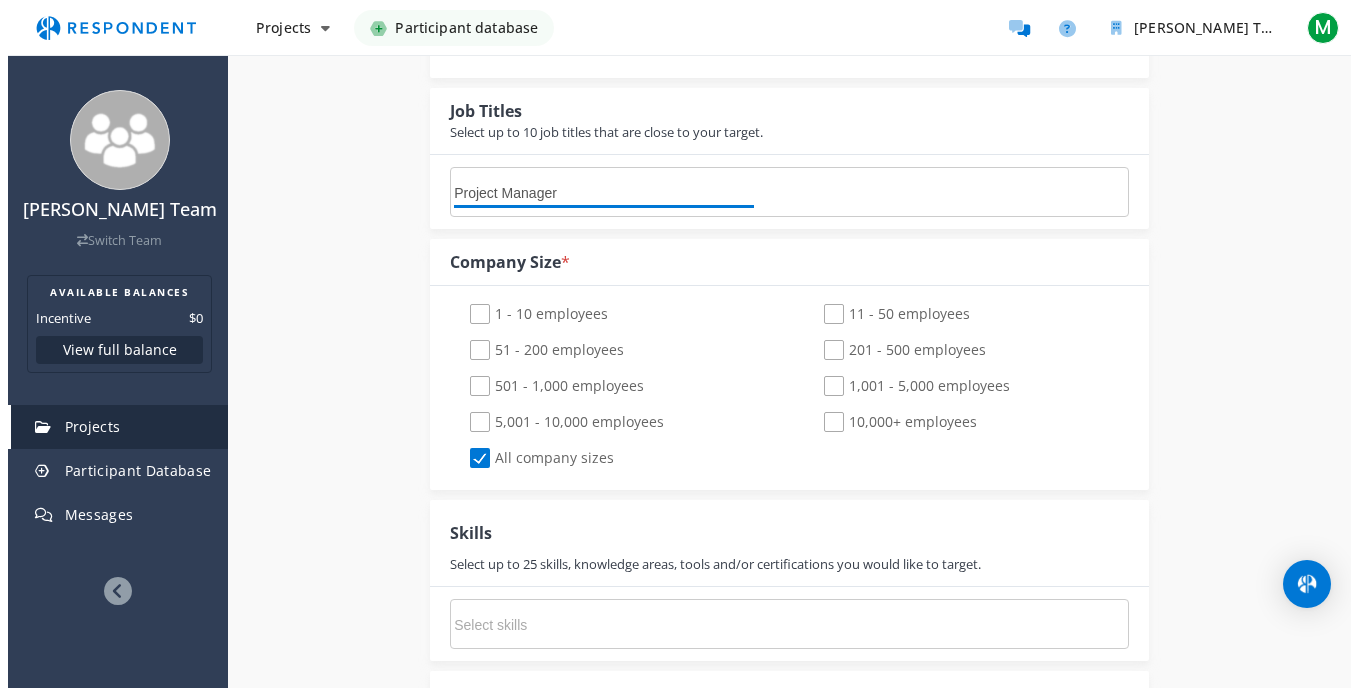scroll, scrollTop: 0, scrollLeft: 0, axis: both 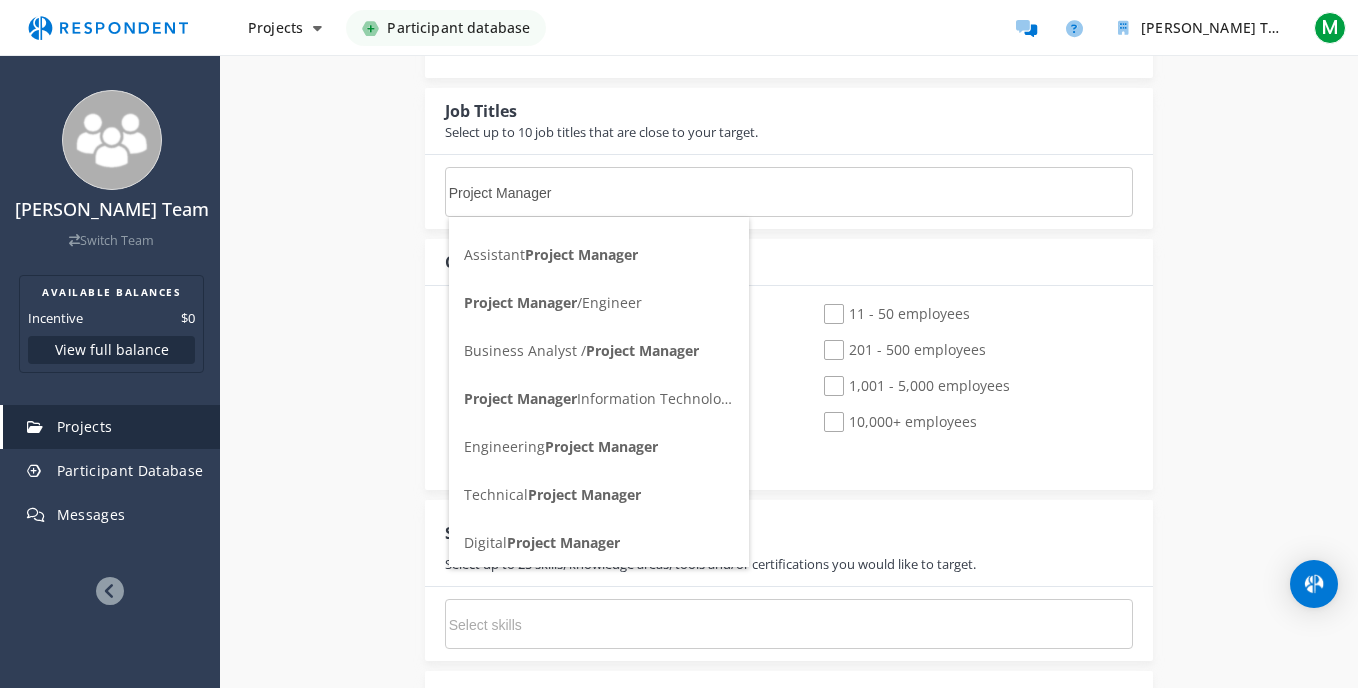type on "Project Manager" 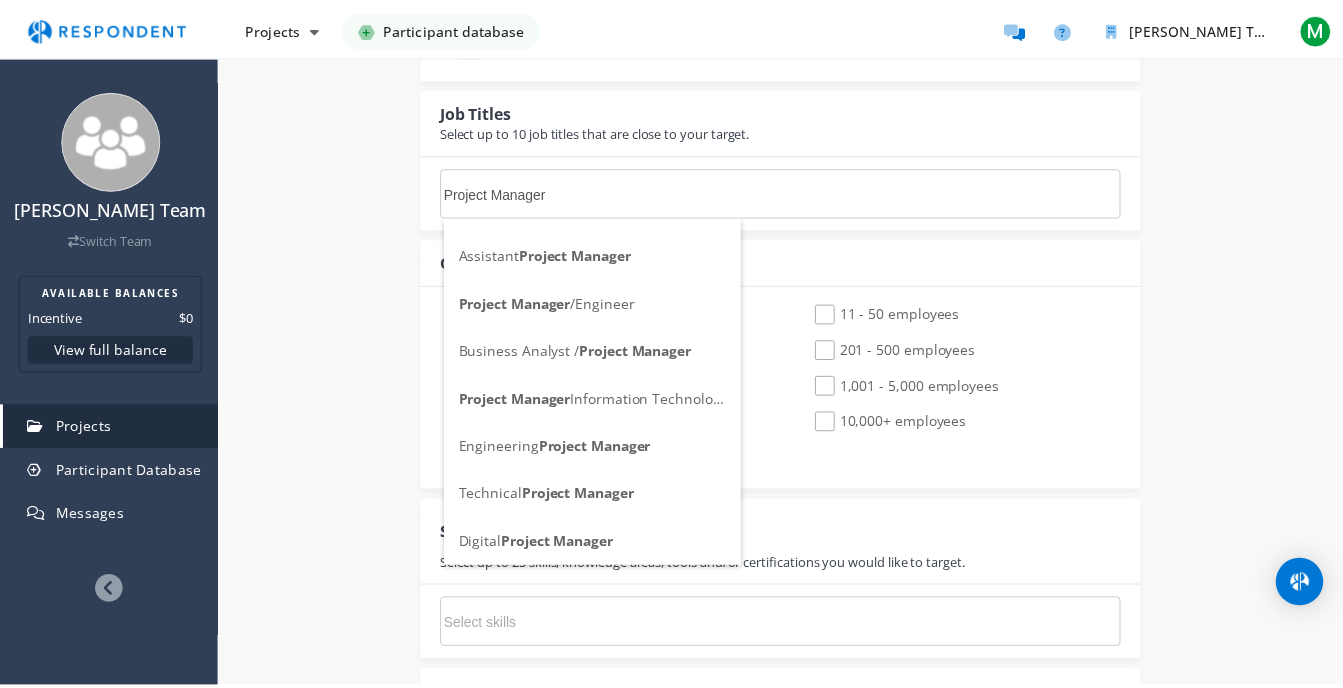scroll, scrollTop: 1140, scrollLeft: 0, axis: vertical 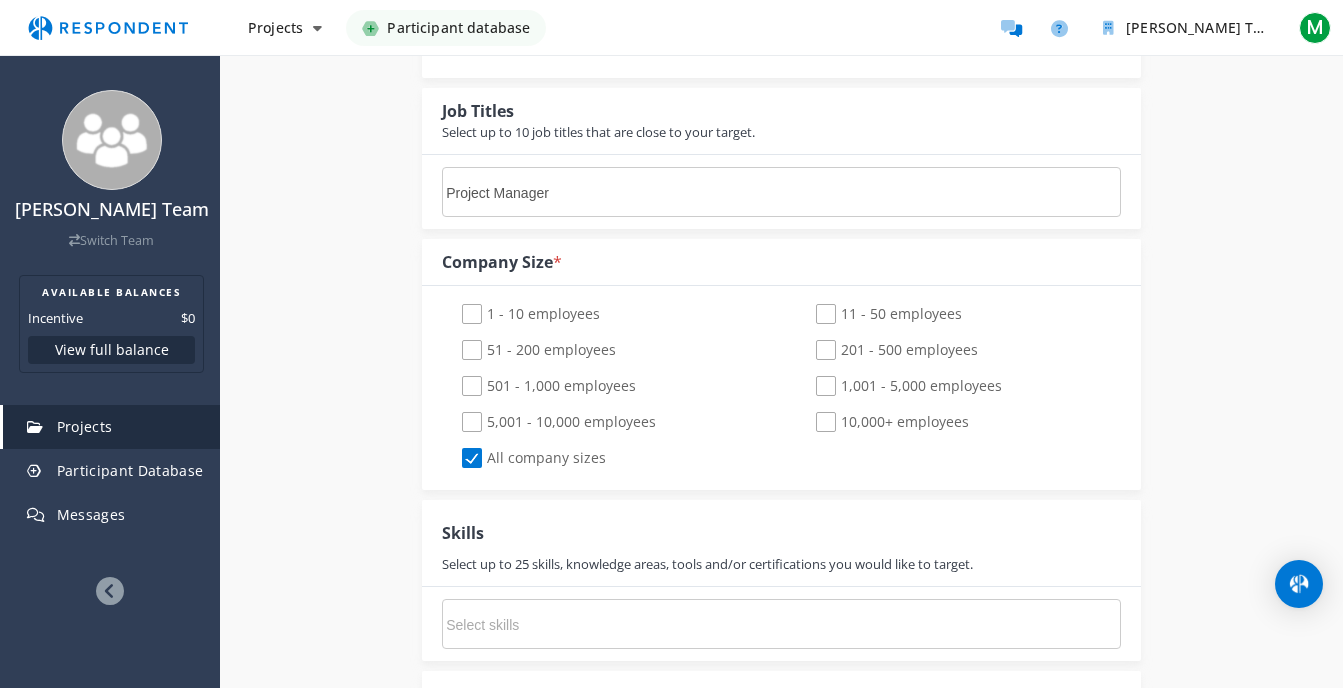 click on "11 - 50 employees" 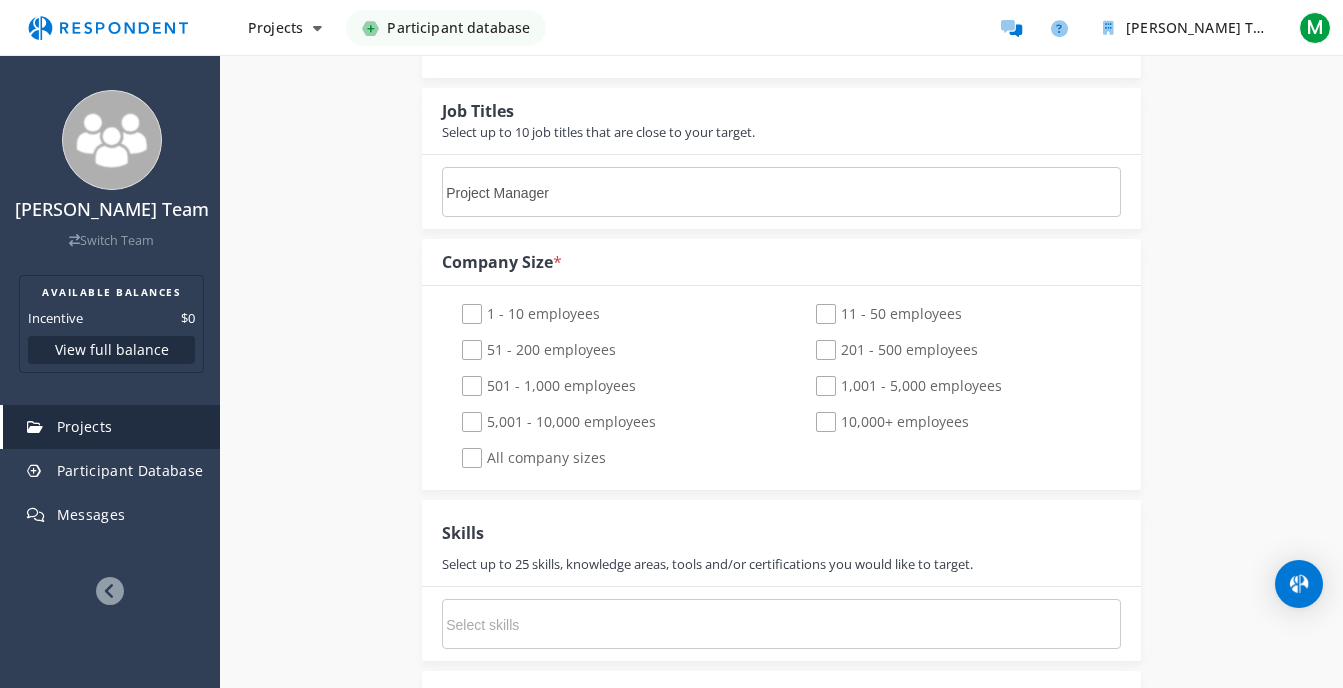 checkbox on "true" 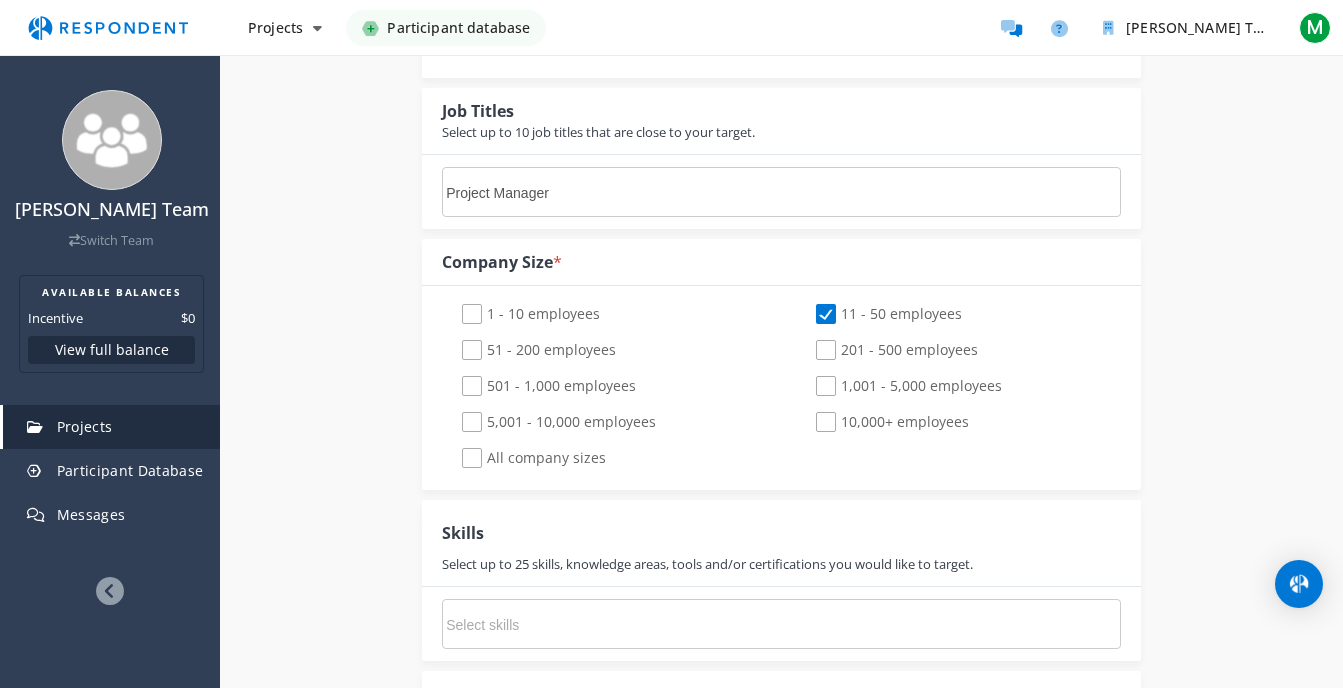 checkbox on "false" 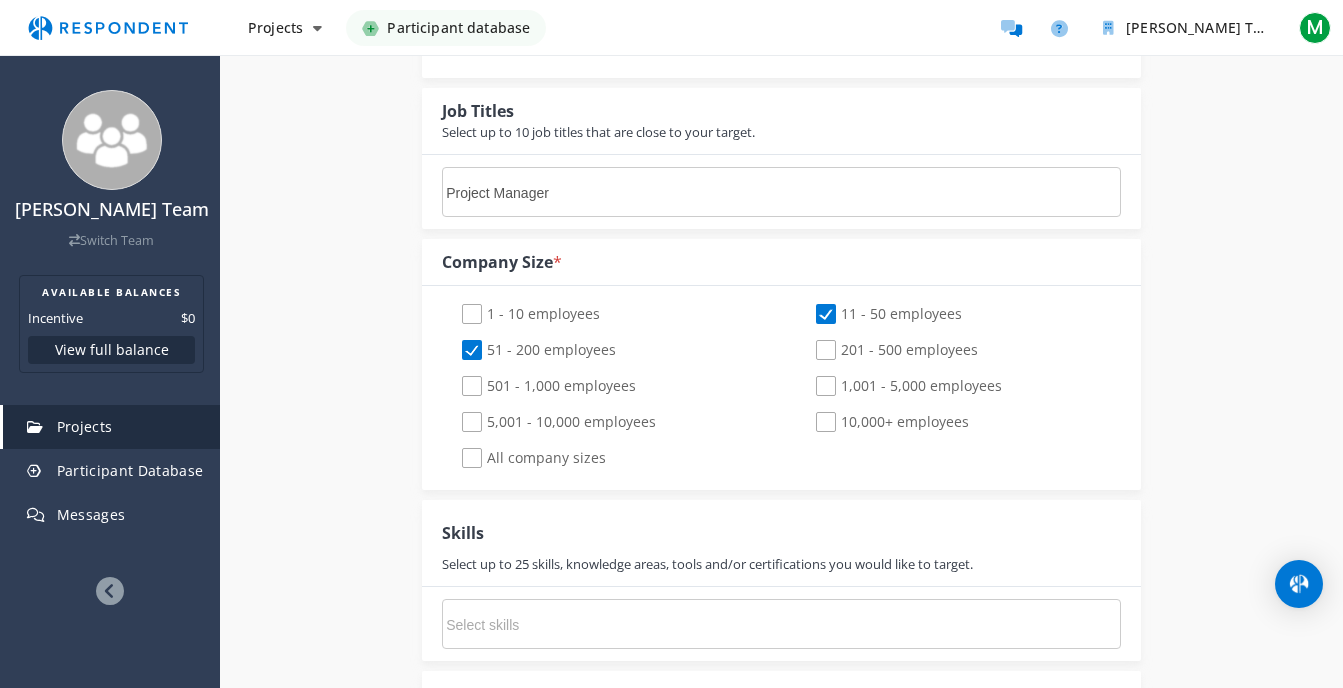 click on "1,001 - 5,000 employees" 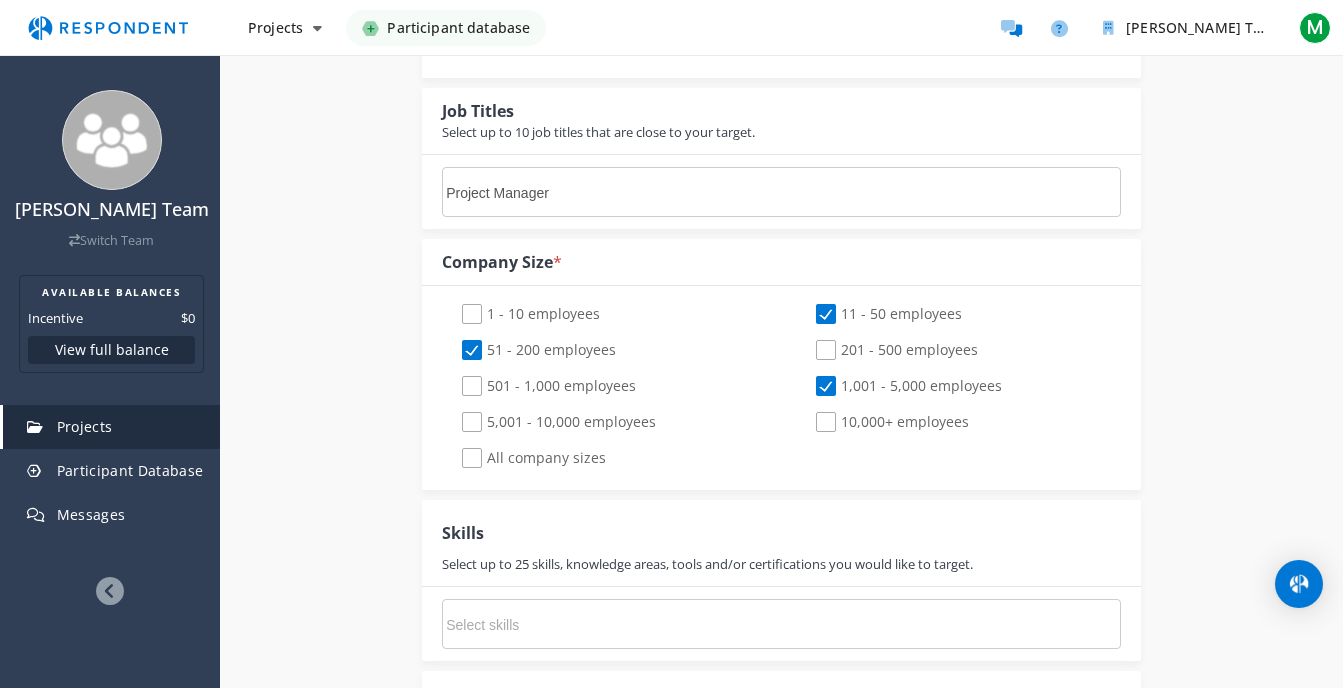 click on "5,001 - 10,000 employees" 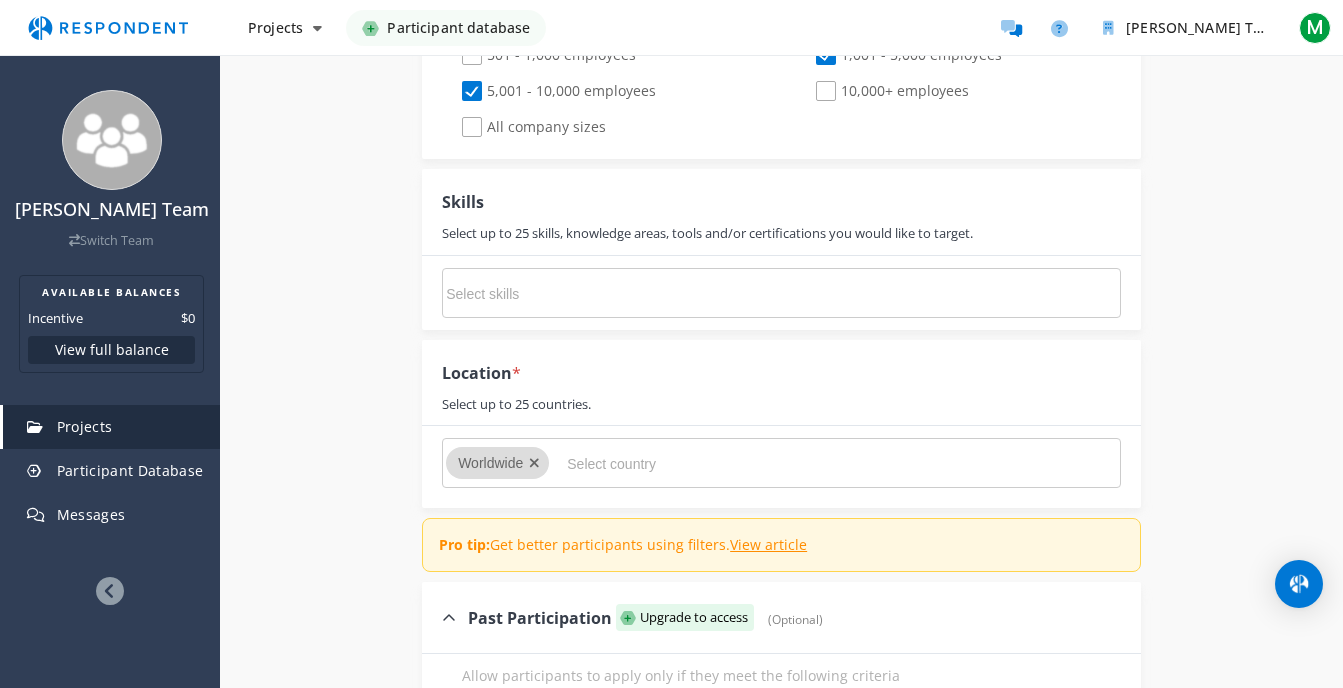 scroll, scrollTop: 1542, scrollLeft: 0, axis: vertical 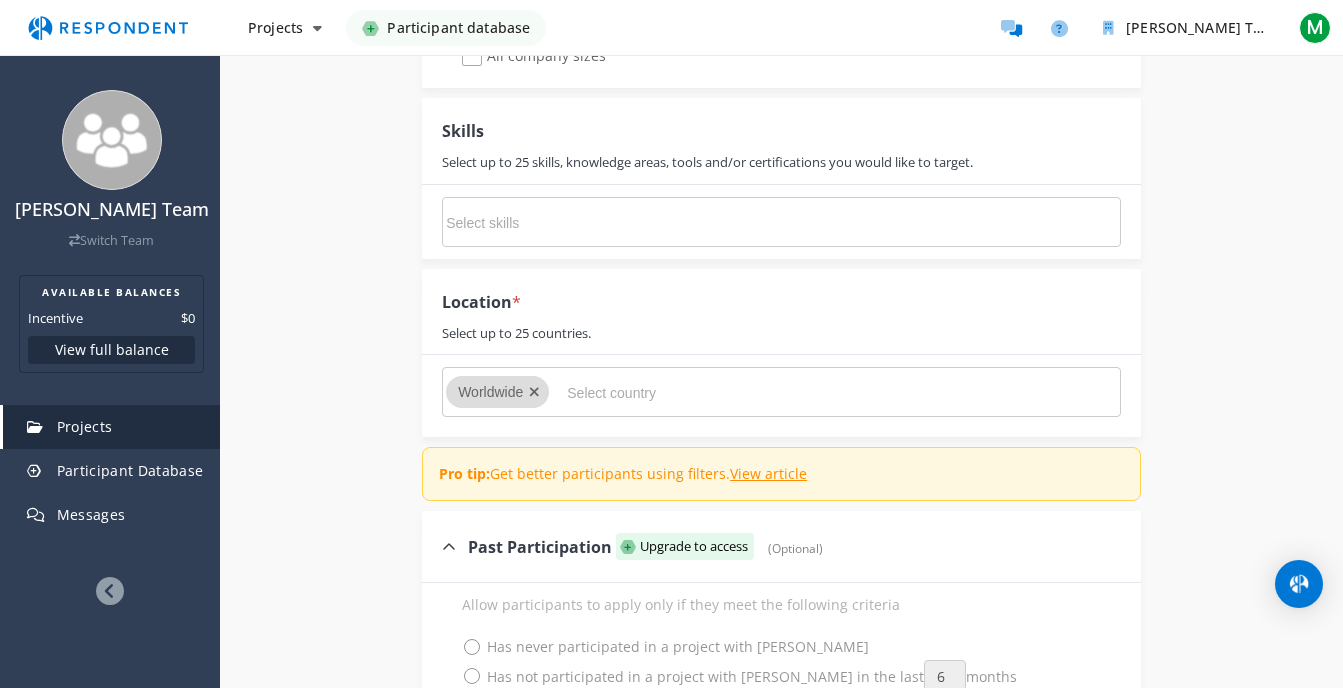 click at bounding box center [596, 223] 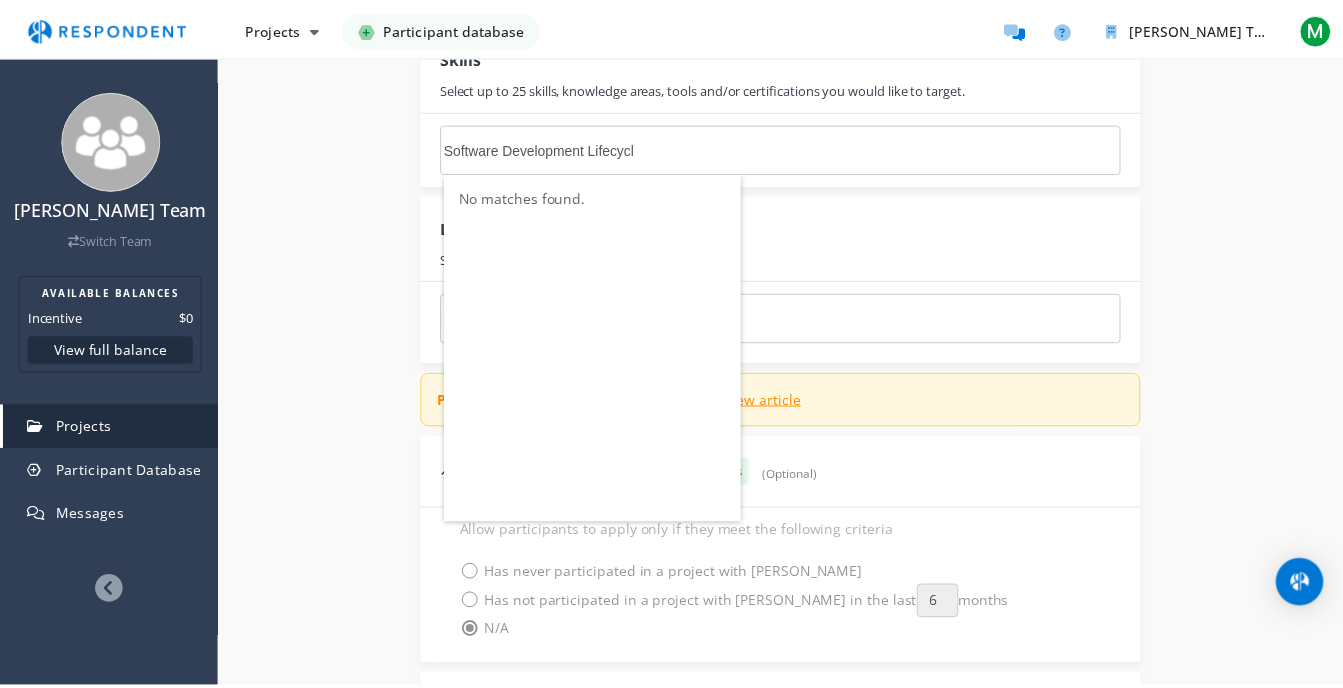scroll, scrollTop: 1616, scrollLeft: 0, axis: vertical 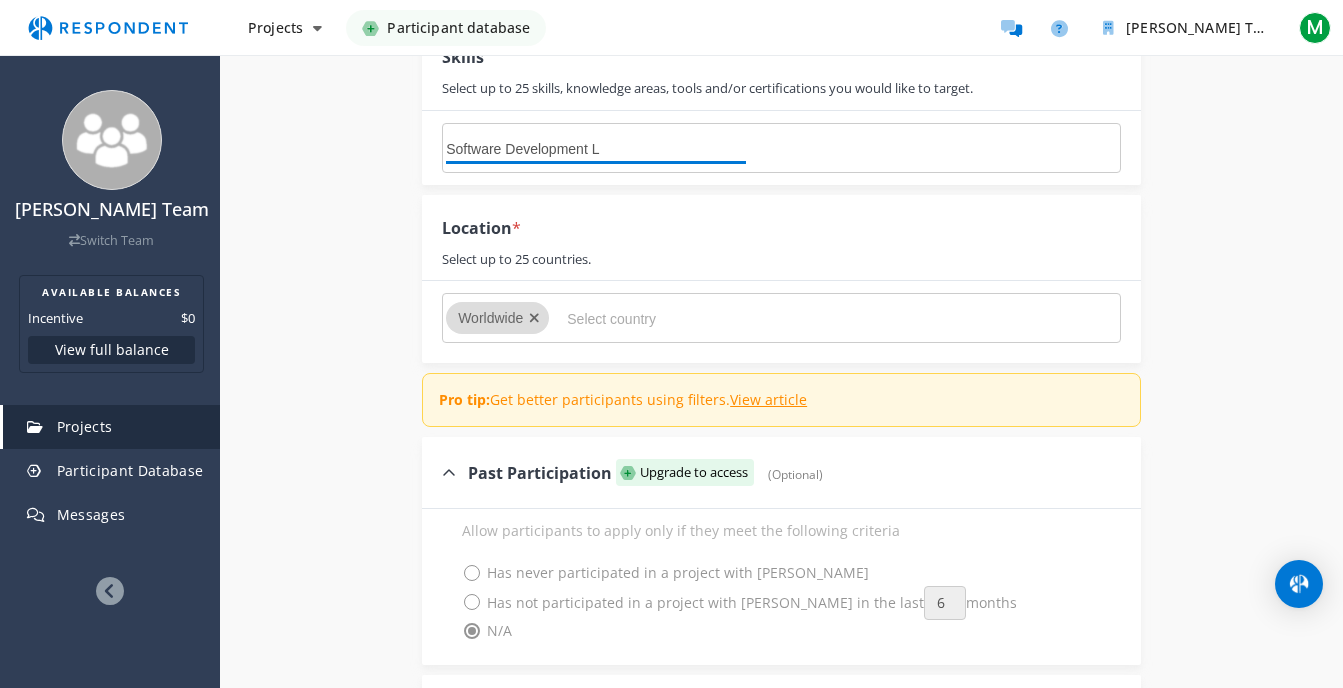 type on "Software Development" 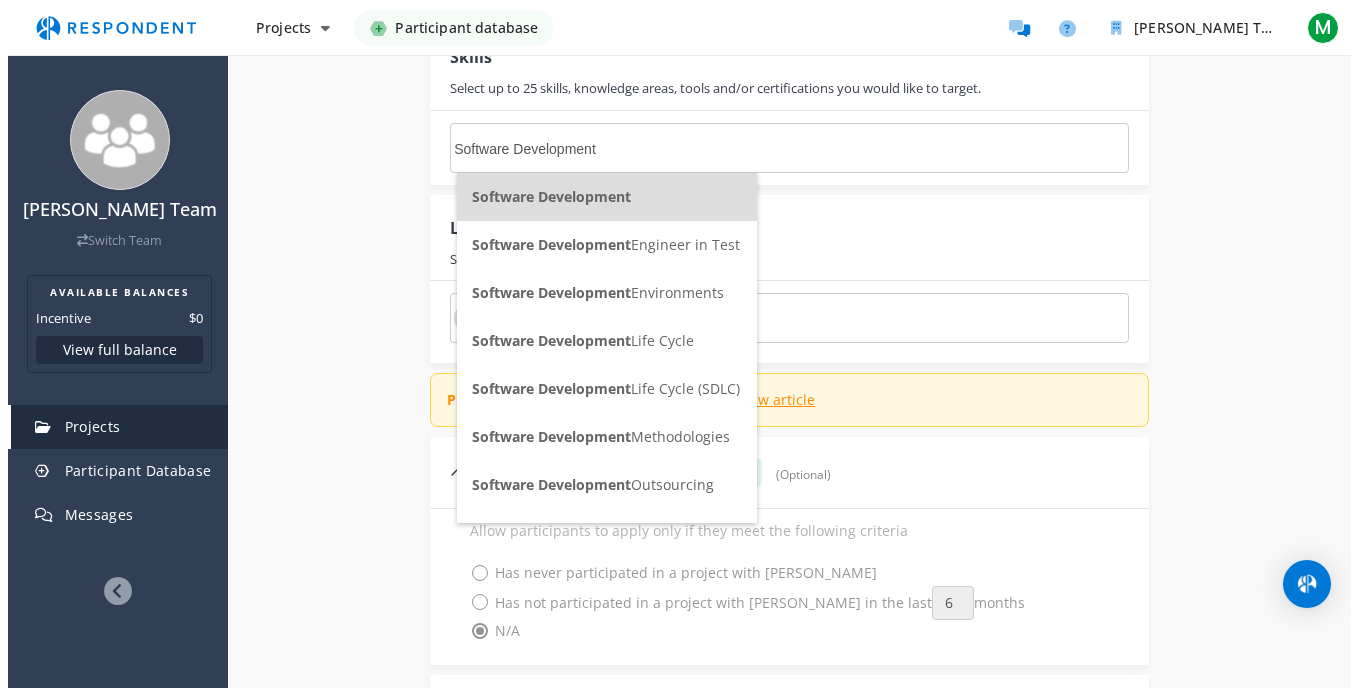 scroll, scrollTop: 0, scrollLeft: 0, axis: both 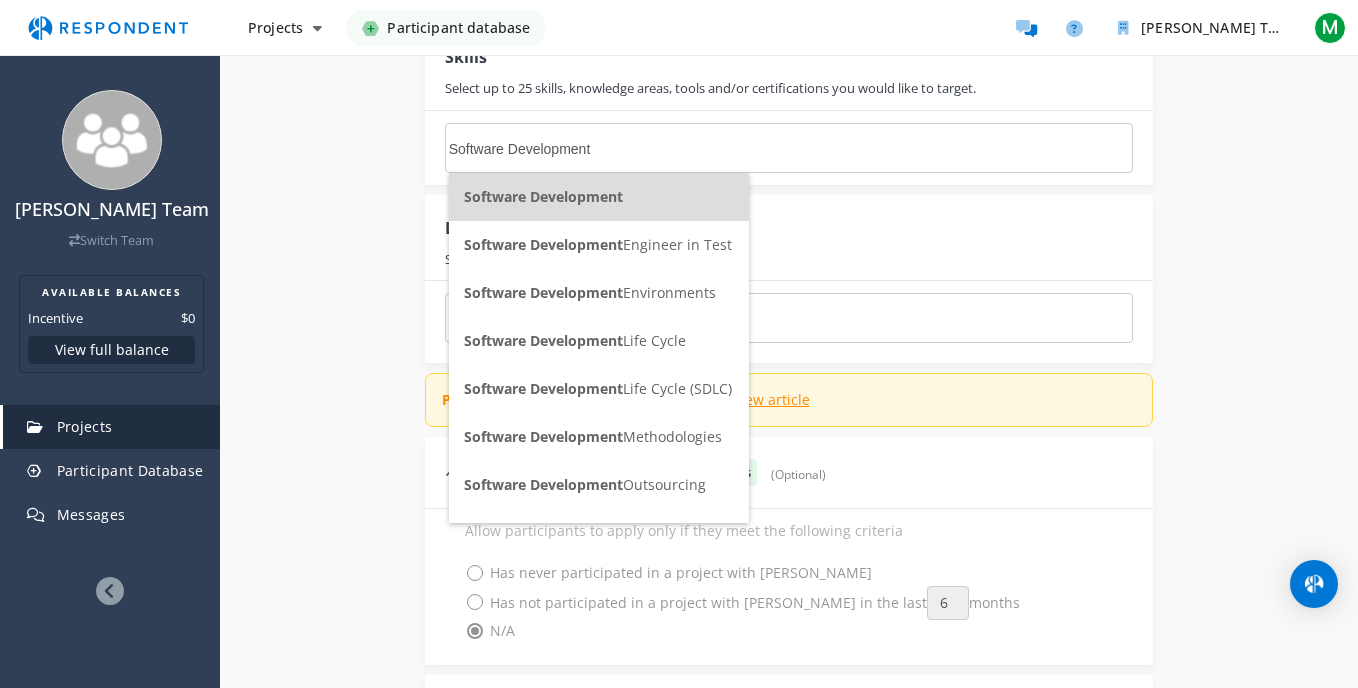 type 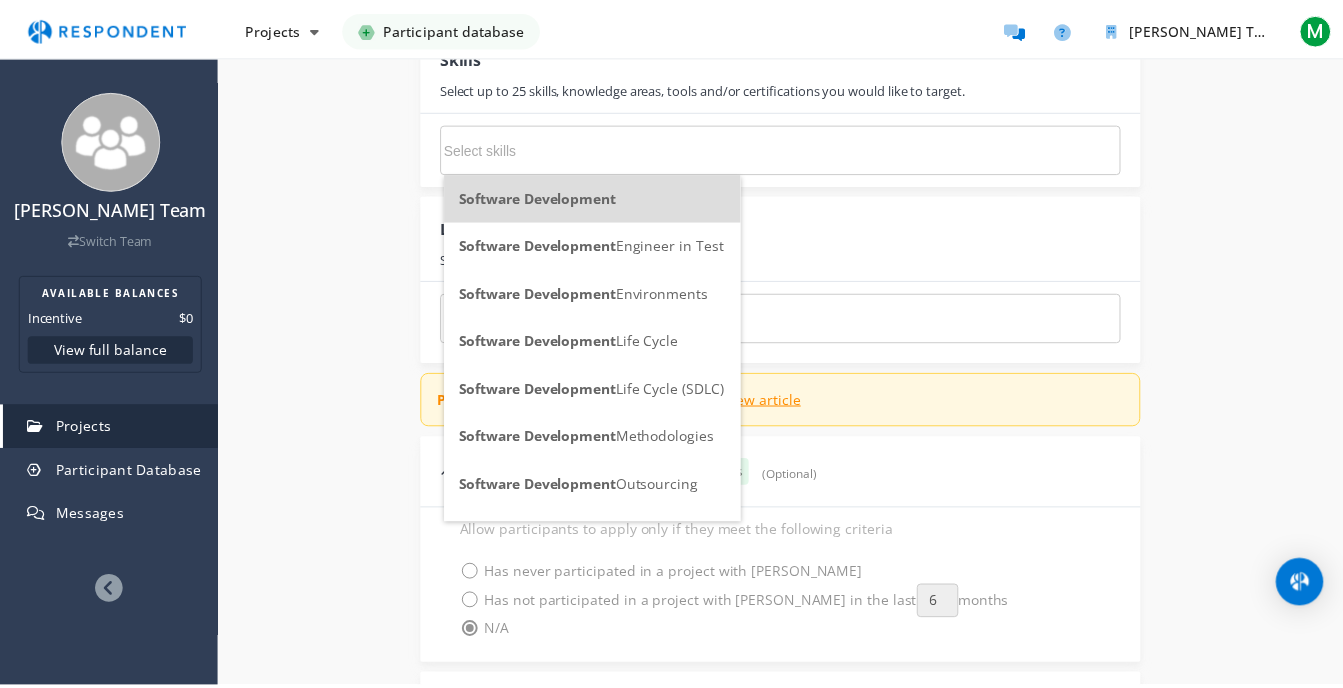 scroll, scrollTop: 1616, scrollLeft: 0, axis: vertical 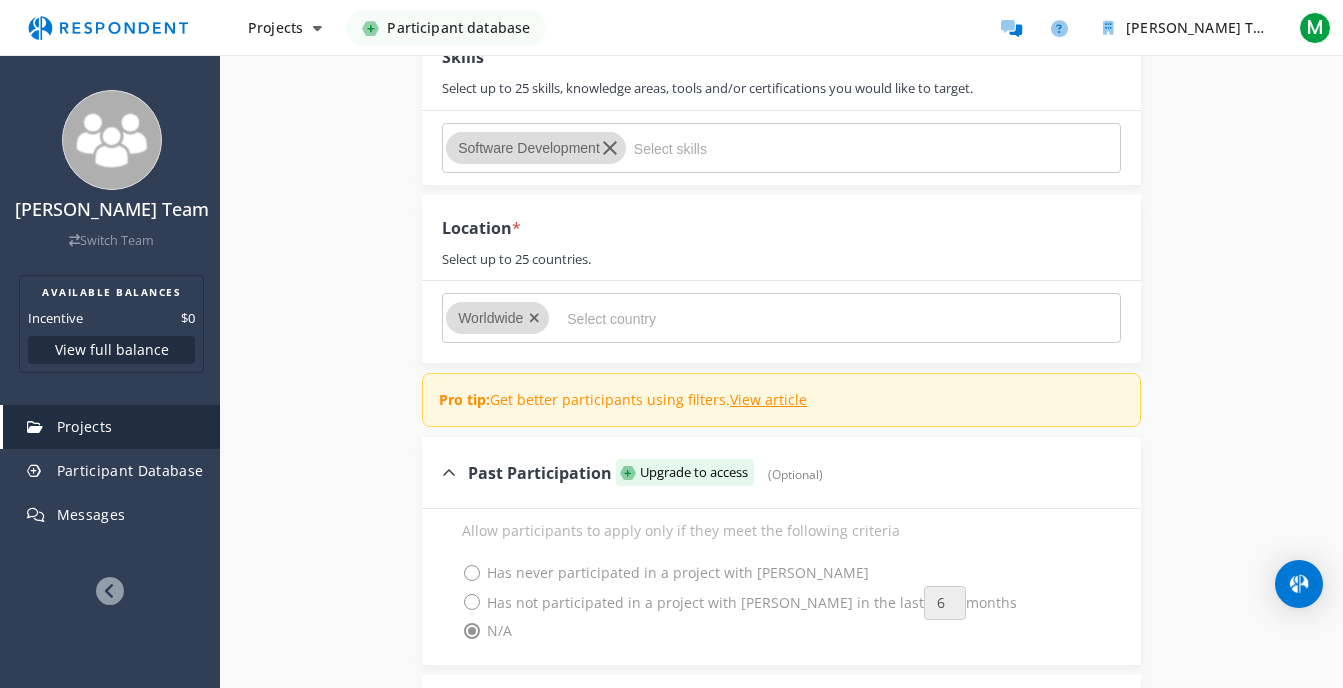 click at bounding box center (717, 319) 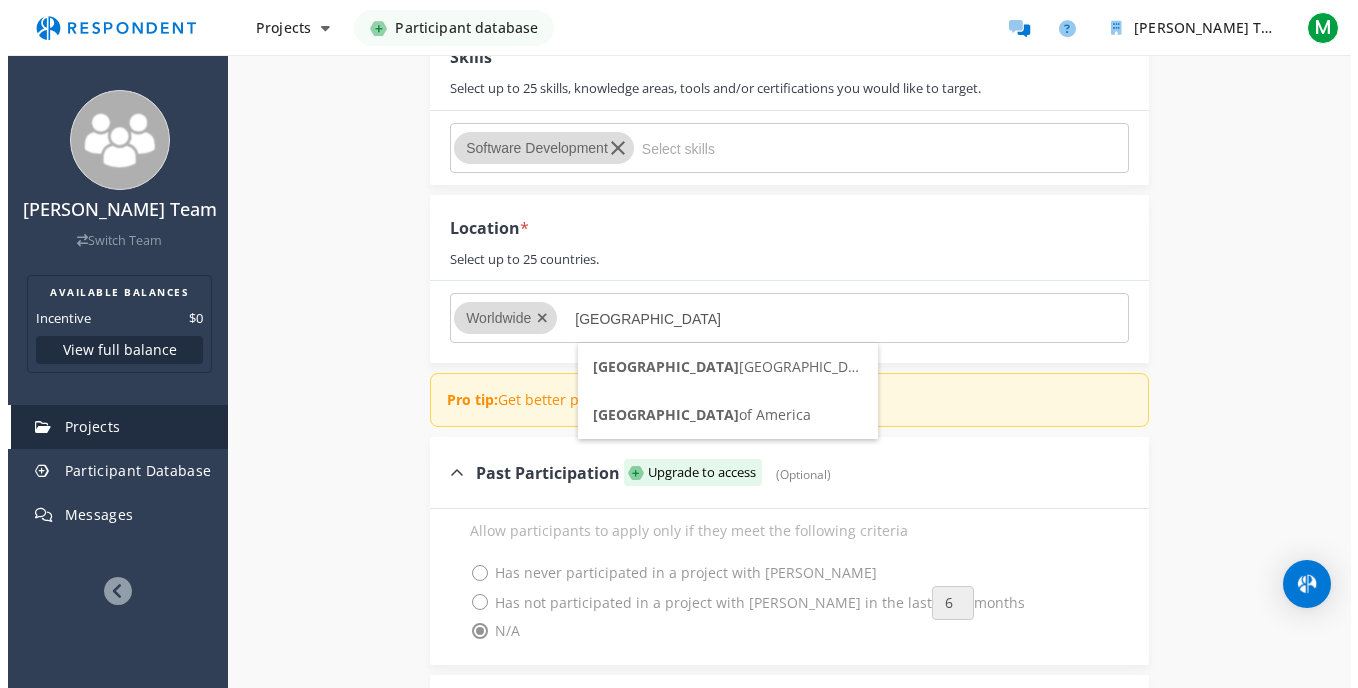 scroll, scrollTop: 0, scrollLeft: 0, axis: both 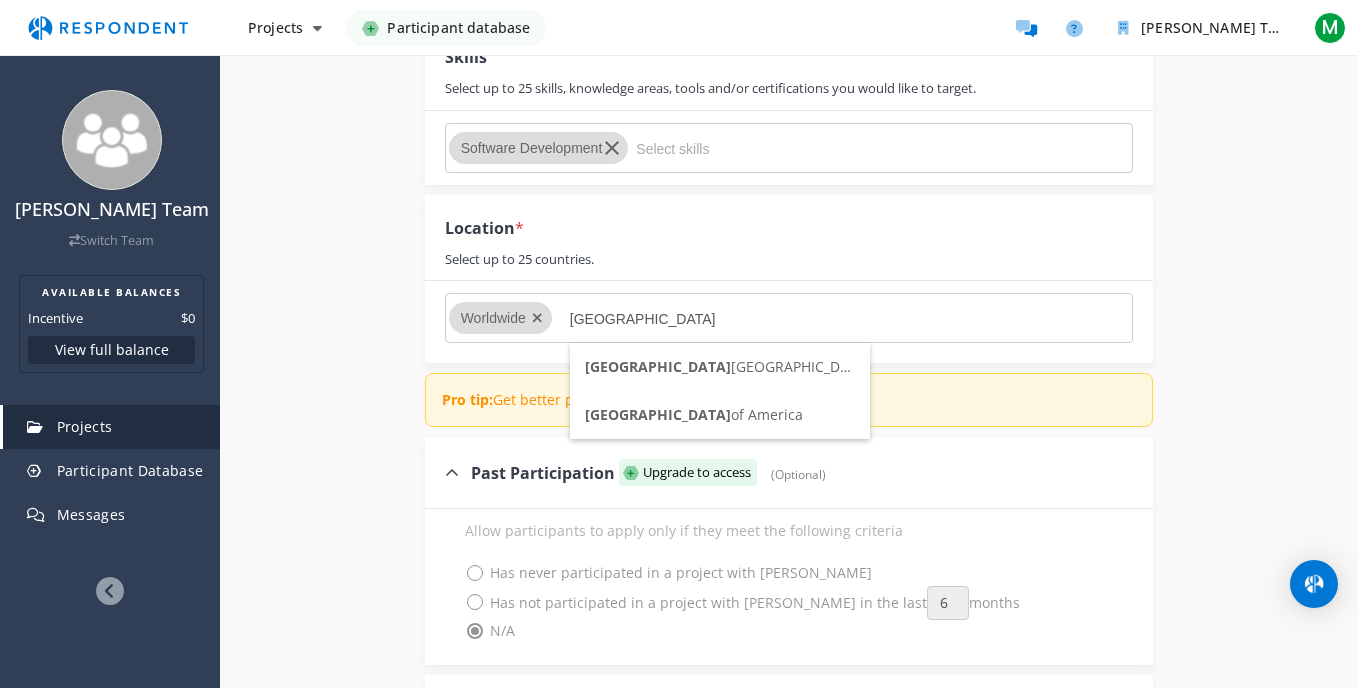 type on "[GEOGRAPHIC_DATA]" 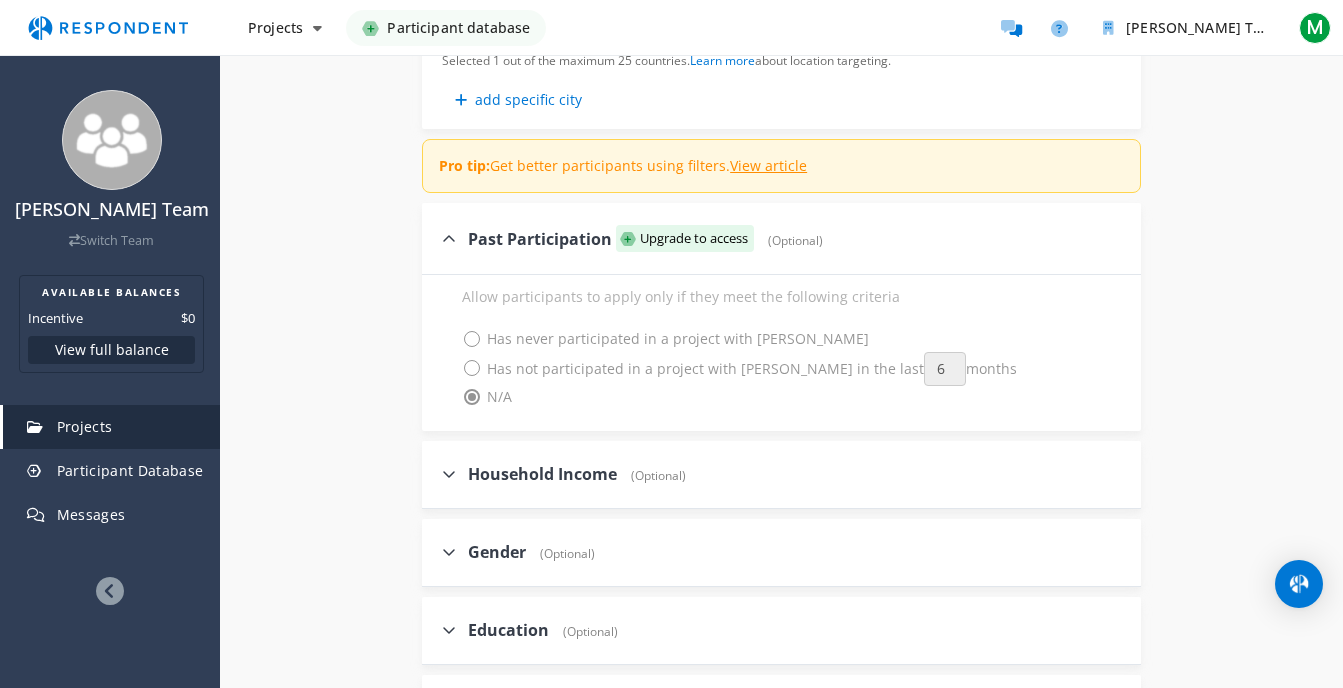 scroll, scrollTop: 2034, scrollLeft: 0, axis: vertical 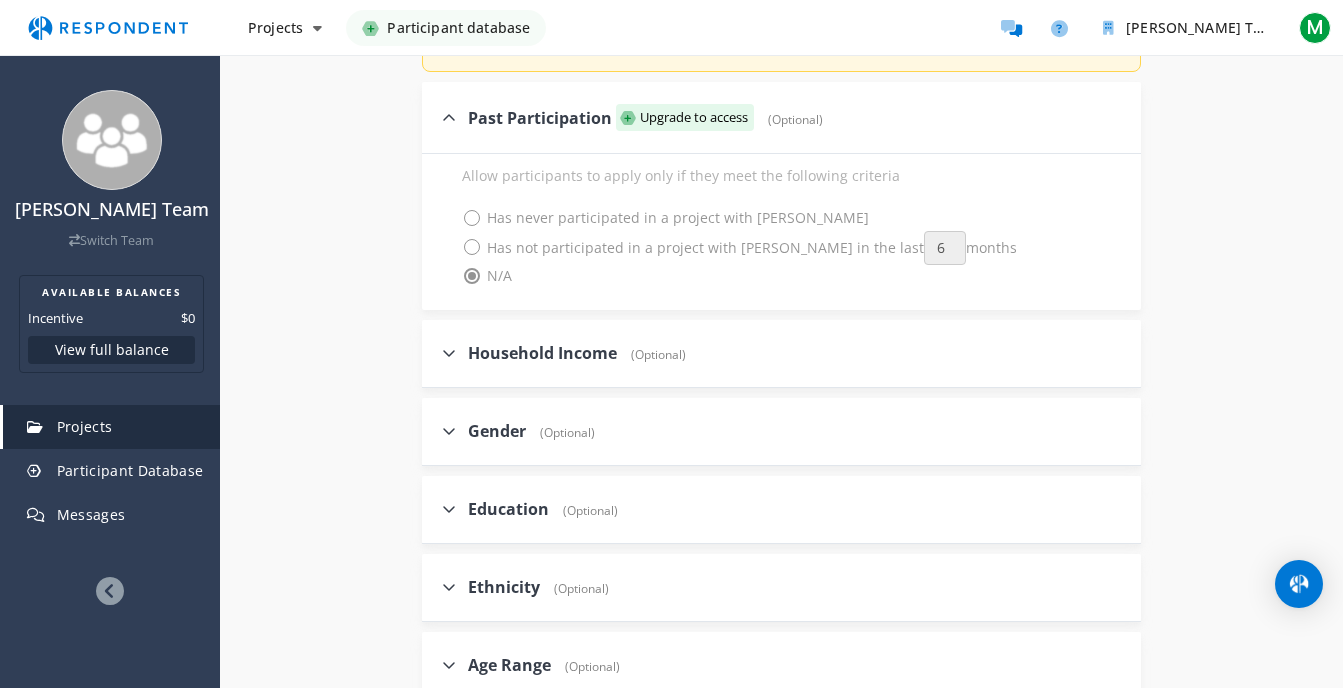 click on "Household Income   (Optional)" 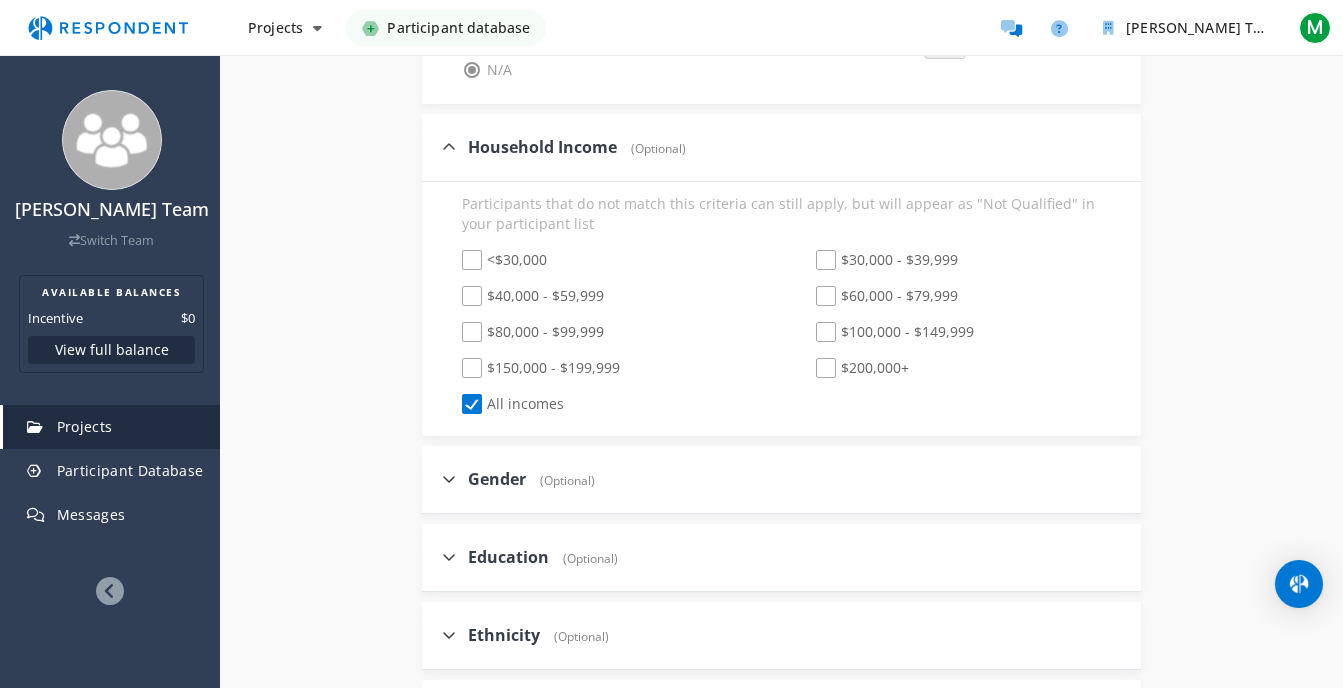scroll, scrollTop: 2246, scrollLeft: 0, axis: vertical 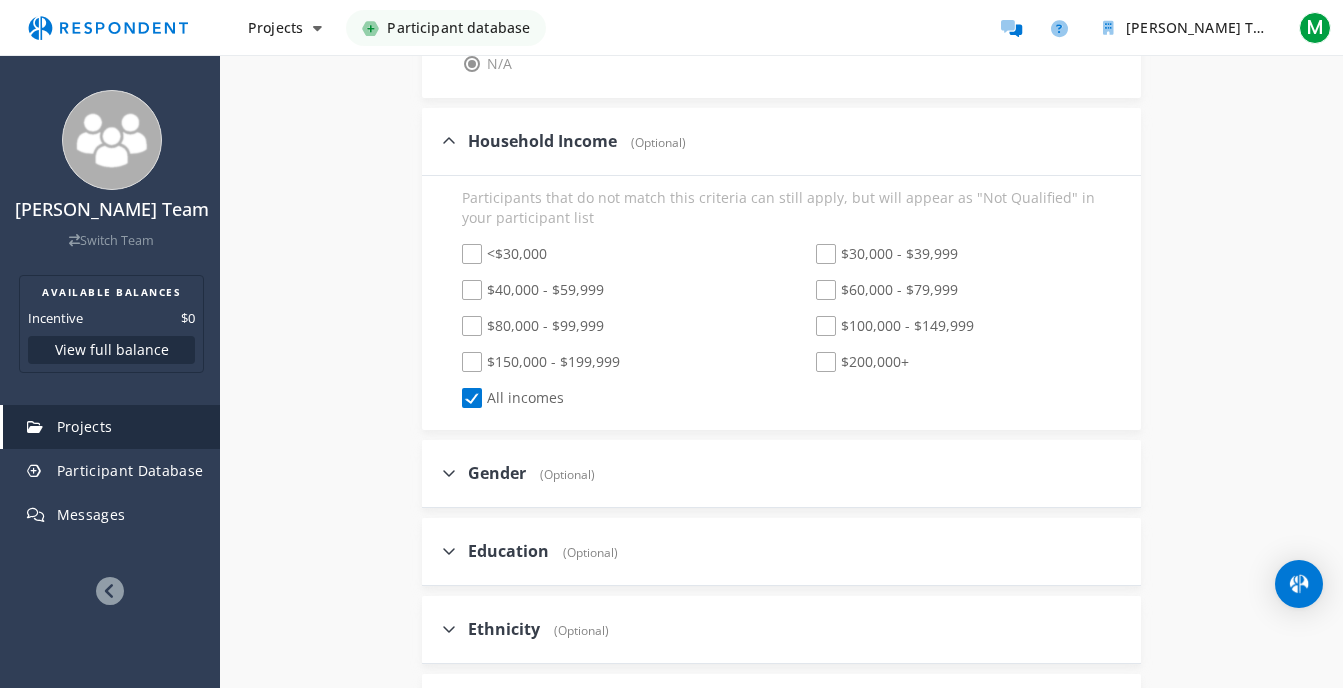 click on "$40,000 - $59,999" 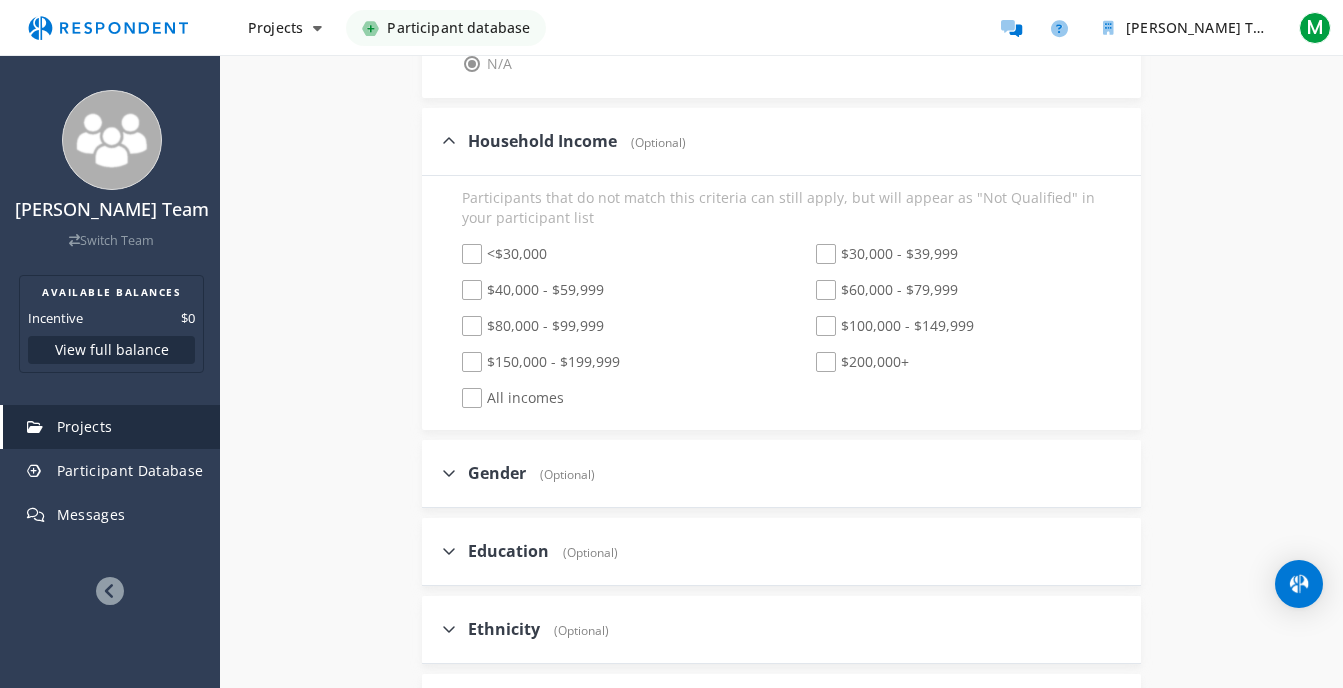 checkbox on "true" 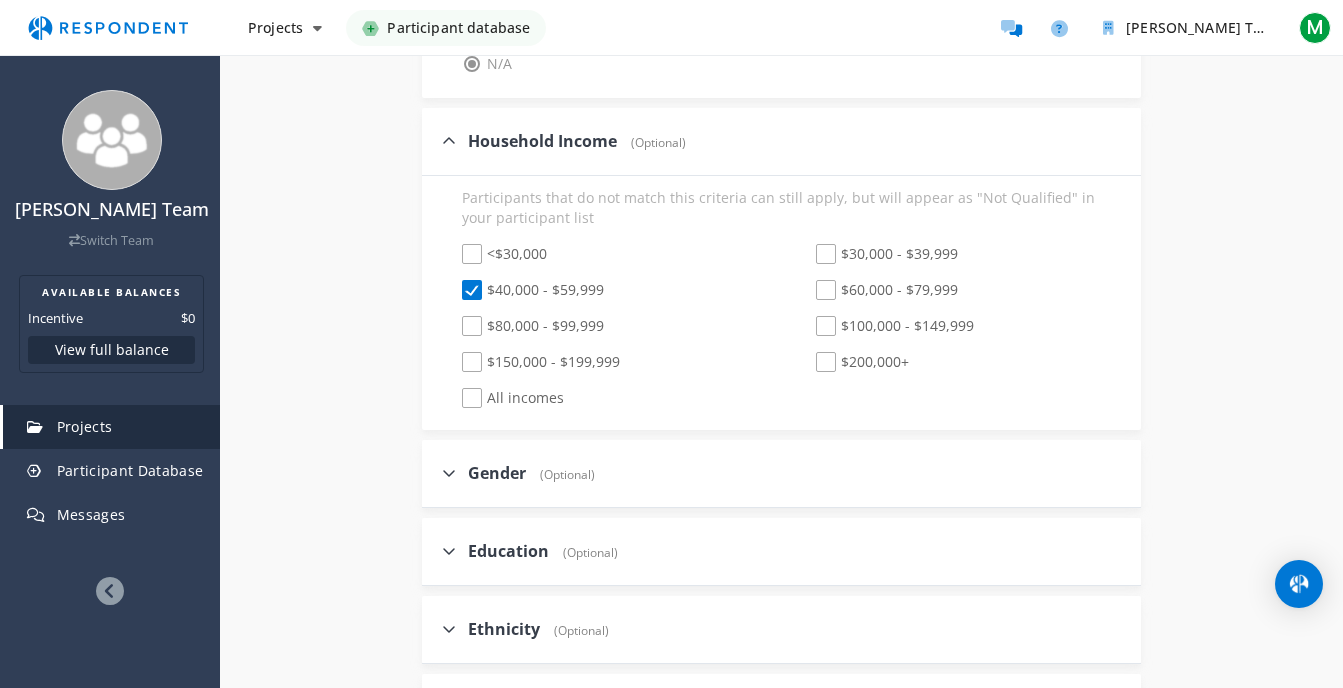 checkbox on "false" 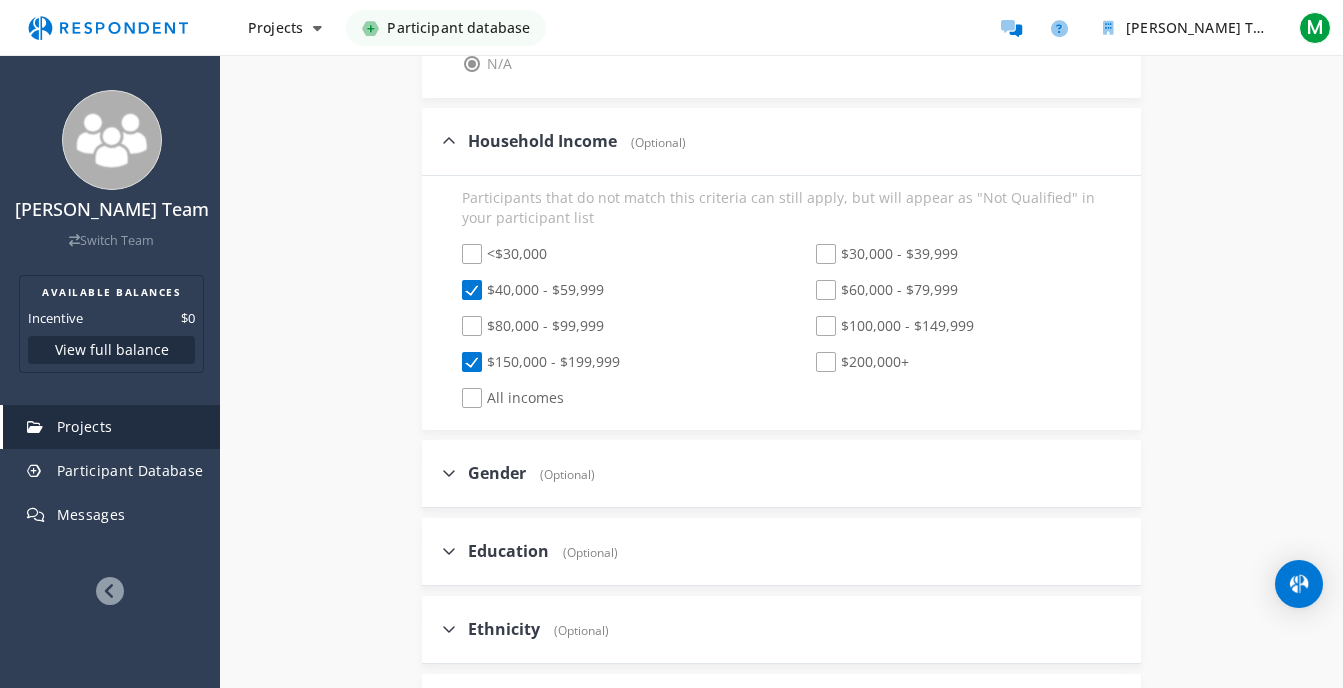 click on "$150,000 - $199,999" 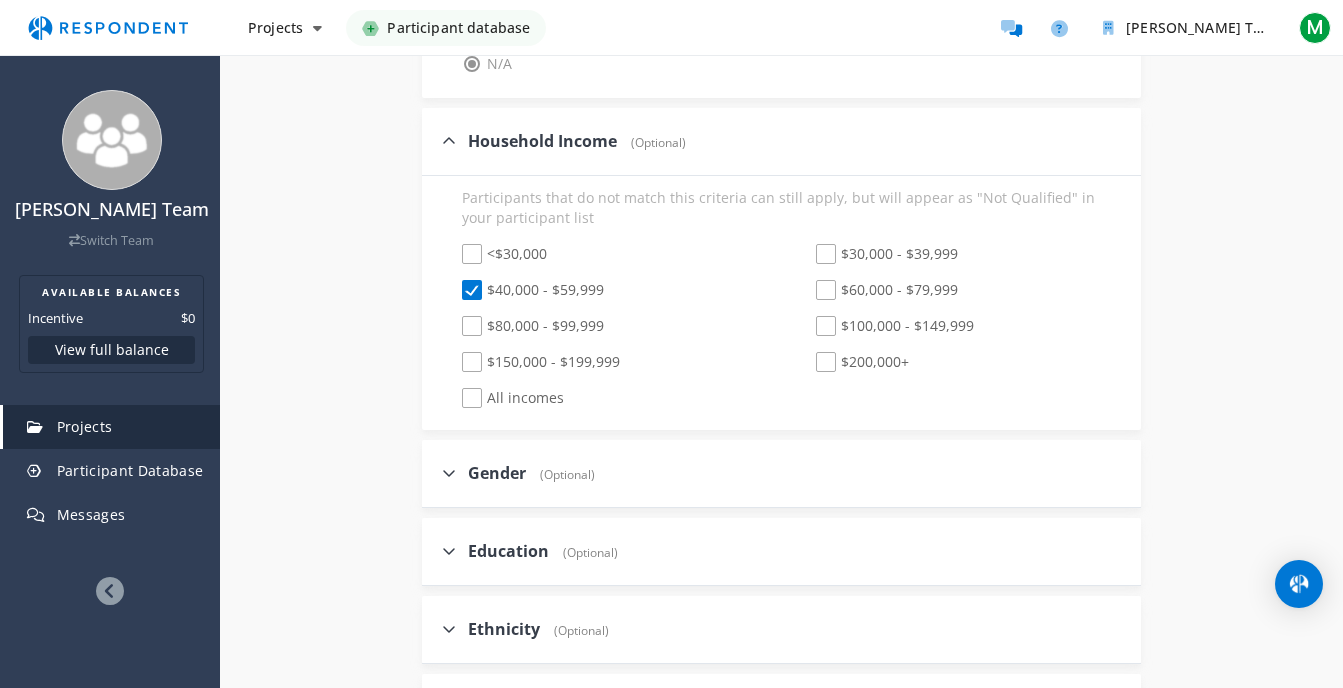 click on "Gender" 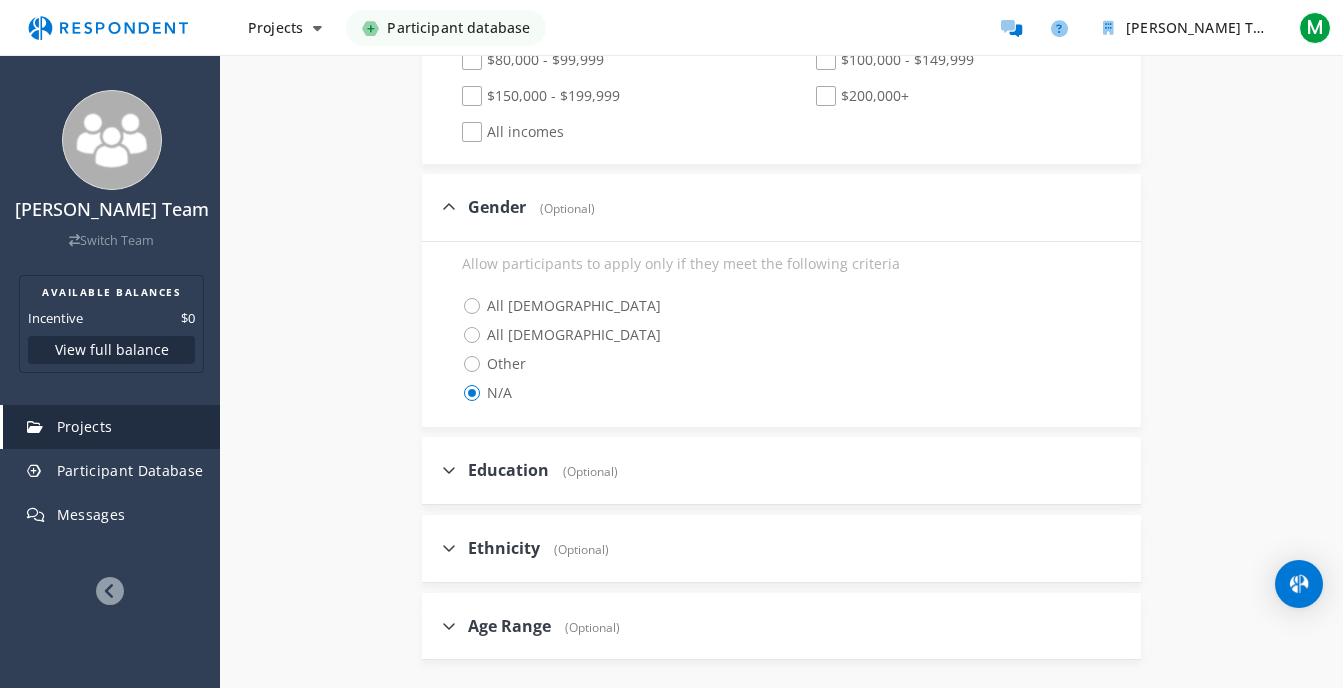 scroll, scrollTop: 2510, scrollLeft: 0, axis: vertical 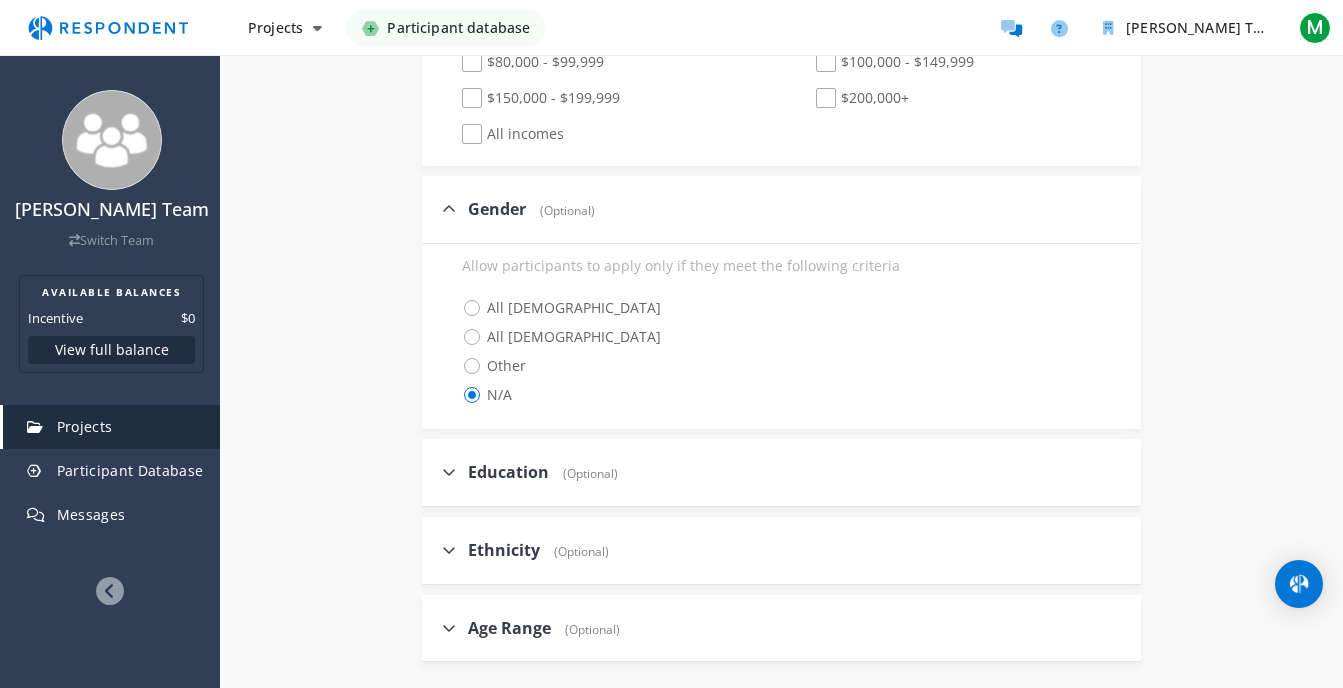 click on "All [DEMOGRAPHIC_DATA]" 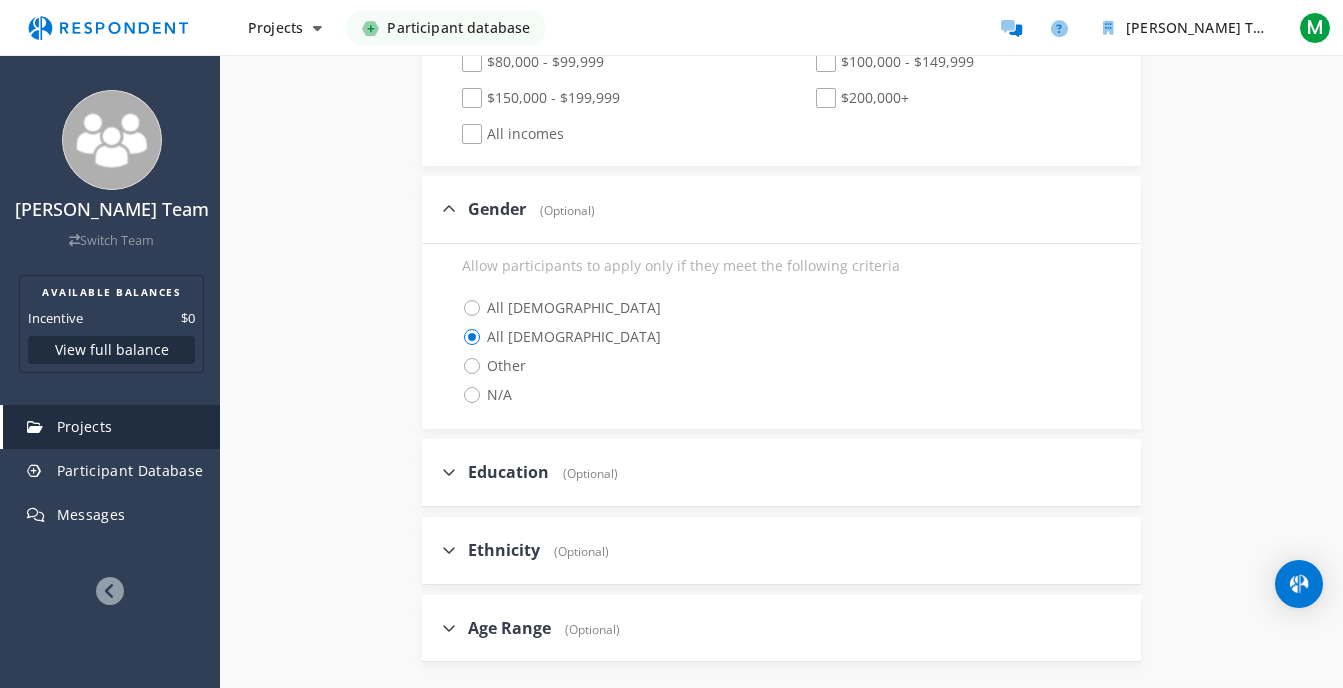 click on "All [DEMOGRAPHIC_DATA]" 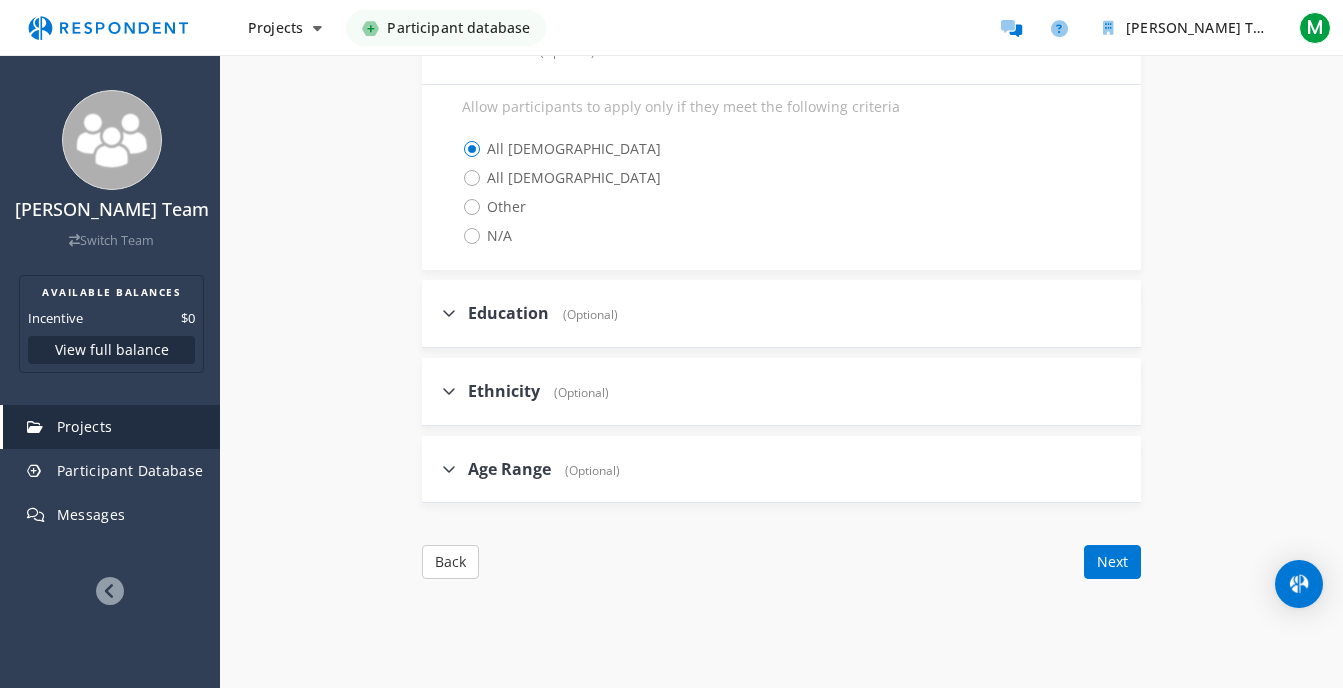 scroll, scrollTop: 2668, scrollLeft: 0, axis: vertical 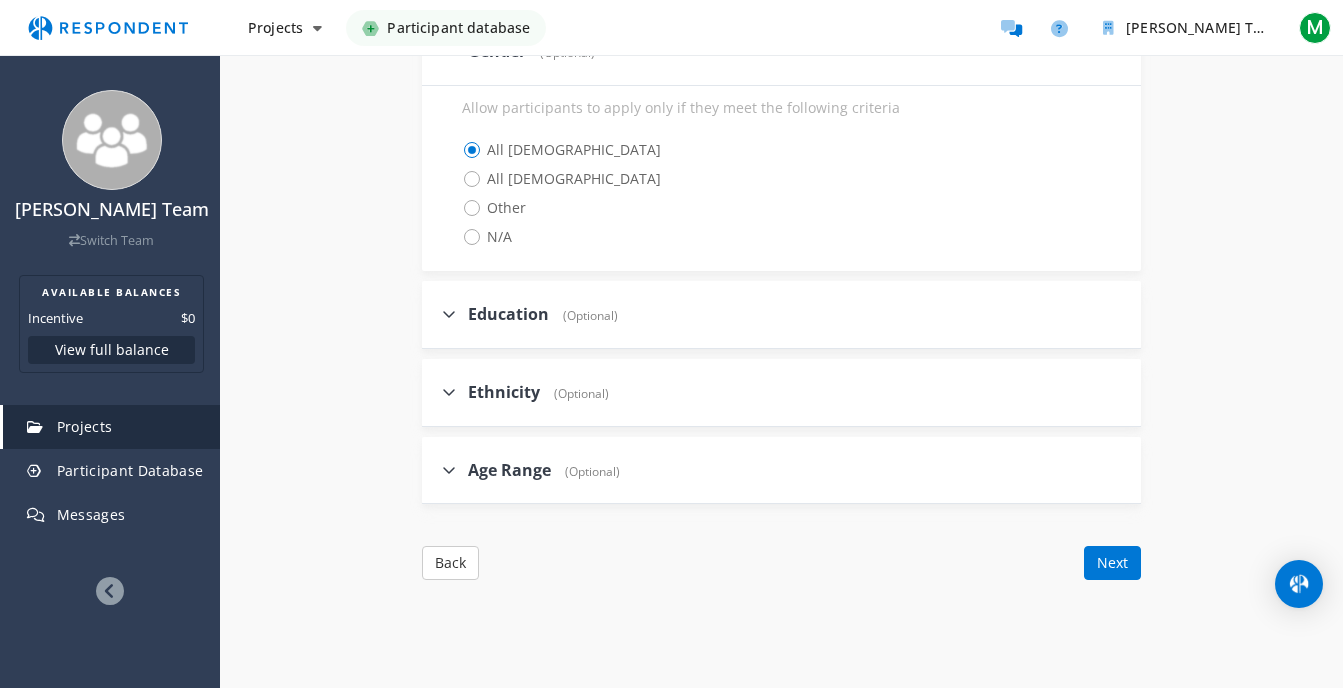 click on "Education    (Optional)" 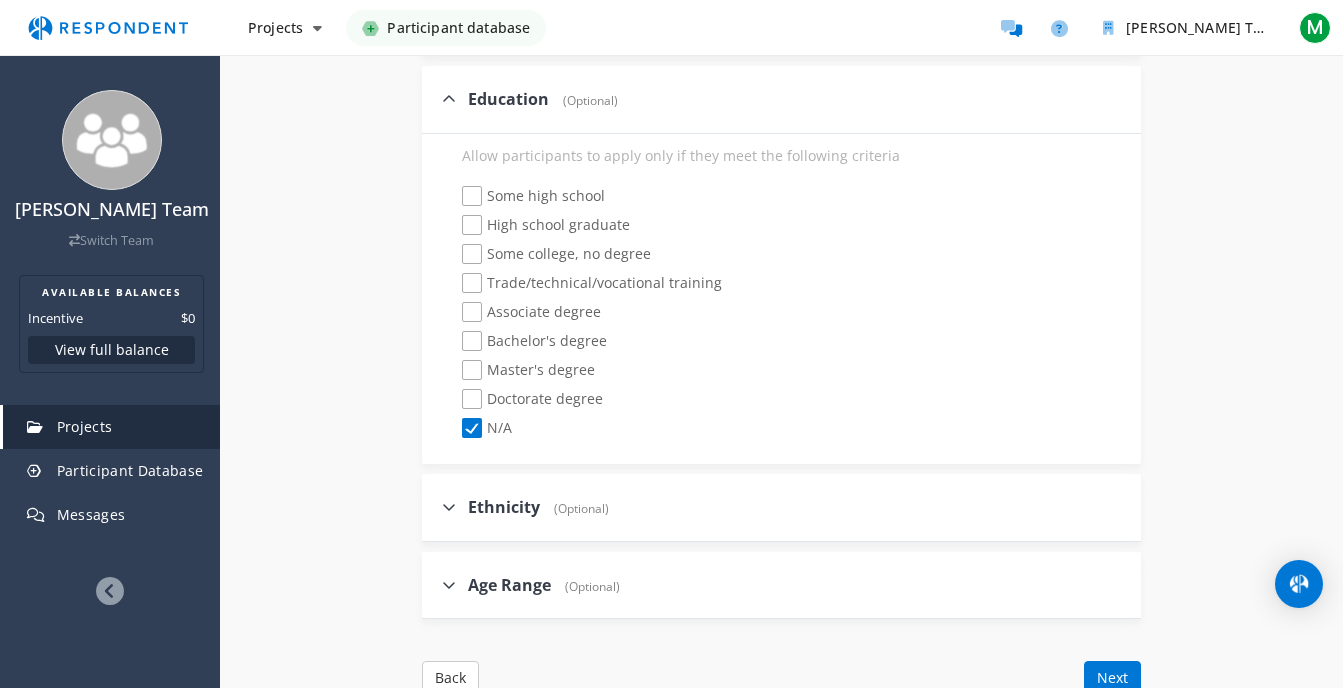 scroll, scrollTop: 2882, scrollLeft: 0, axis: vertical 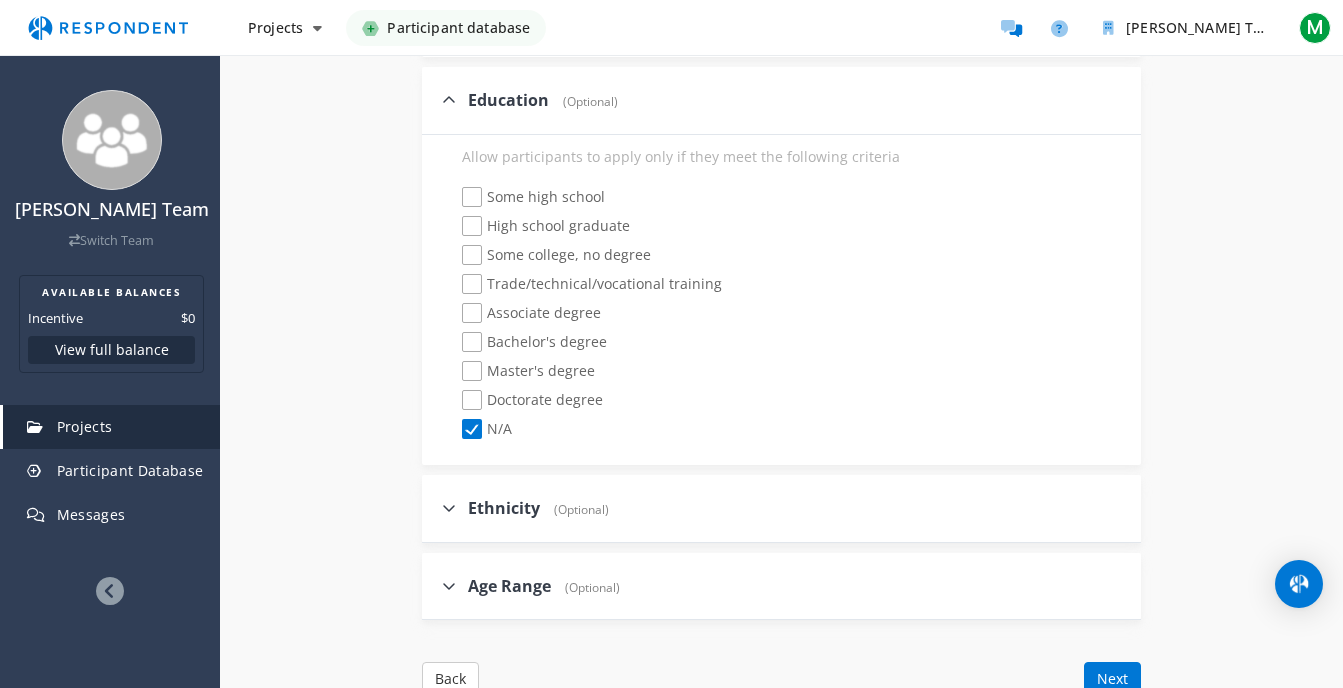 click on "Some high school           High school graduate           Some college, no degree           Trade/technical/vocational training           Associate degree           Bachelor's degree           Master's degree           Doctorate degree             N/A" 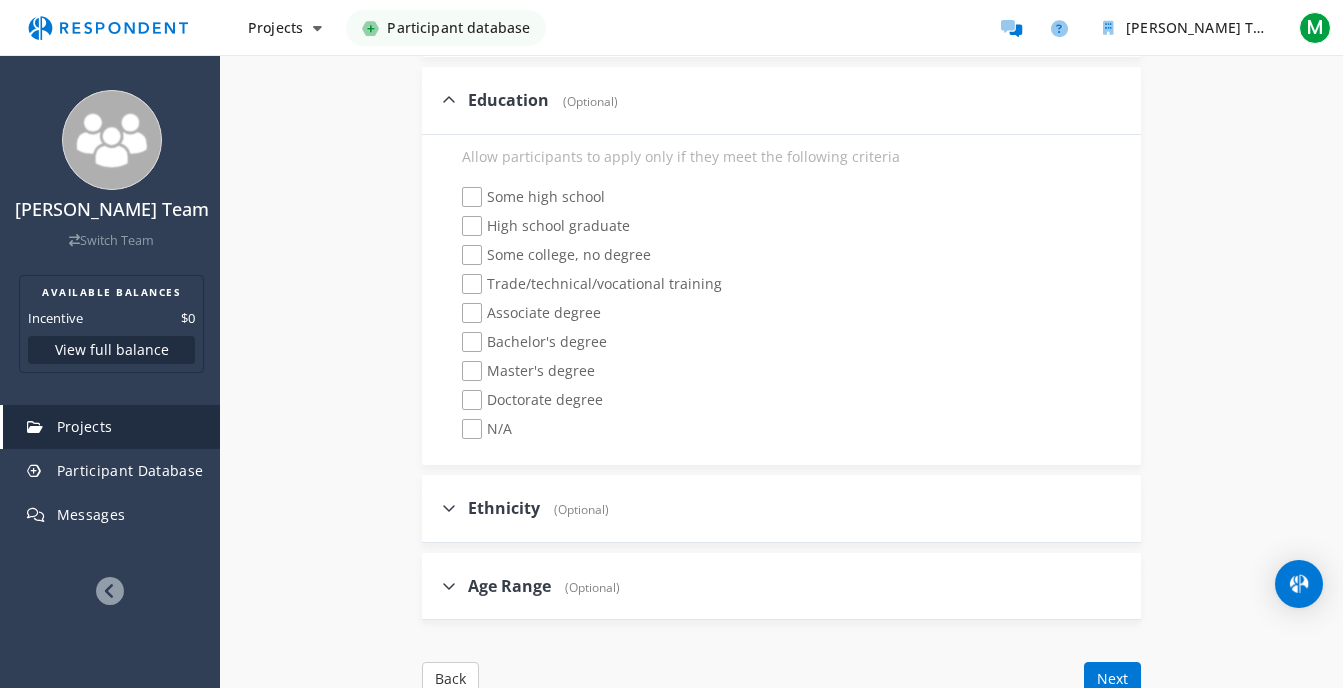 checkbox on "true" 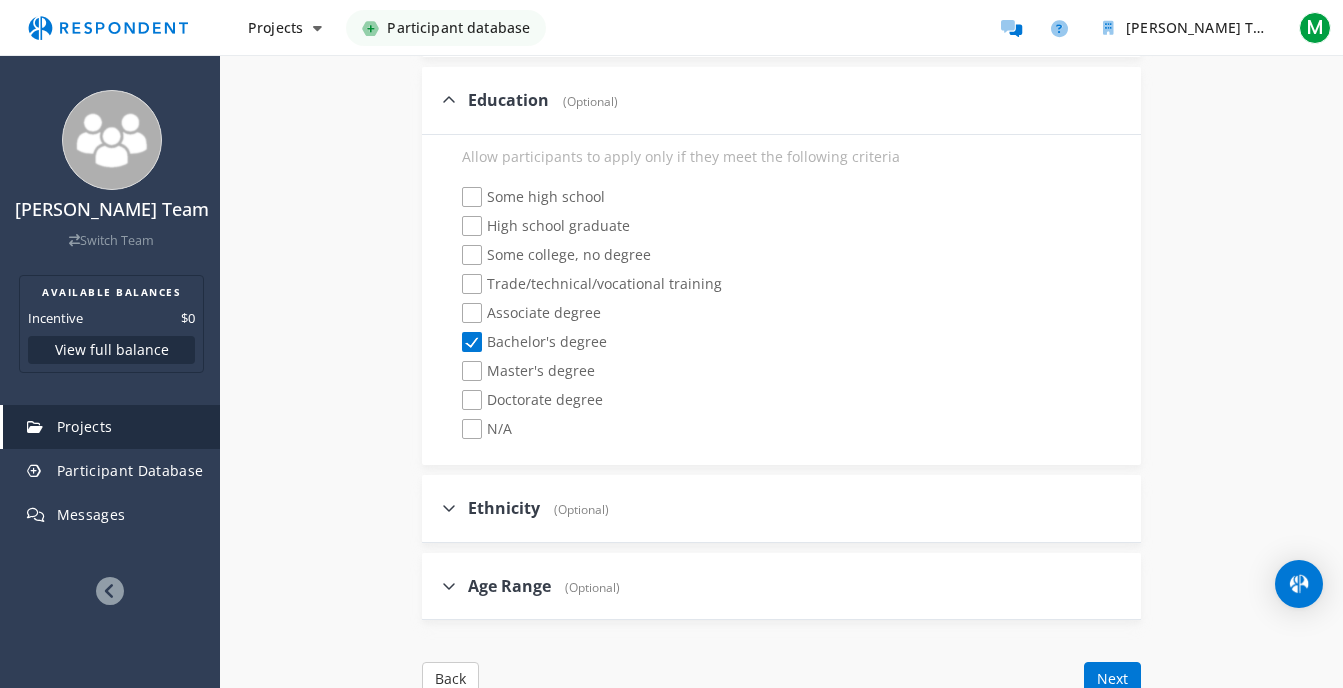 checkbox on "false" 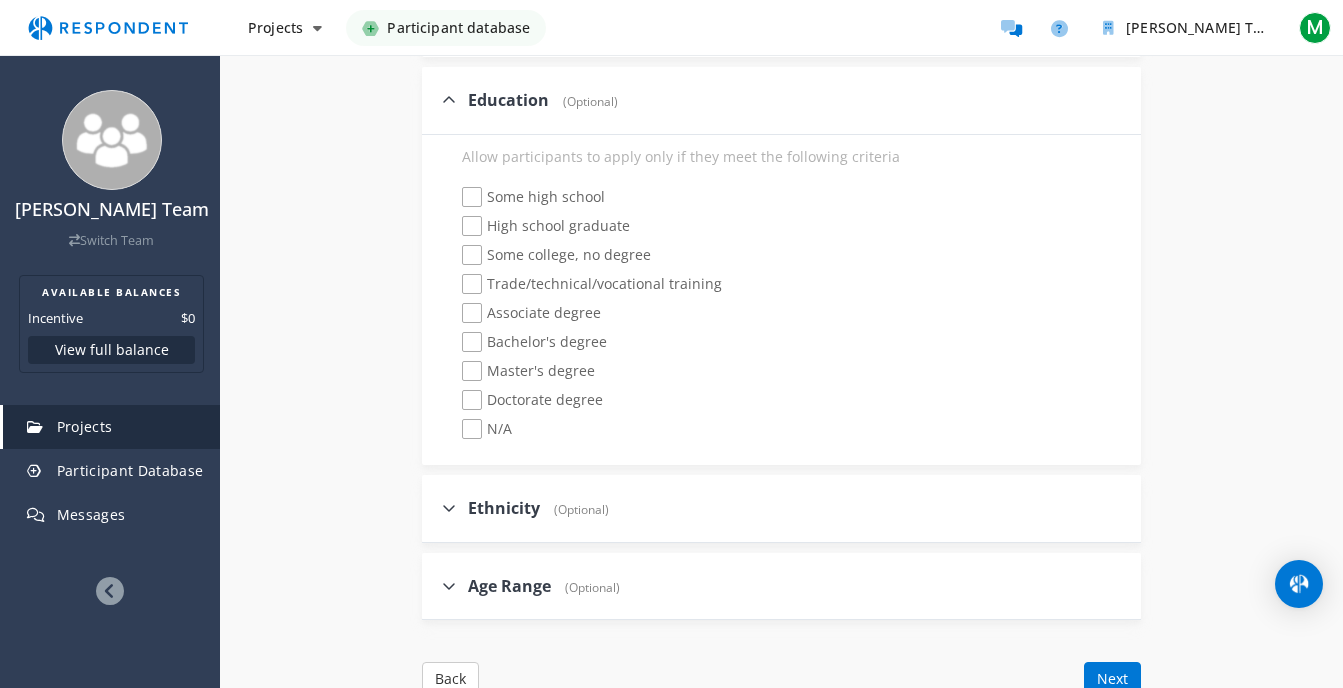 click on "Bachelor's degree" 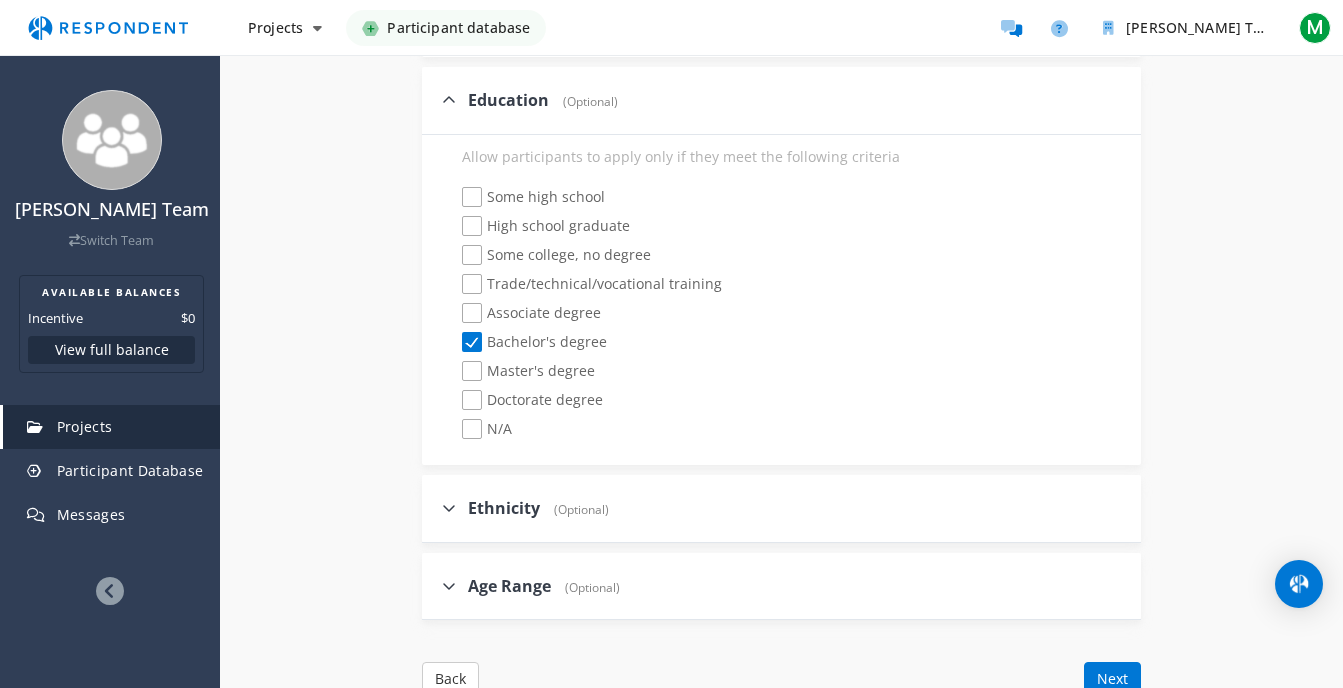 click on "Bachelor's degree" 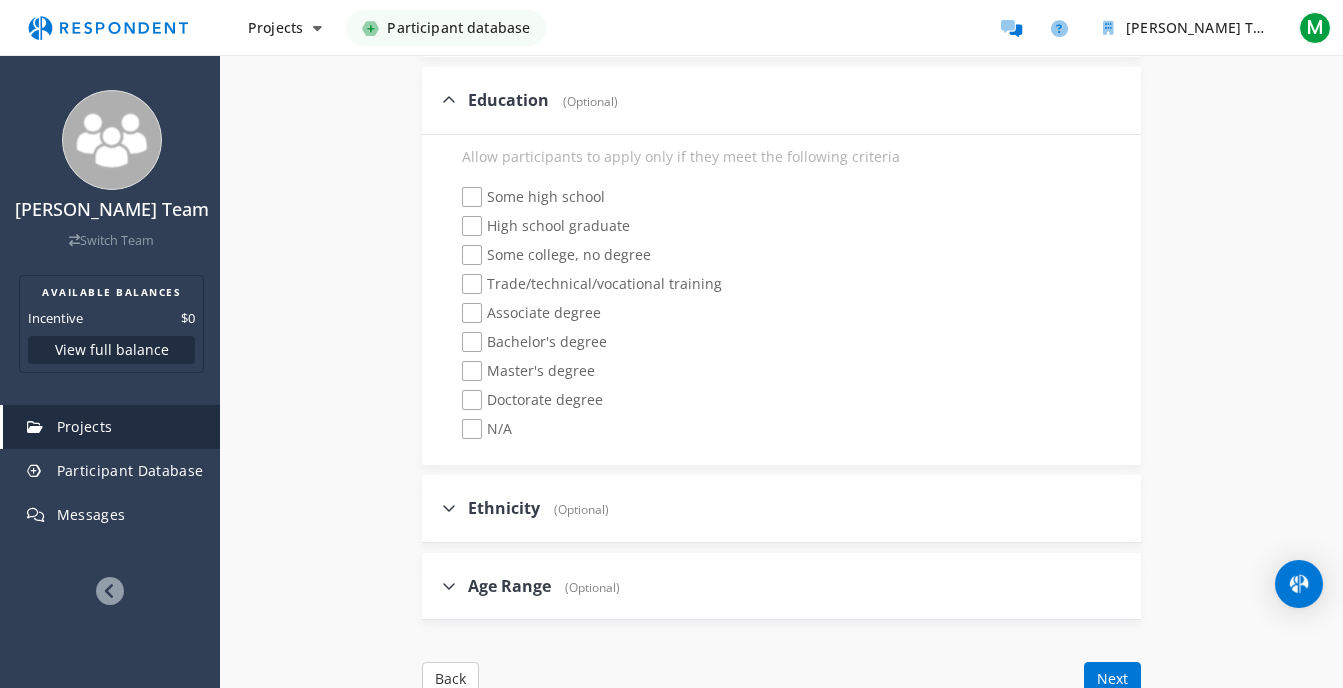 click on "Bachelor's degree" 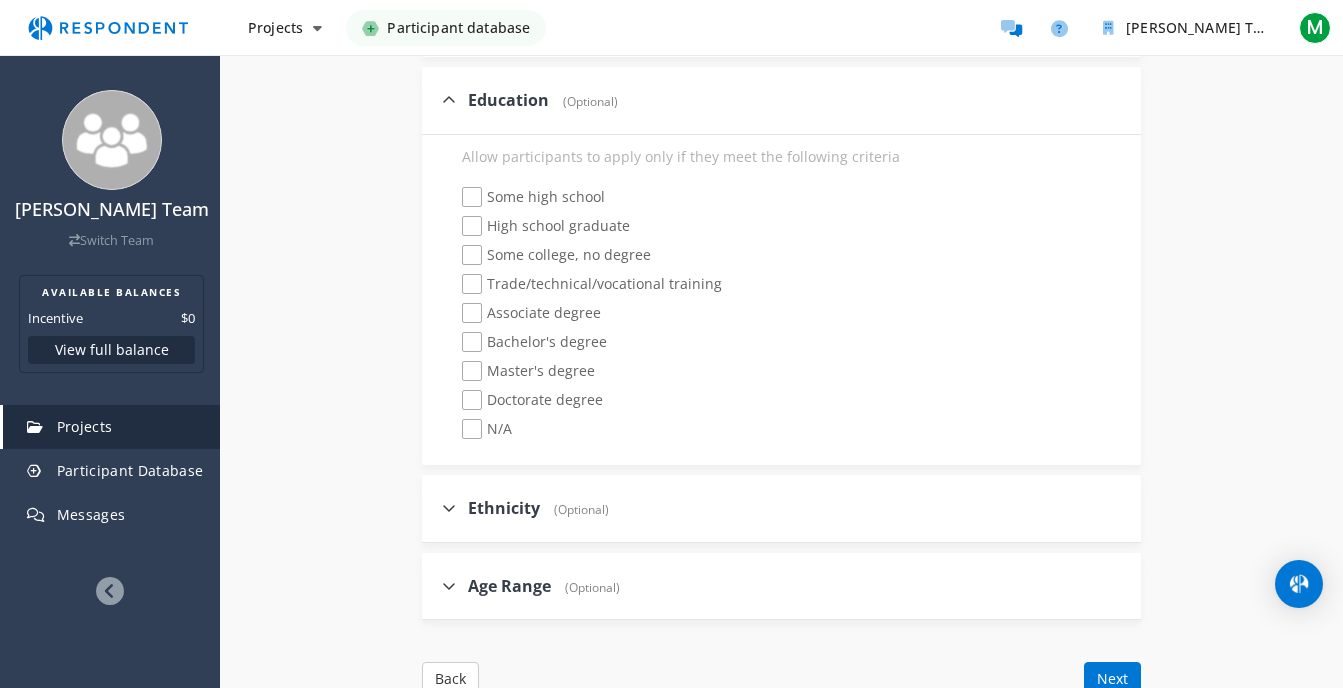 click on "Bachelor's degree" 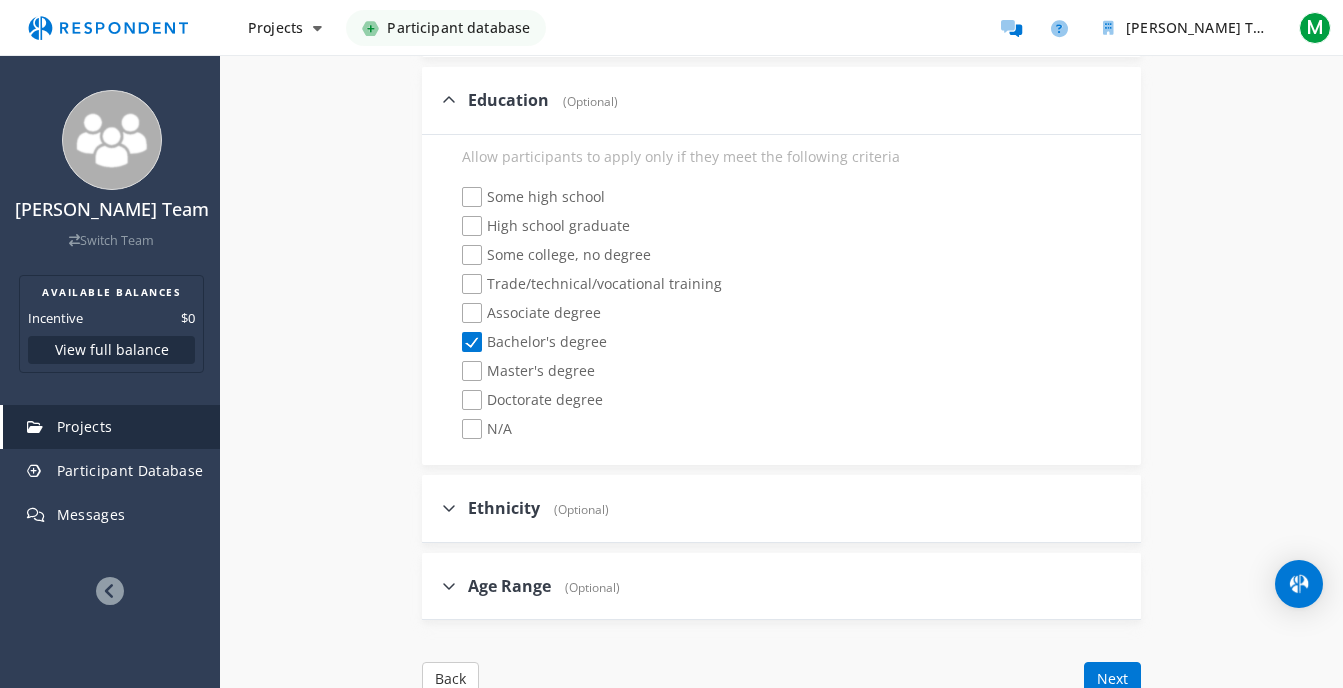 scroll, scrollTop: 3066, scrollLeft: 0, axis: vertical 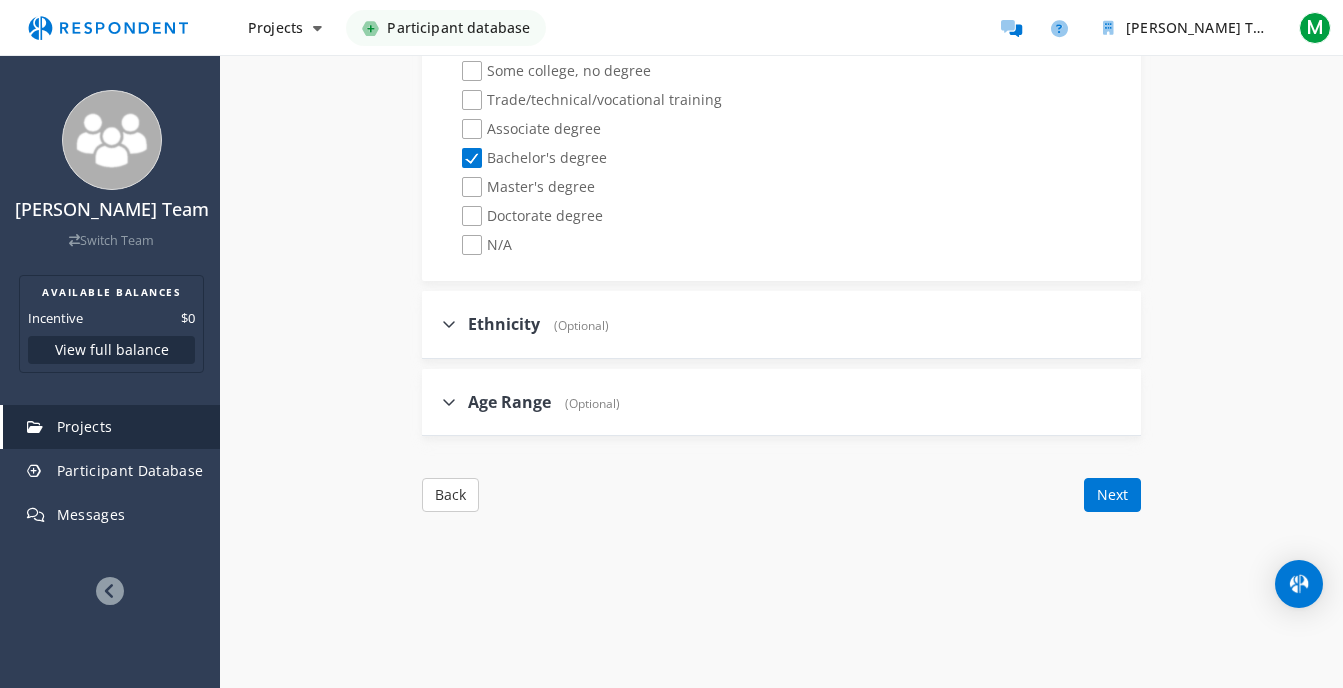 click on "Ethnicity" 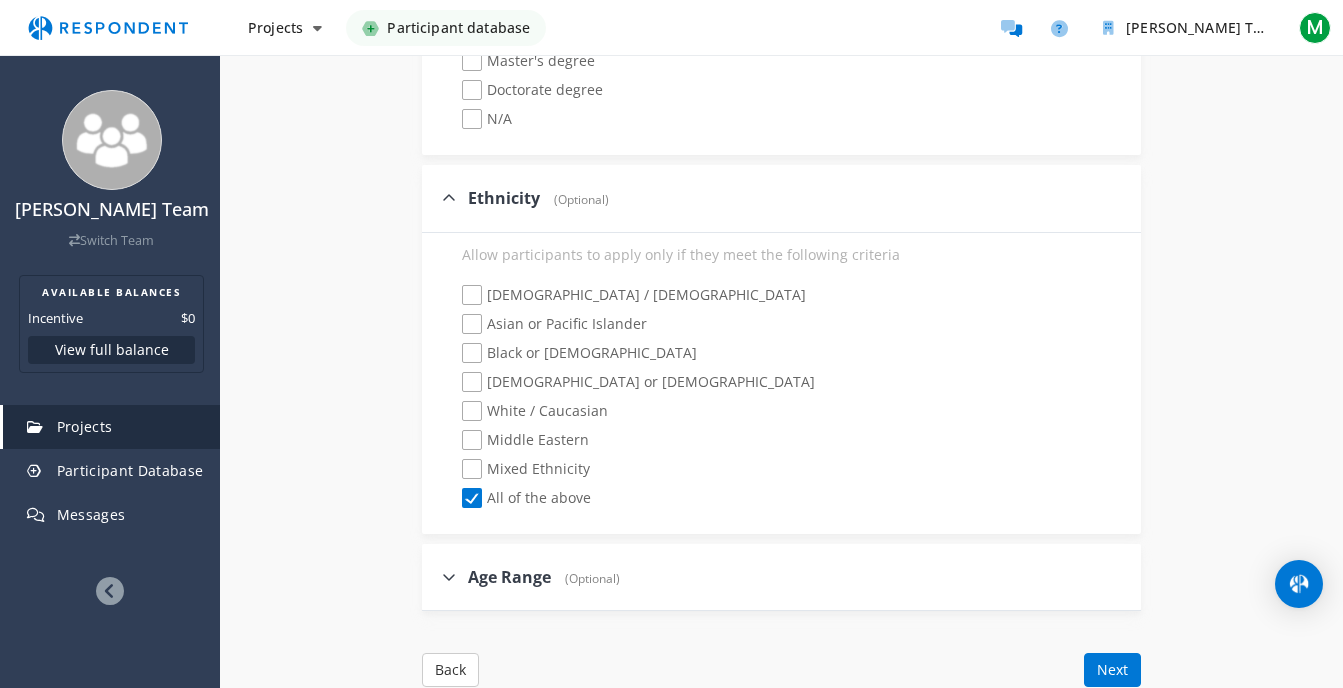 scroll, scrollTop: 3191, scrollLeft: 0, axis: vertical 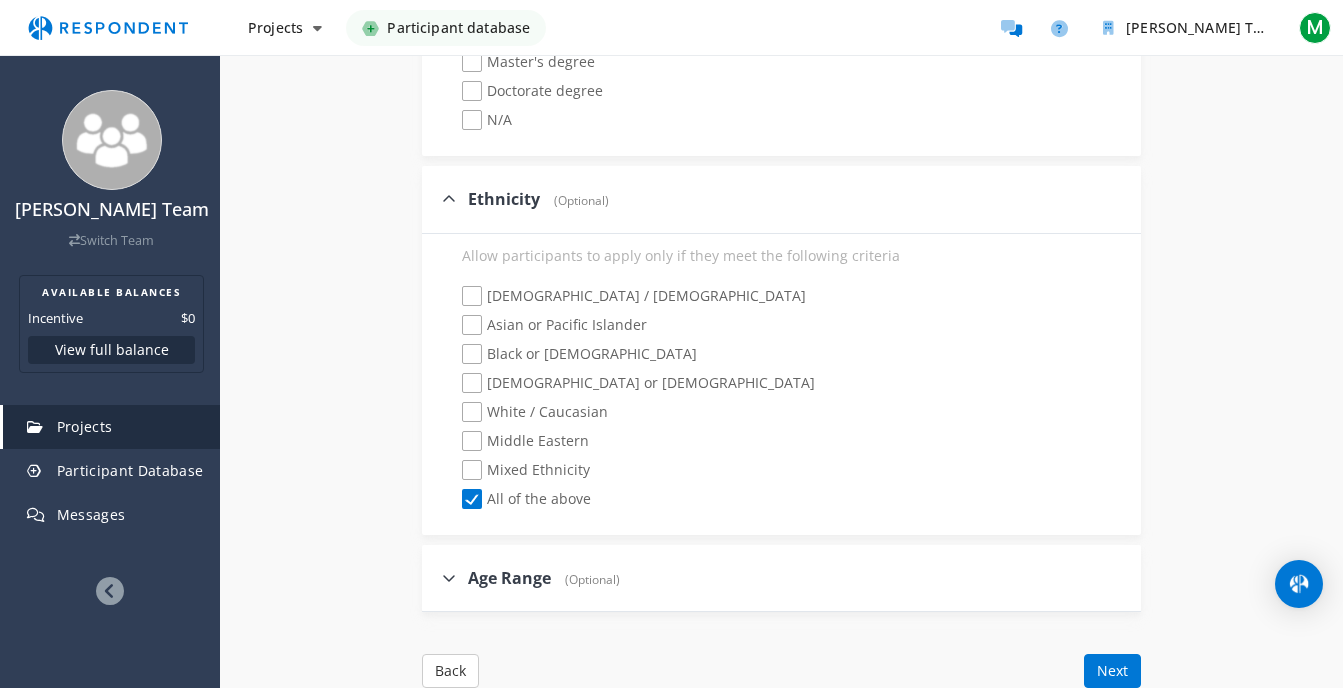 click on "[DEMOGRAPHIC_DATA] / [DEMOGRAPHIC_DATA]" 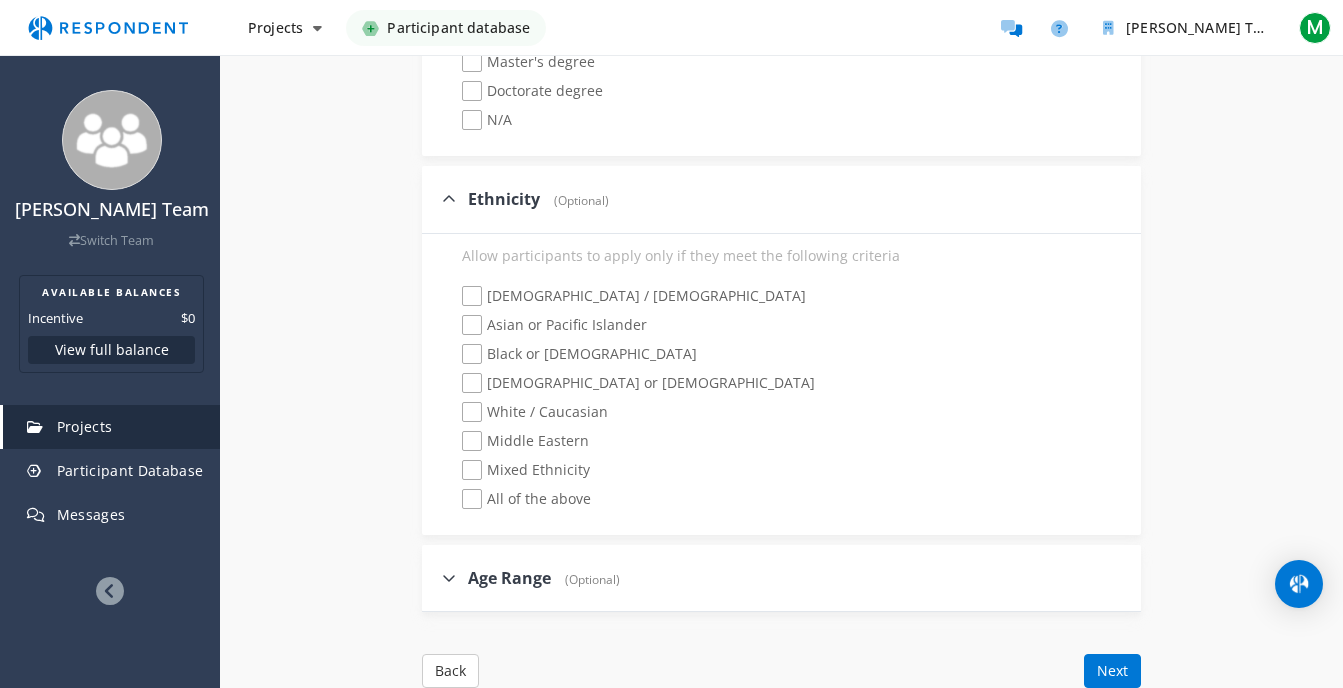 checkbox on "true" 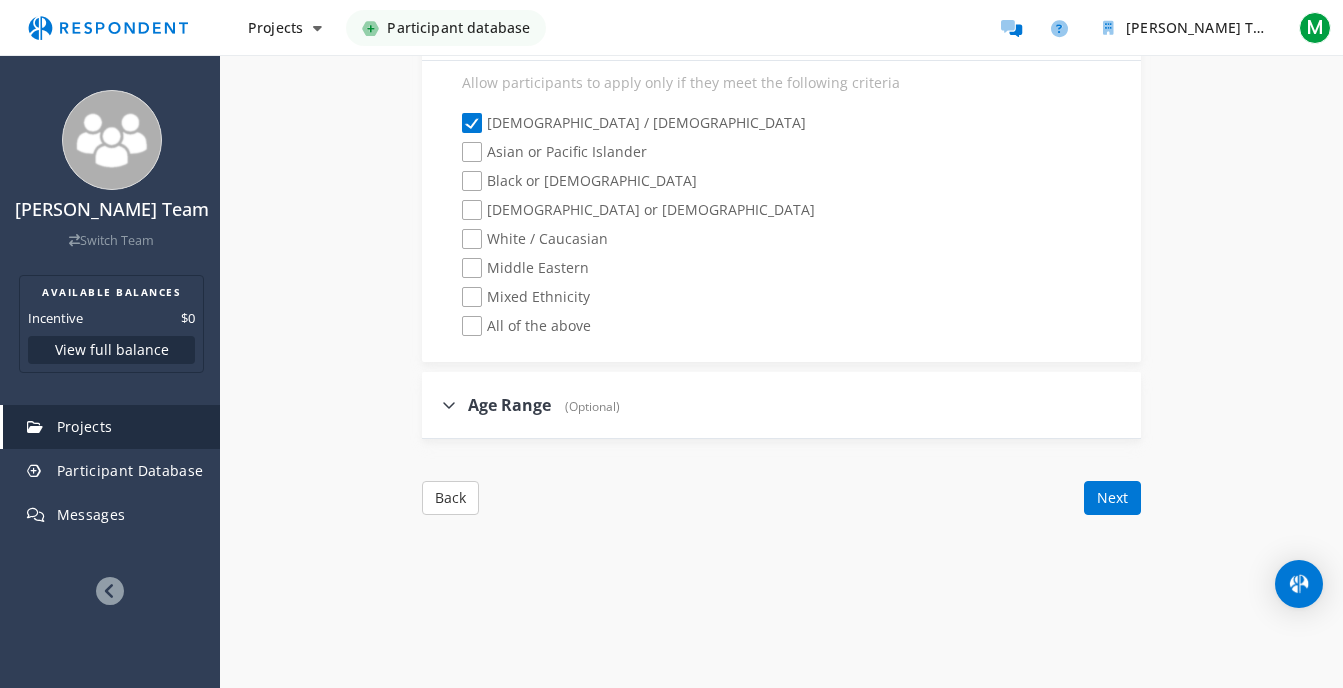 scroll, scrollTop: 3433, scrollLeft: 0, axis: vertical 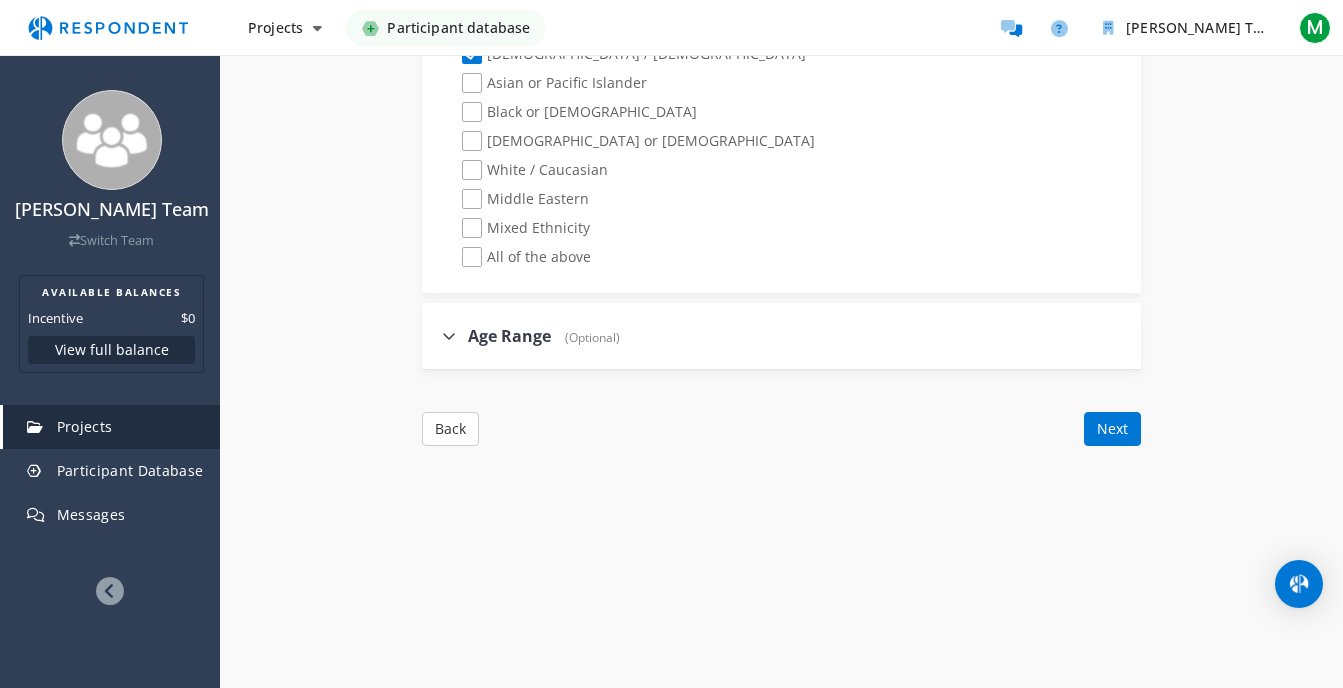 click on "All of the above" 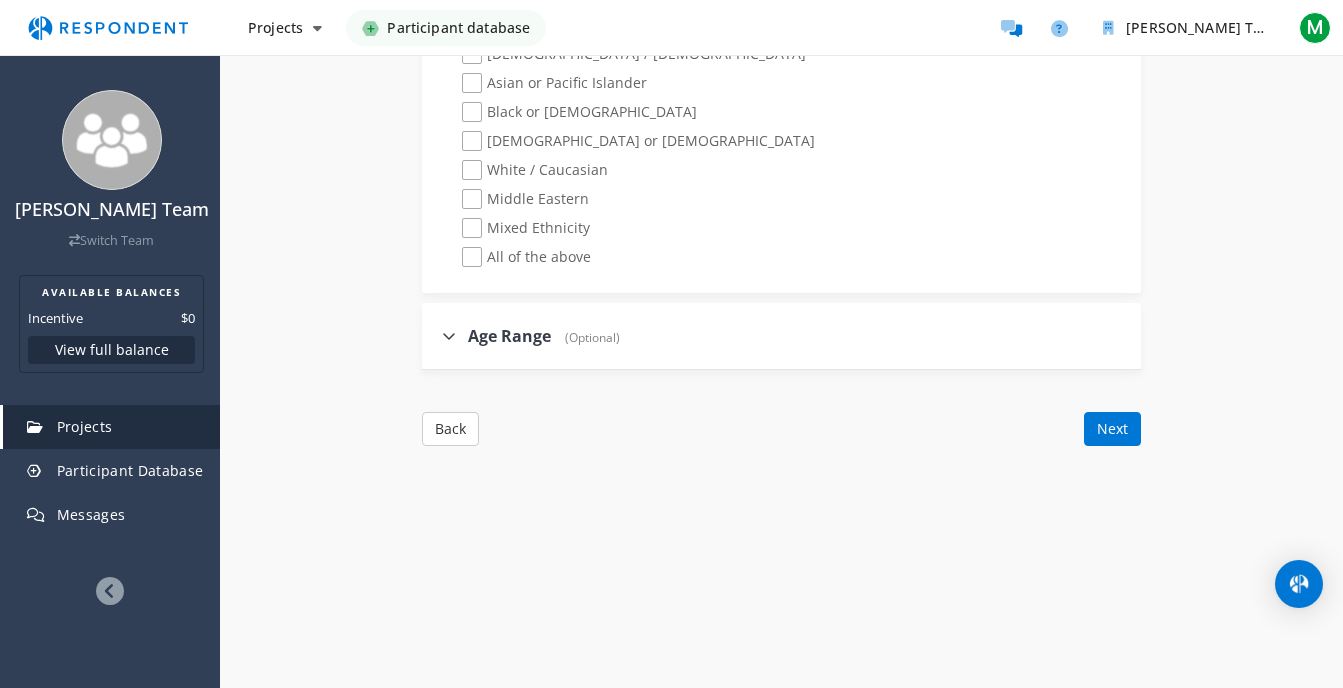 checkbox on "true" 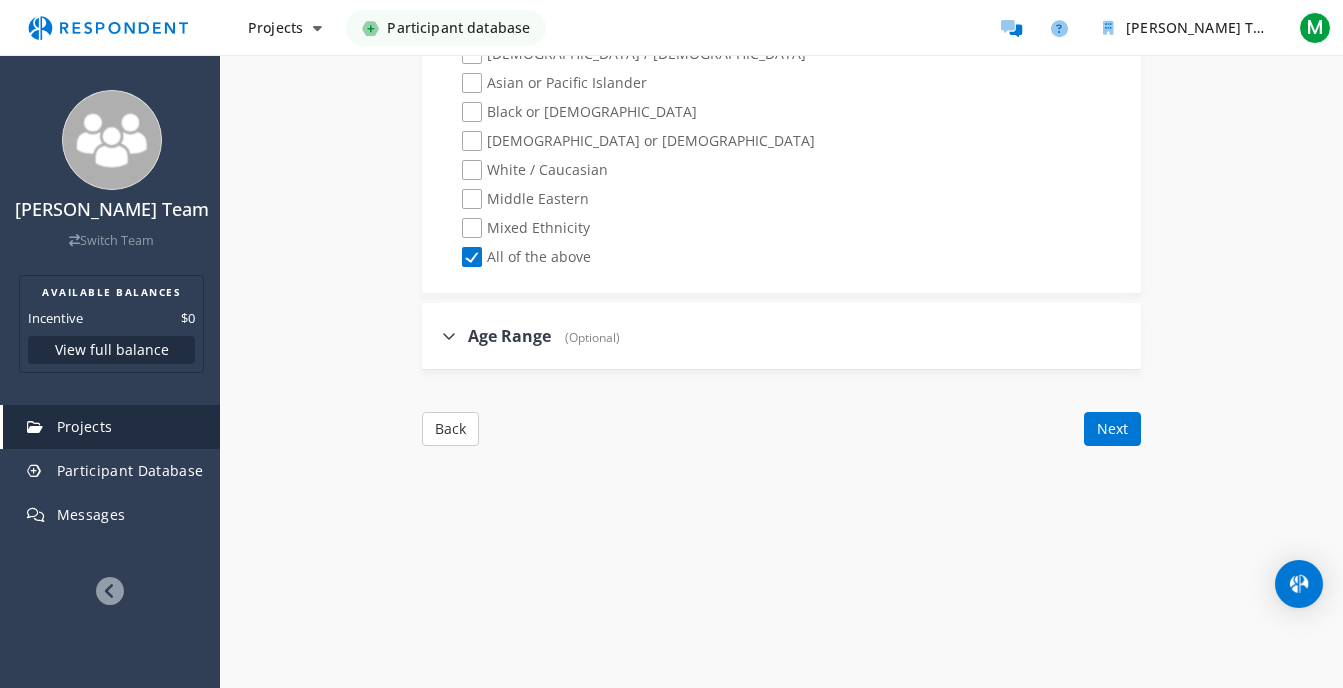 checkbox on "false" 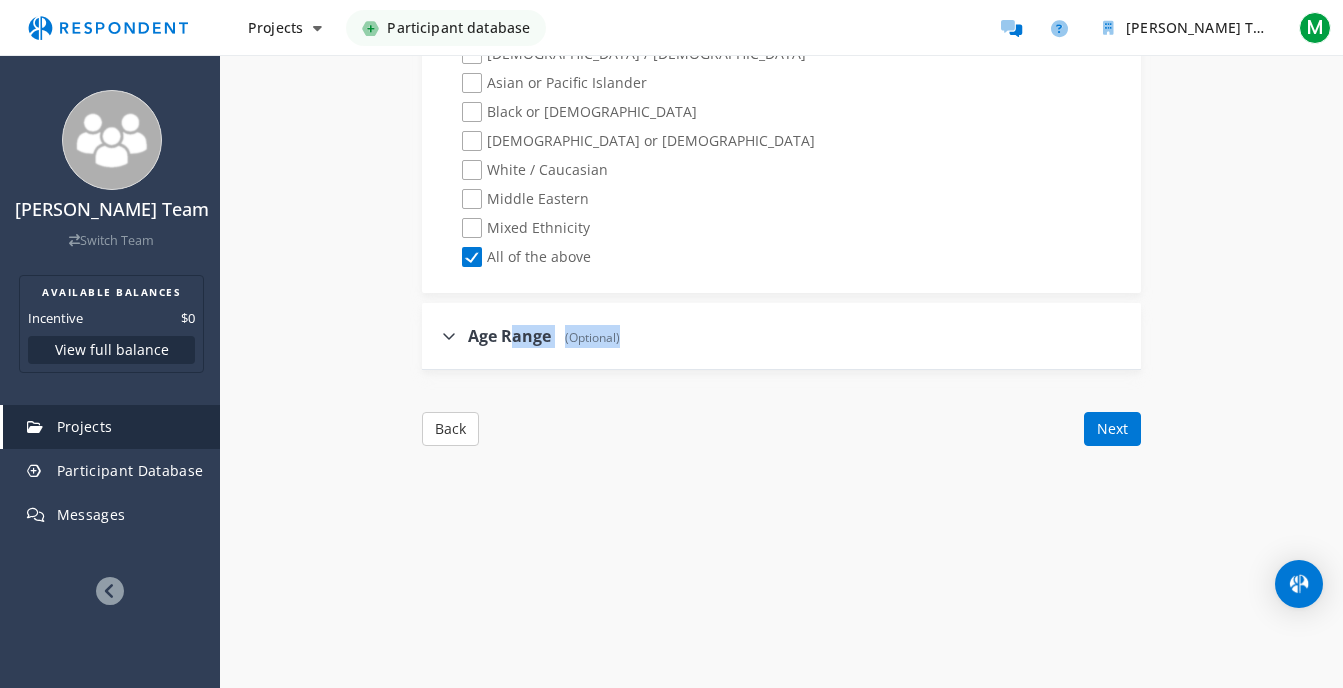 click on "Age Range    (Optional)" 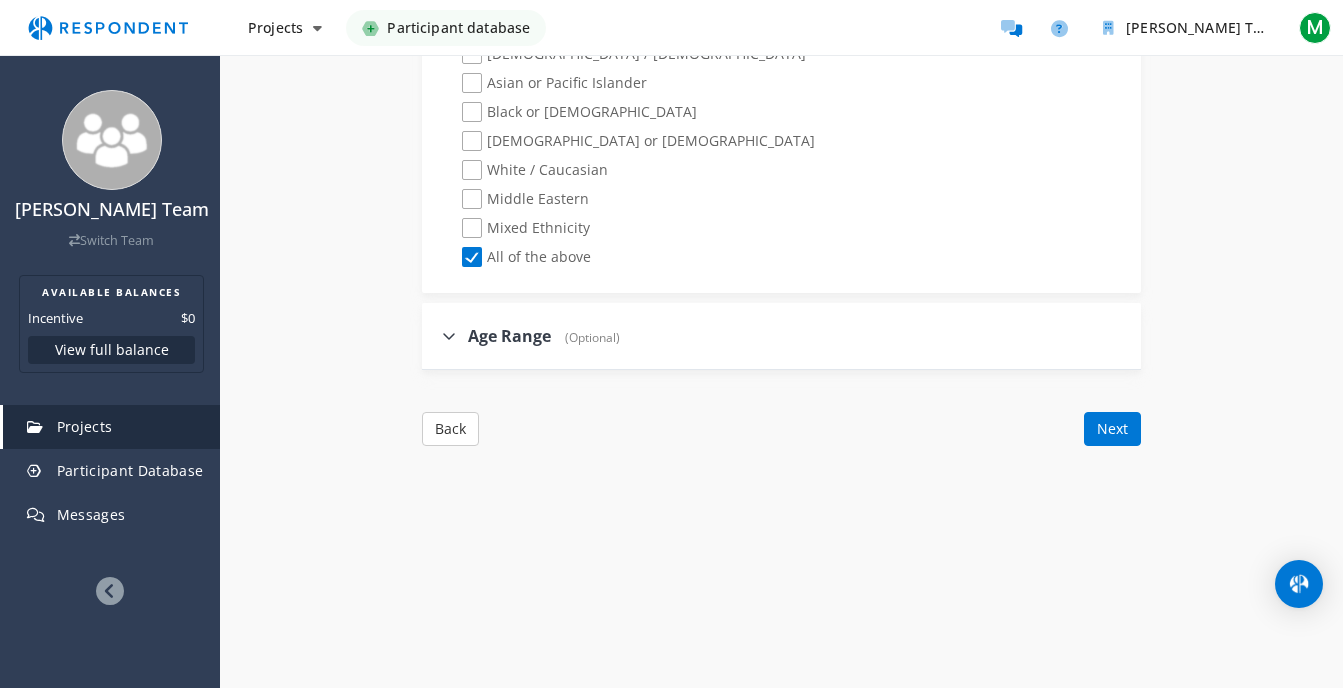 drag, startPoint x: 504, startPoint y: 366, endPoint x: 477, endPoint y: 381, distance: 30.88689 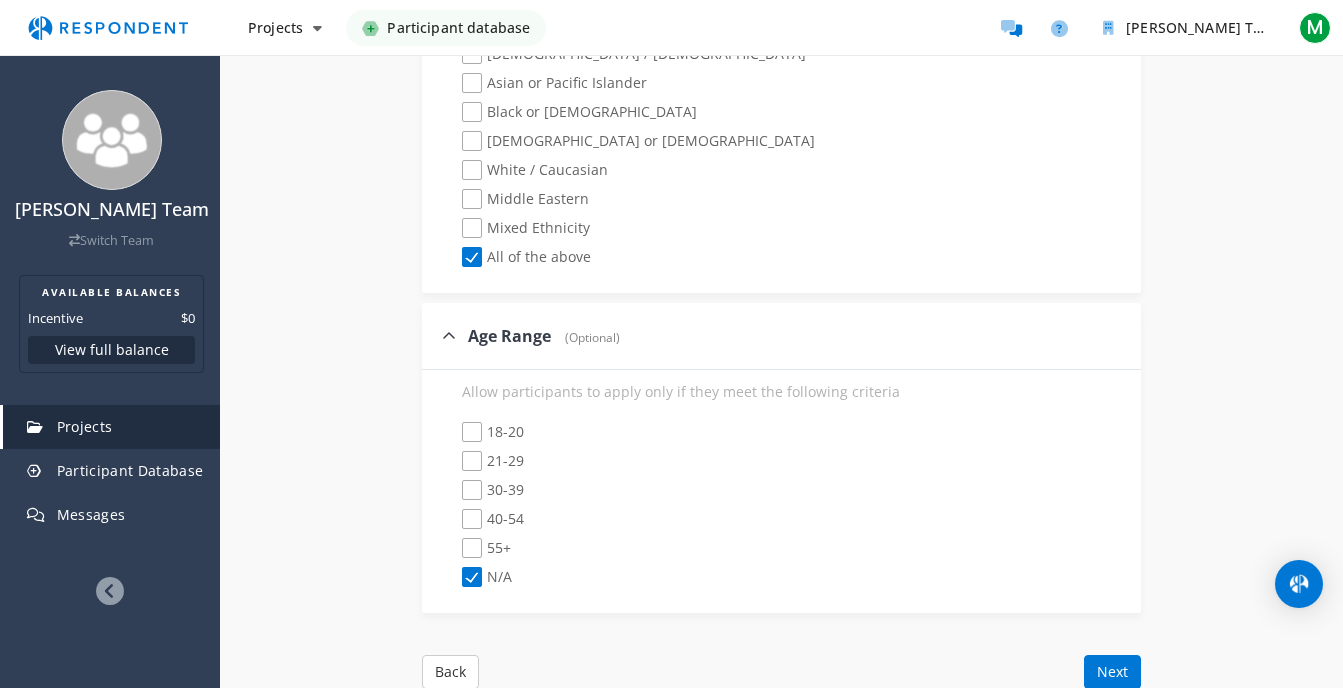 scroll, scrollTop: 3612, scrollLeft: 0, axis: vertical 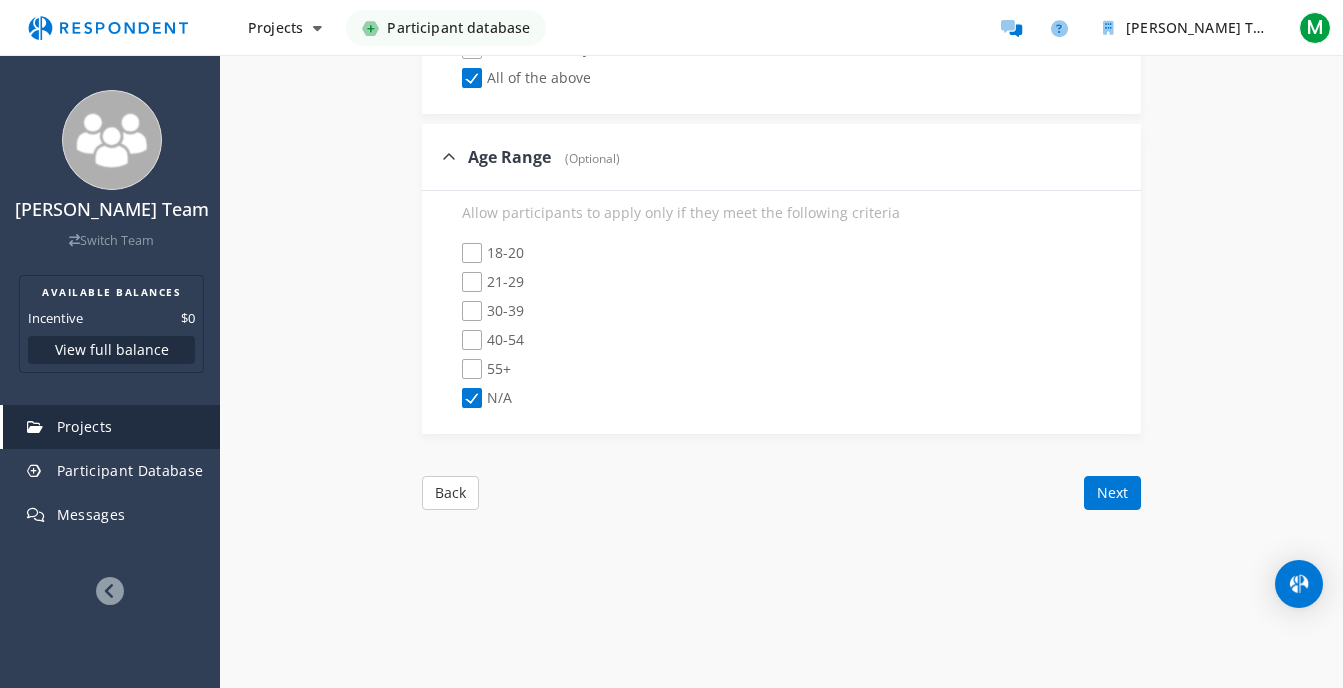 click on "21-29" 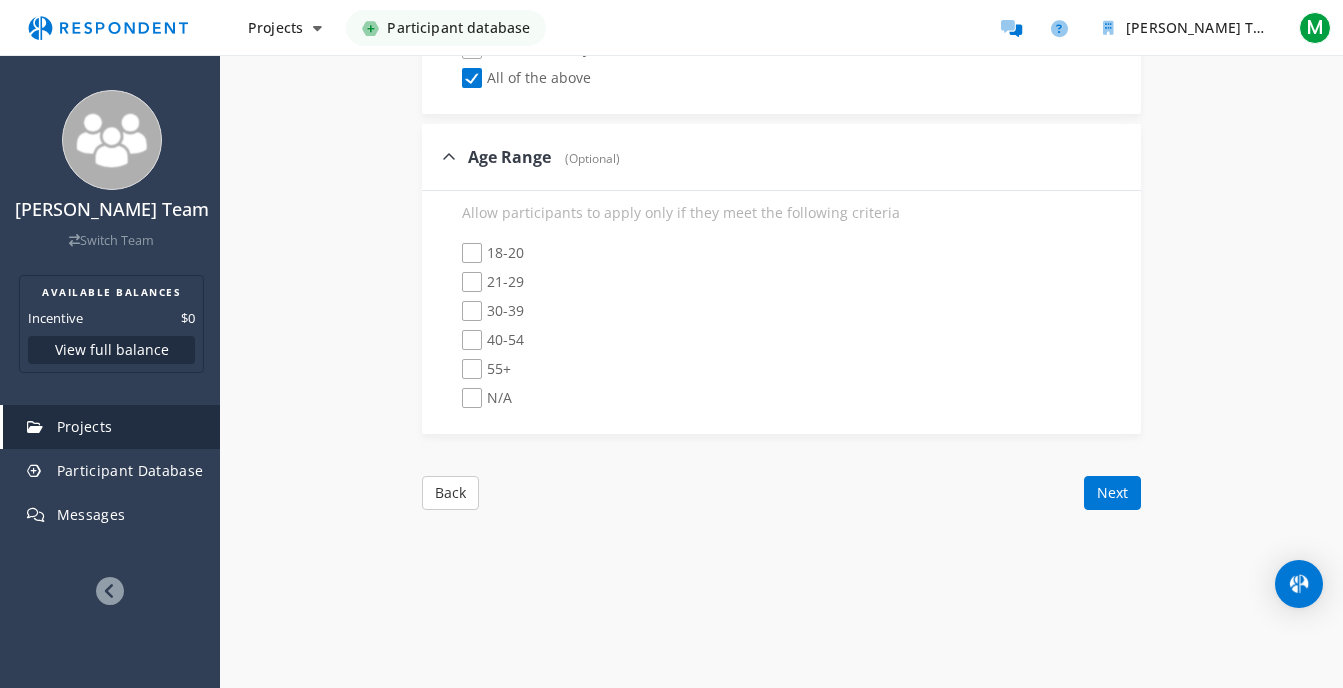 checkbox on "true" 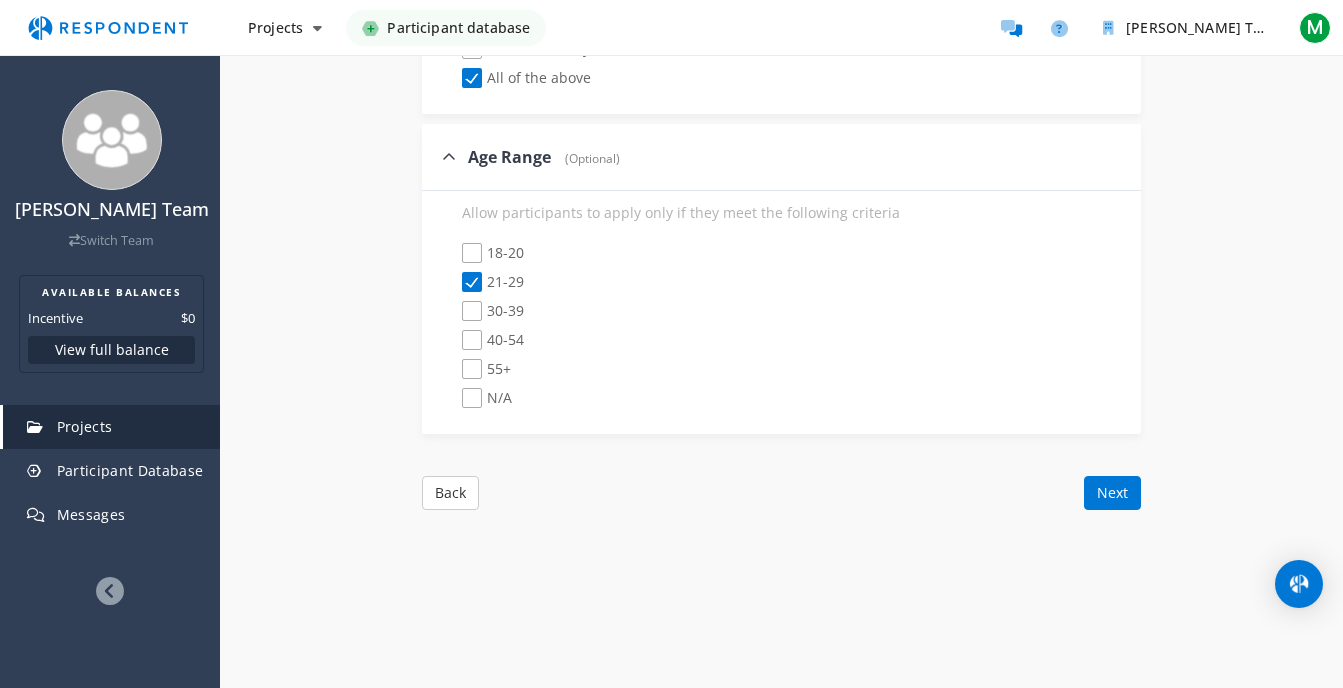 checkbox on "false" 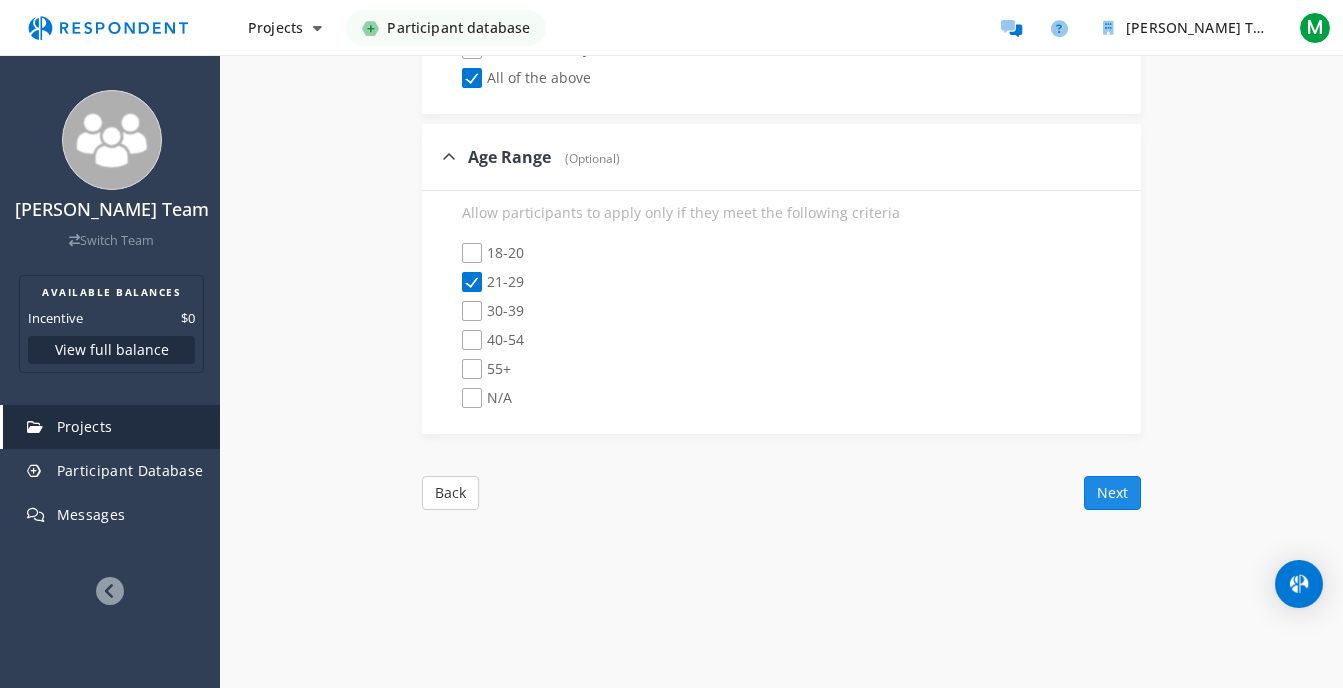 click on "Next" 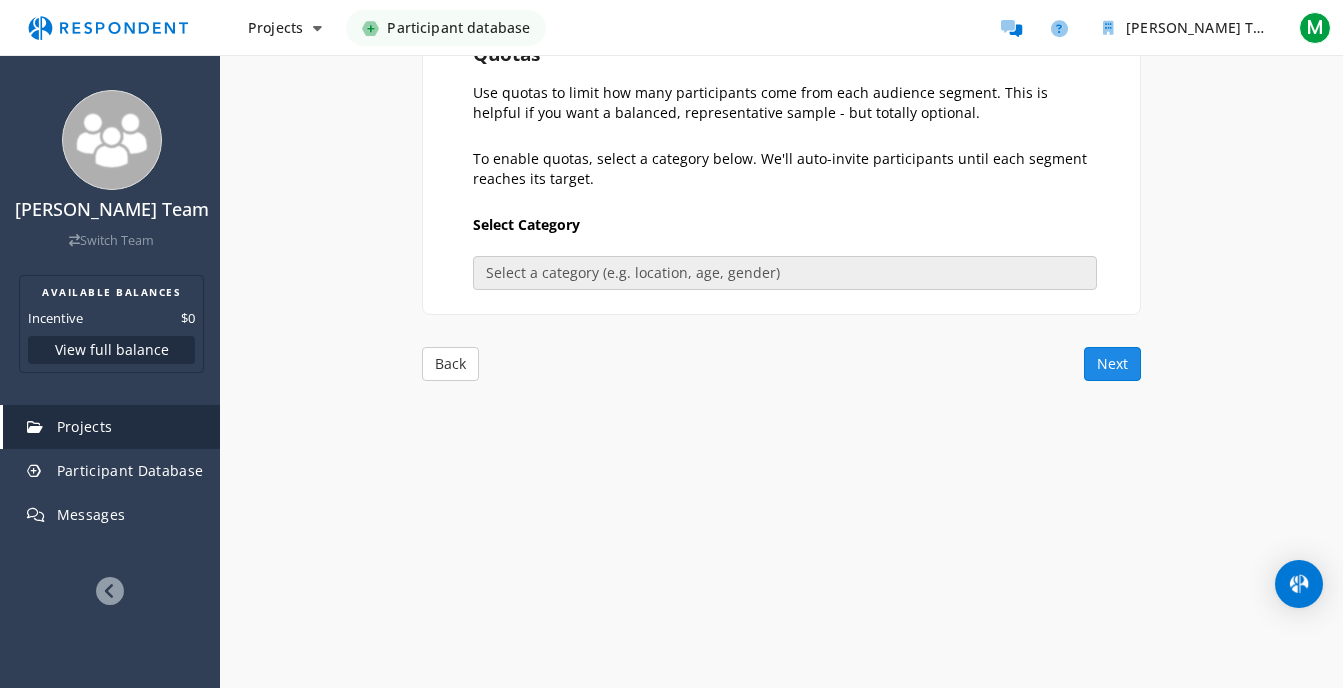 scroll, scrollTop: 259, scrollLeft: 0, axis: vertical 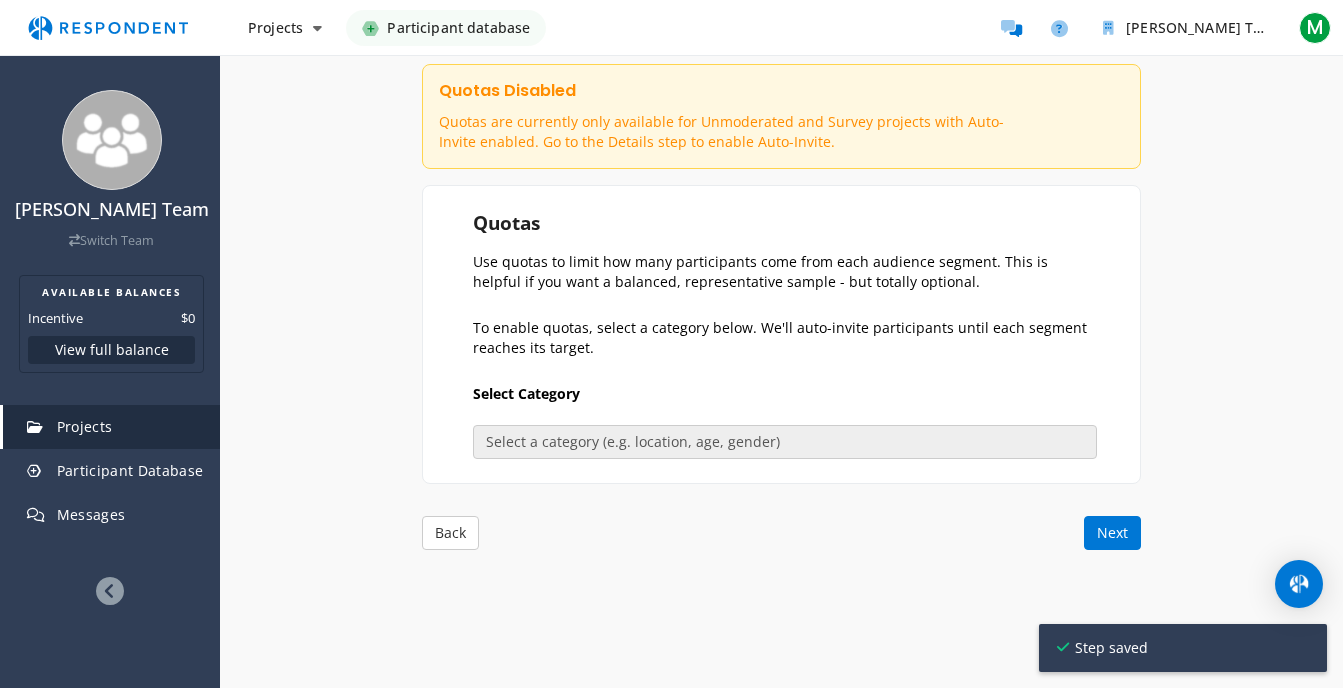 click on "Quotas        Use quotas to limit how many participants come from each audience segment. This is helpful if you want a balanced, representative sample - but totally optional.     To enable quotas, select a category below. We'll auto-invite participants until each segment reaches its target.    Select Category        Select a category (e.g. location, age, gender)       Age   Gender   Ethnicity   Location" 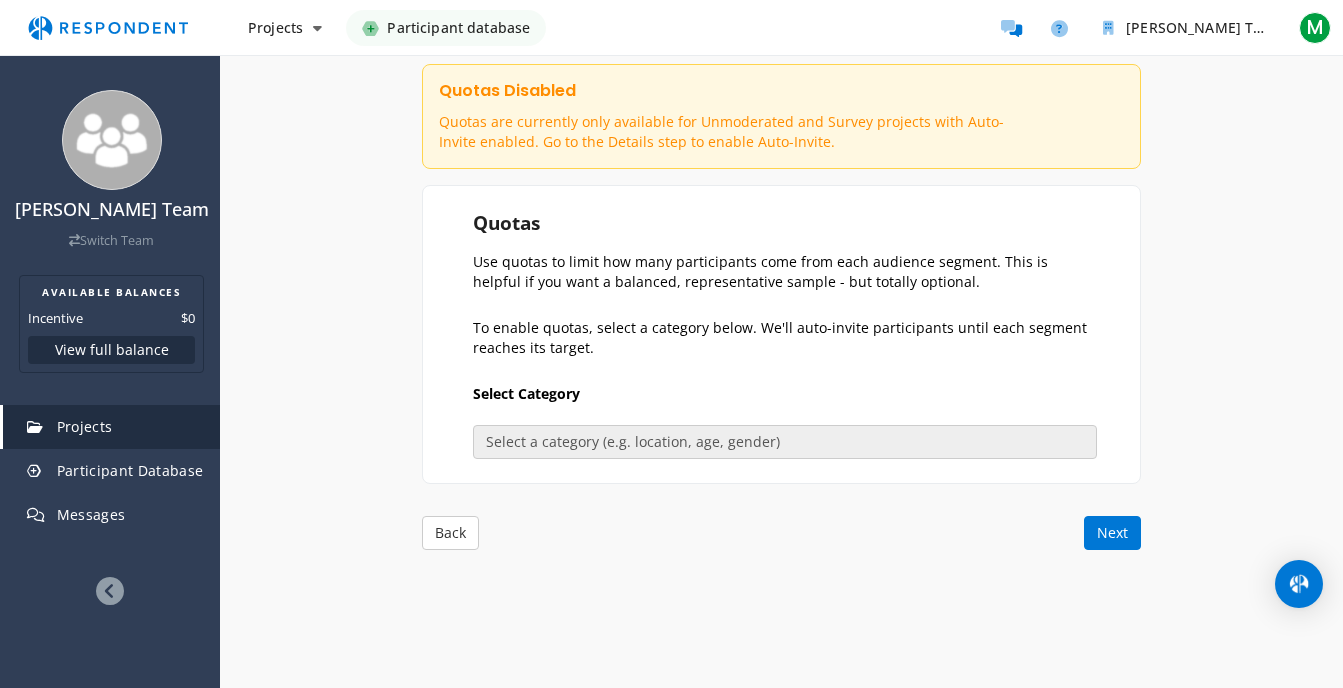 click on "Quotas        Use quotas to limit how many participants come from each audience segment. This is helpful if you want a balanced, representative sample - but totally optional.     To enable quotas, select a category below. We'll auto-invite participants until each segment reaches its target.    Select Category        Select a category (e.g. location, age, gender)       Age   Gender   Ethnicity   Location" 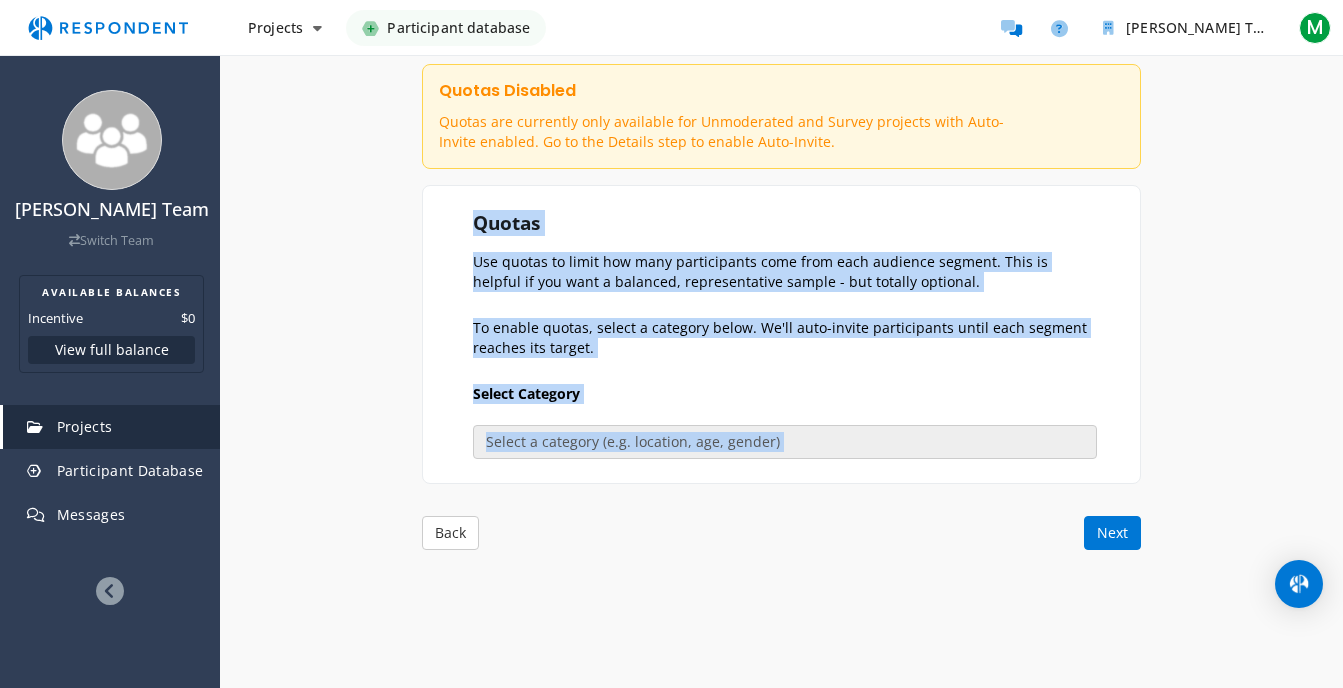 drag, startPoint x: 464, startPoint y: 225, endPoint x: 1064, endPoint y: 485, distance: 653.9113 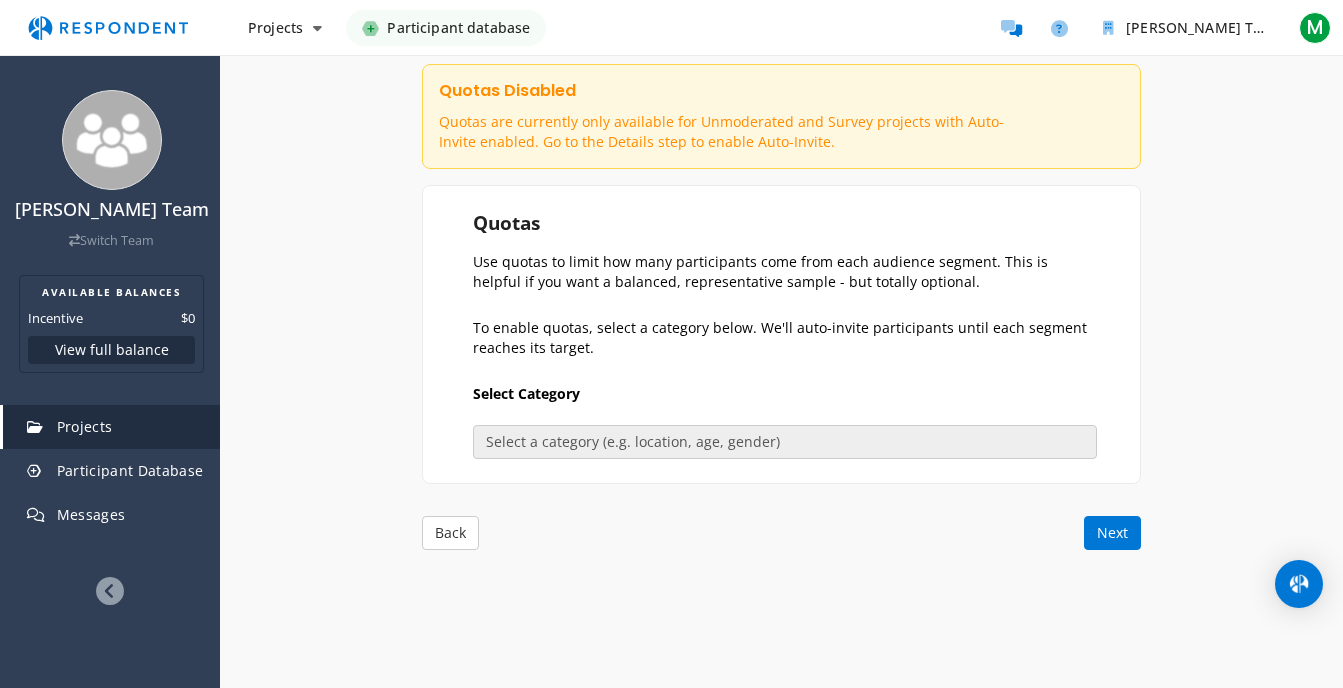 click on "Quotas        Use quotas to limit how many participants come from each audience segment. This is helpful if you want a balanced, representative sample - but totally optional.     To enable quotas, select a category below. We'll auto-invite participants until each segment reaches its target.    Select Category        Select a category (e.g. location, age, gender)       Age   Gender   Ethnicity   Location" 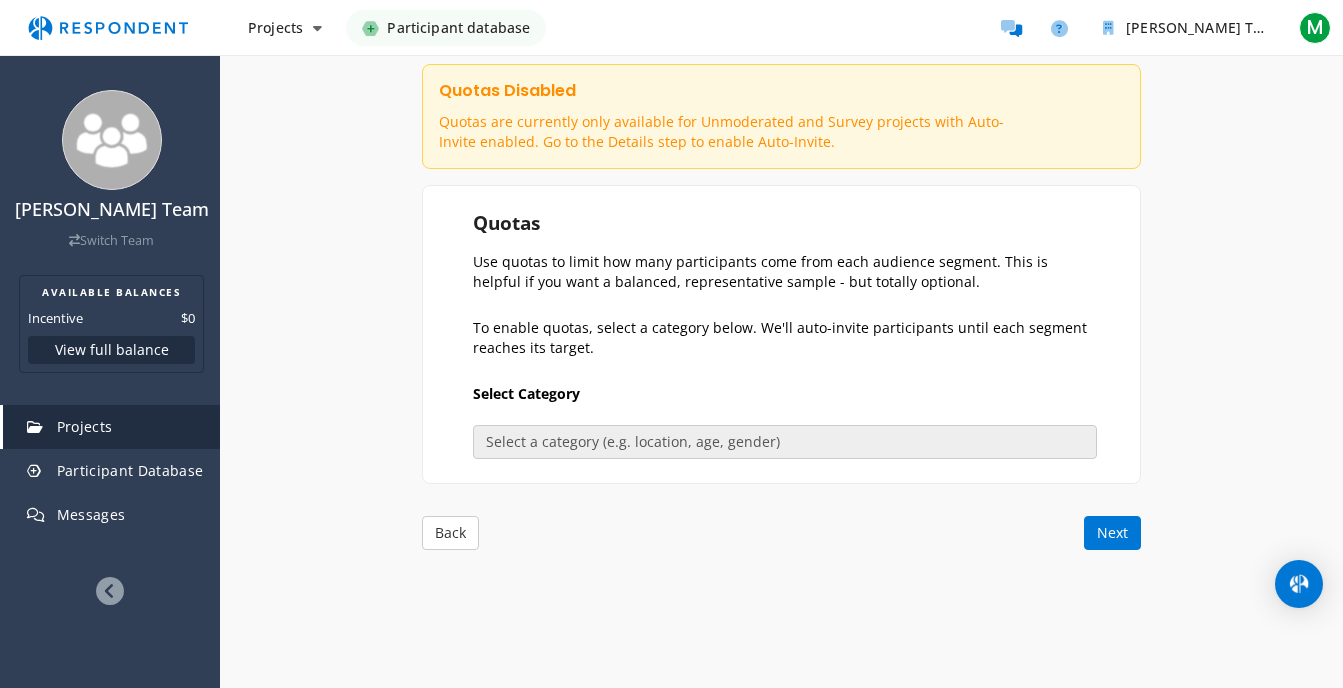 click on "Quotas        Use quotas to limit how many participants come from each audience segment. This is helpful if you want a balanced, representative sample - but totally optional.     To enable quotas, select a category below. We'll auto-invite participants until each segment reaches its target.    Select Category        Select a category (e.g. location, age, gender)       Age   Gender   Ethnicity   Location" 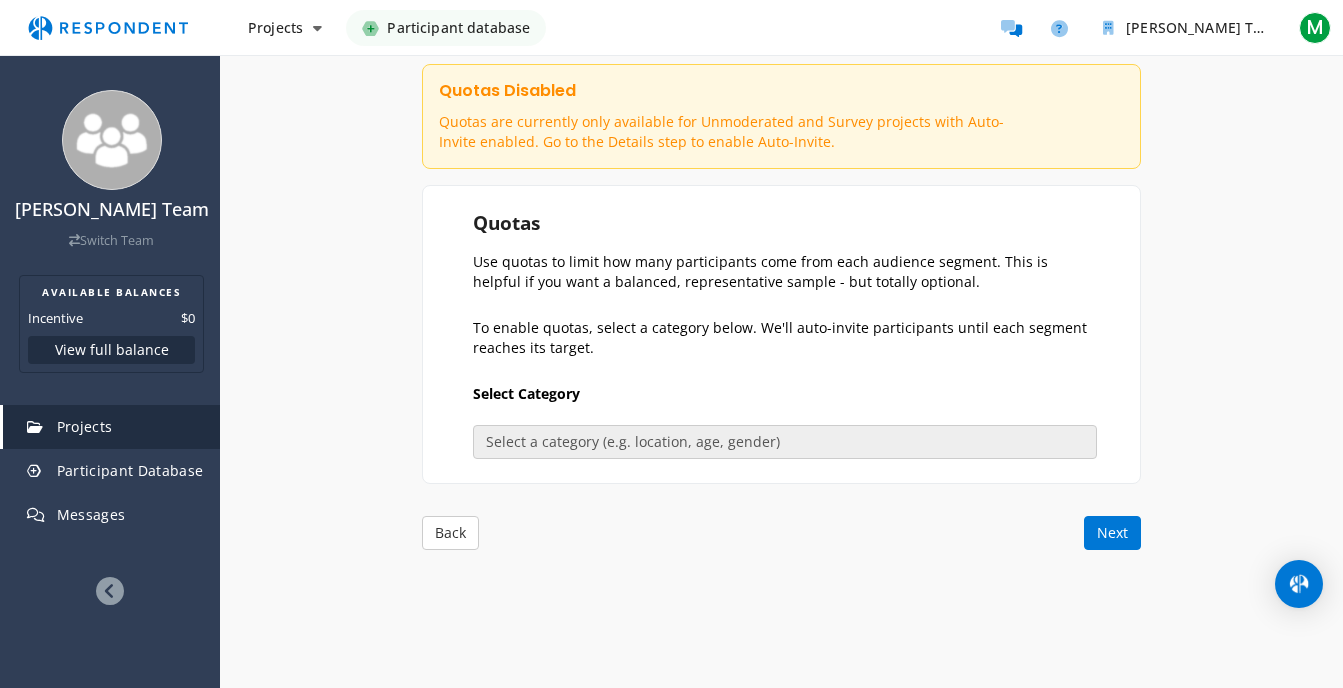 click on "Quotas        Use quotas to limit how many participants come from each audience segment. This is helpful if you want a balanced, representative sample - but totally optional.     To enable quotas, select a category below. We'll auto-invite participants until each segment reaches its target.    Select Category        Select a category (e.g. location, age, gender)       Age   Gender   Ethnicity   Location" 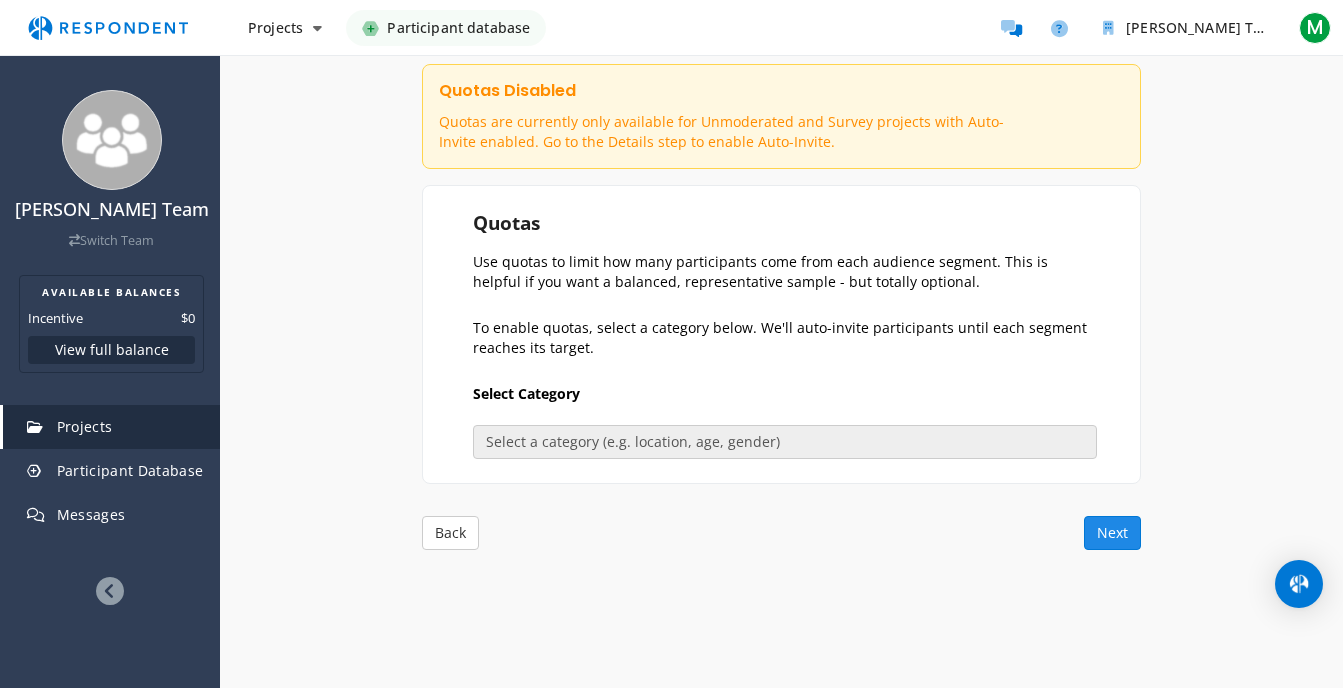 click on "Next" 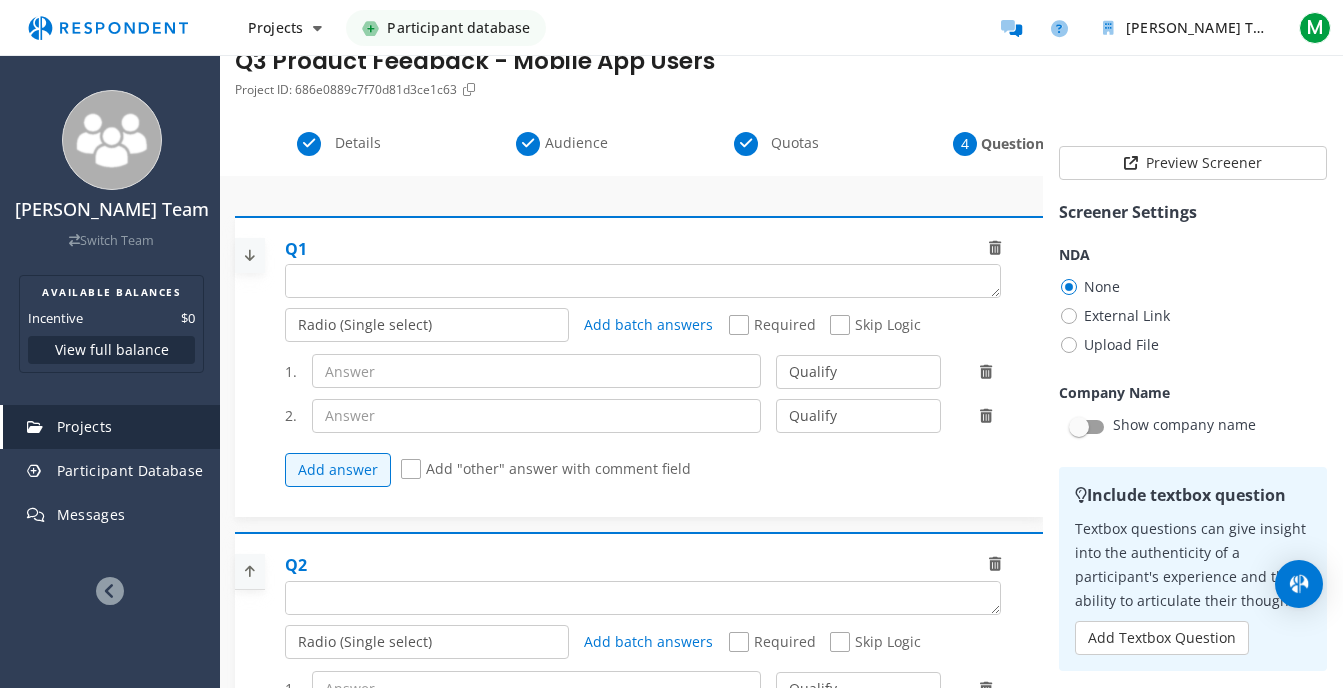 scroll, scrollTop: 121, scrollLeft: 0, axis: vertical 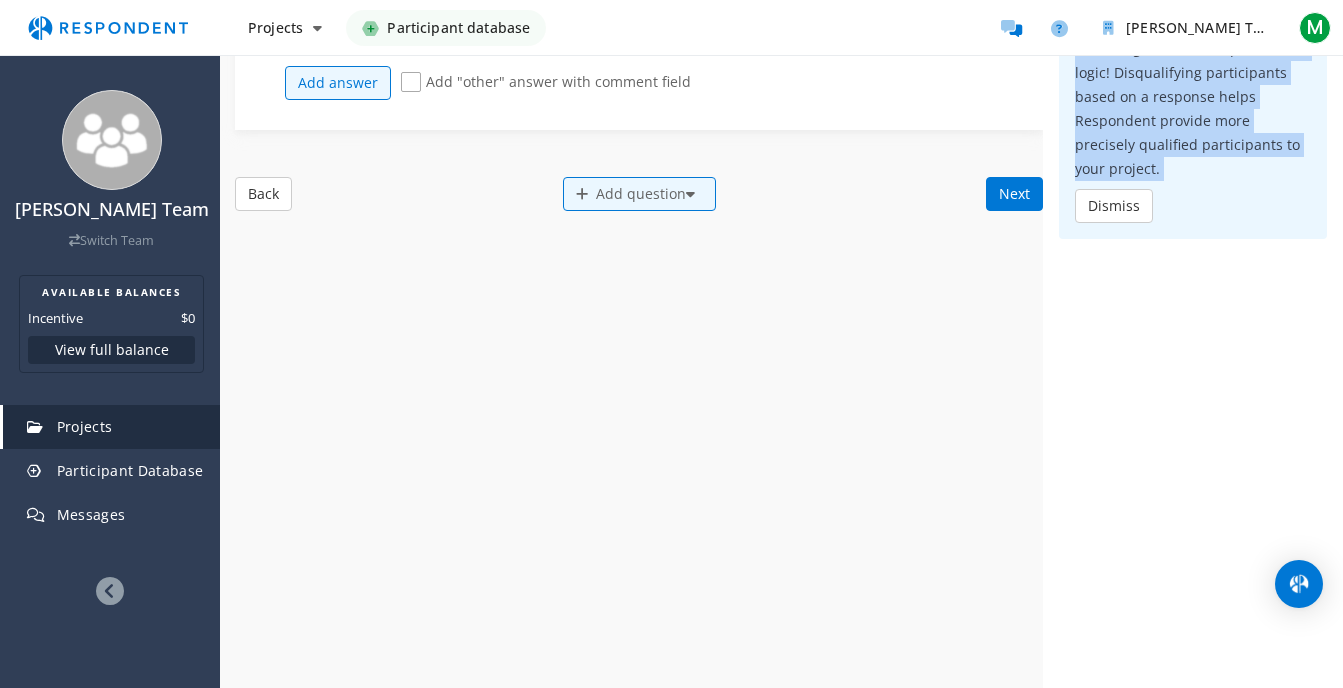 drag, startPoint x: 292, startPoint y: 238, endPoint x: 537, endPoint y: 692, distance: 515.88855 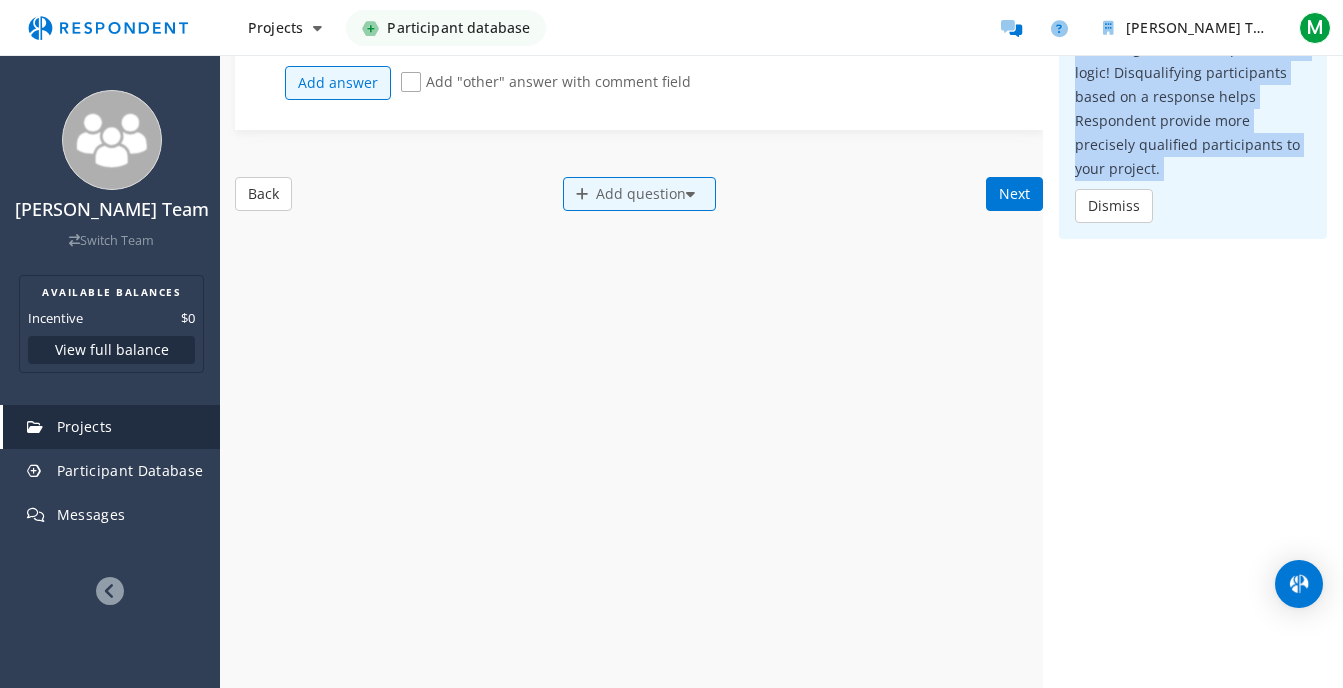 click on "Internal Project Name  *               Q3 Product Feedback - Mobile App Users      This is visible only to your organization.              Respondent Pitch       Project Title  *     Seeking Mobile App Users for Feedback Interview      This is visible to Participants.  Tips on writing a great pitch.             Project Details  *      394   /800        We are a global tech company developing the next generation of productivity tools. We're looking to speak with real users — like you — to better understand what works, what doesn't, and how we can improve our mobile app experience.
Interviews will be conducted online via Zoom or Google Meet and will take no more than 30 minutes. As a thank-you for your time, we’re offering a $125 incentive.      This is visible to Respondents.                   Target Audience  *                 Industry Professionals (B2B)             General Population (B2C)                       Type of Research             Remote             In-Person" at bounding box center [639, -142] 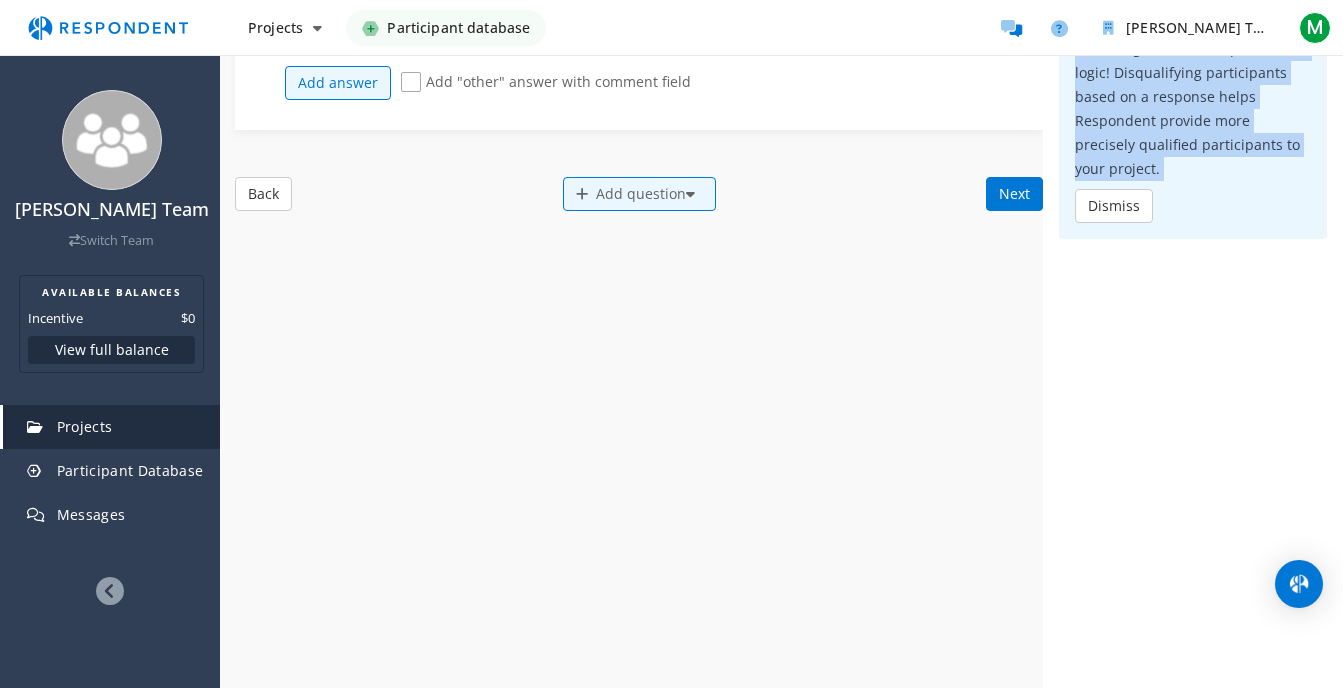 scroll, scrollTop: 0, scrollLeft: 0, axis: both 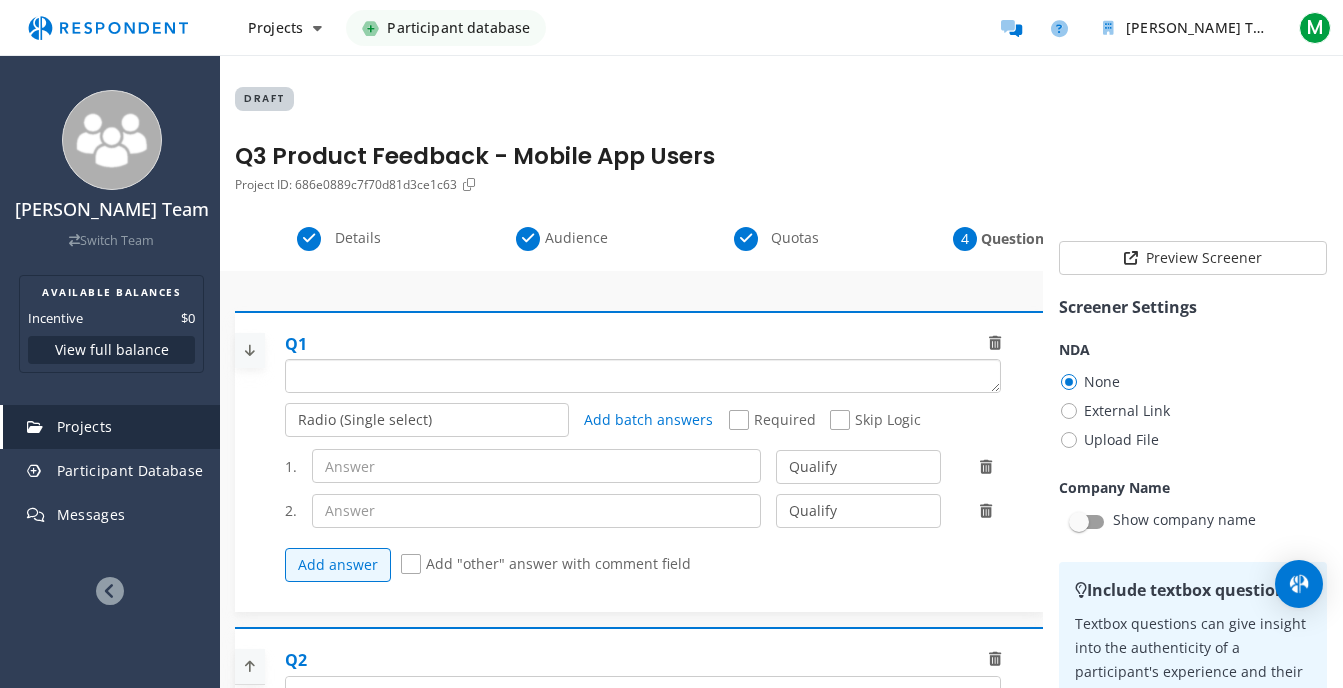click at bounding box center (643, 376) 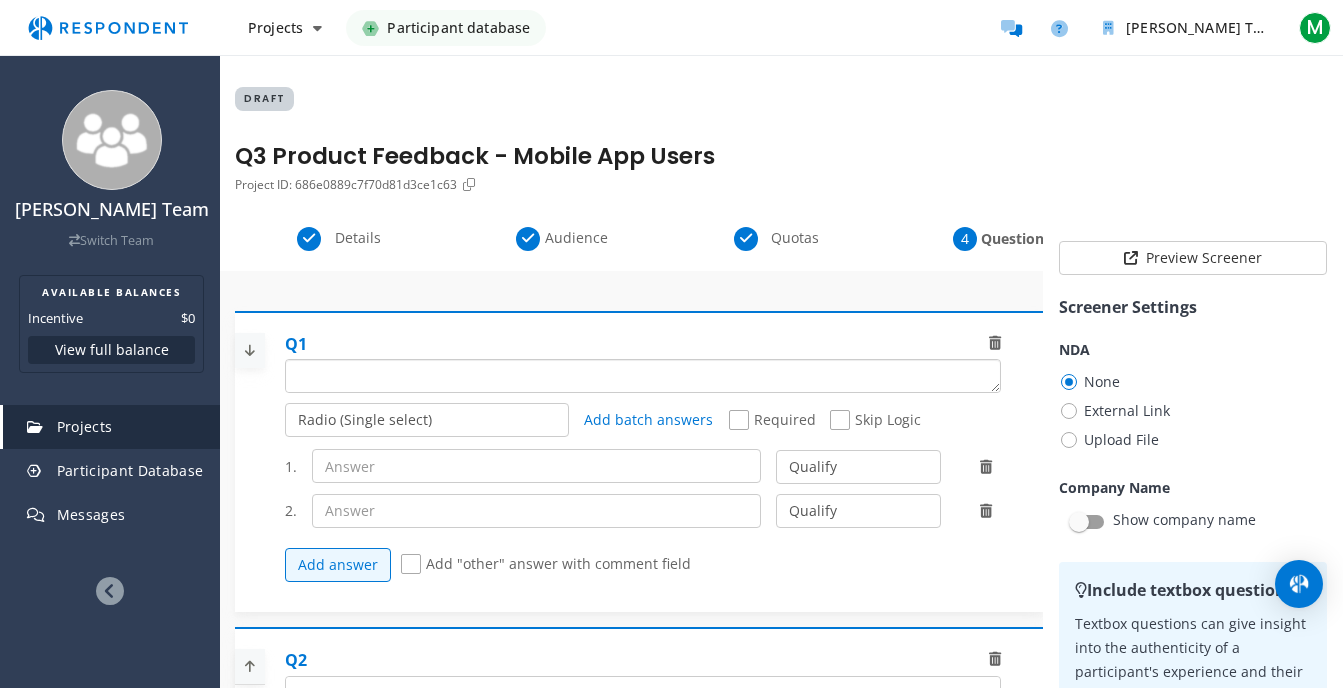 click at bounding box center [643, 376] 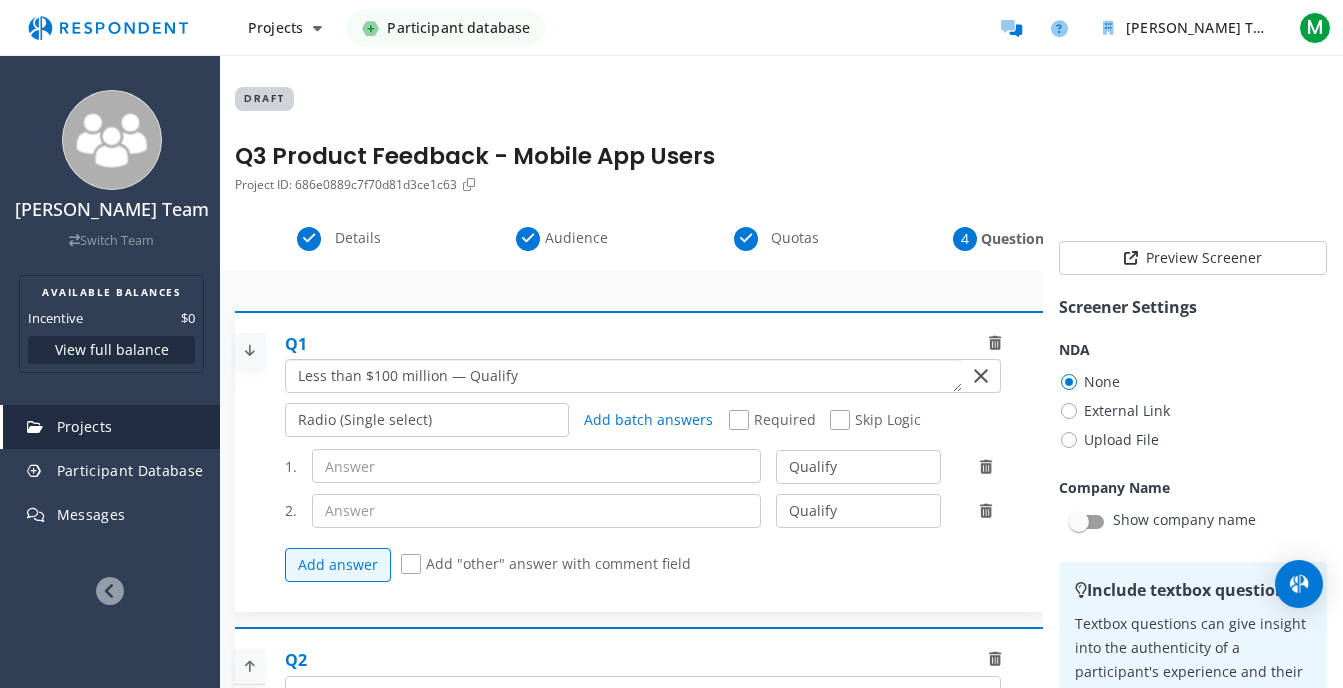 type on "Less than $100 million — Qualify" 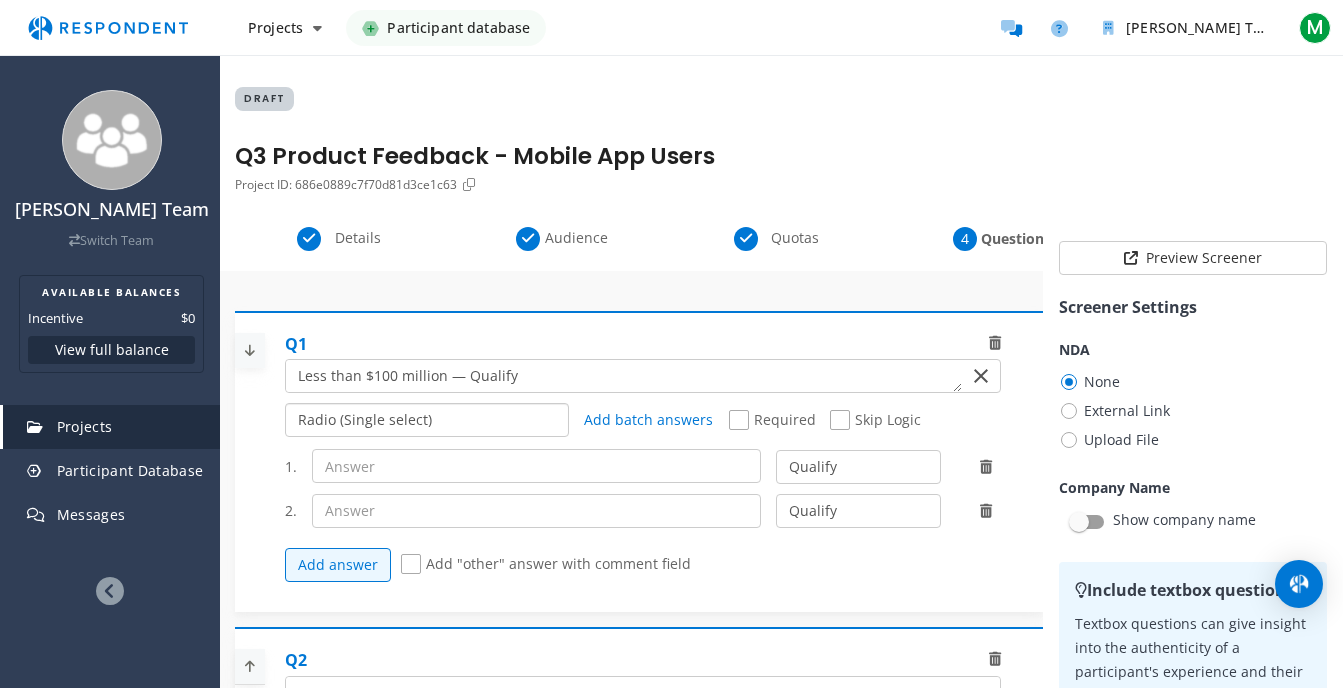 click on "Radio (Single select) Checkbox (Multi select) Multi-line text box Single-line text box Number box Slider (number selector)" 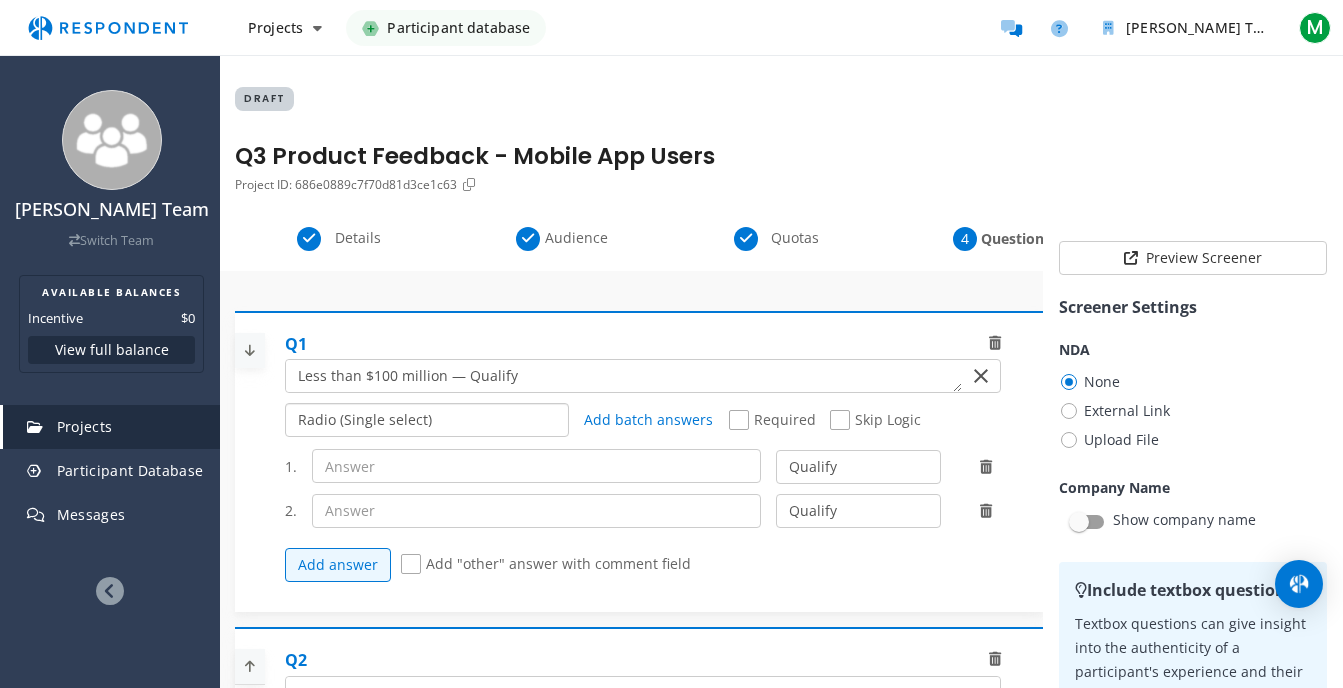 click on "Radio (Single select) Checkbox (Multi select) Multi-line text box Single-line text box Number box Slider (number selector)" 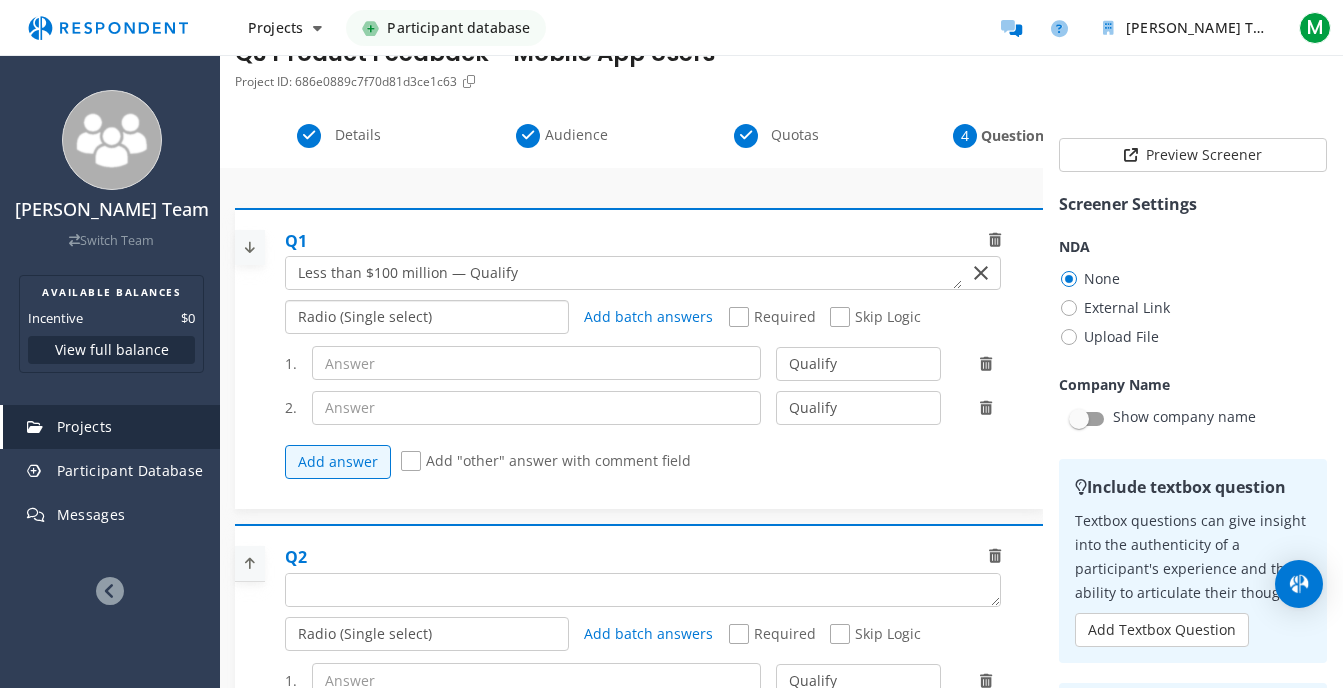 scroll, scrollTop: 99, scrollLeft: 0, axis: vertical 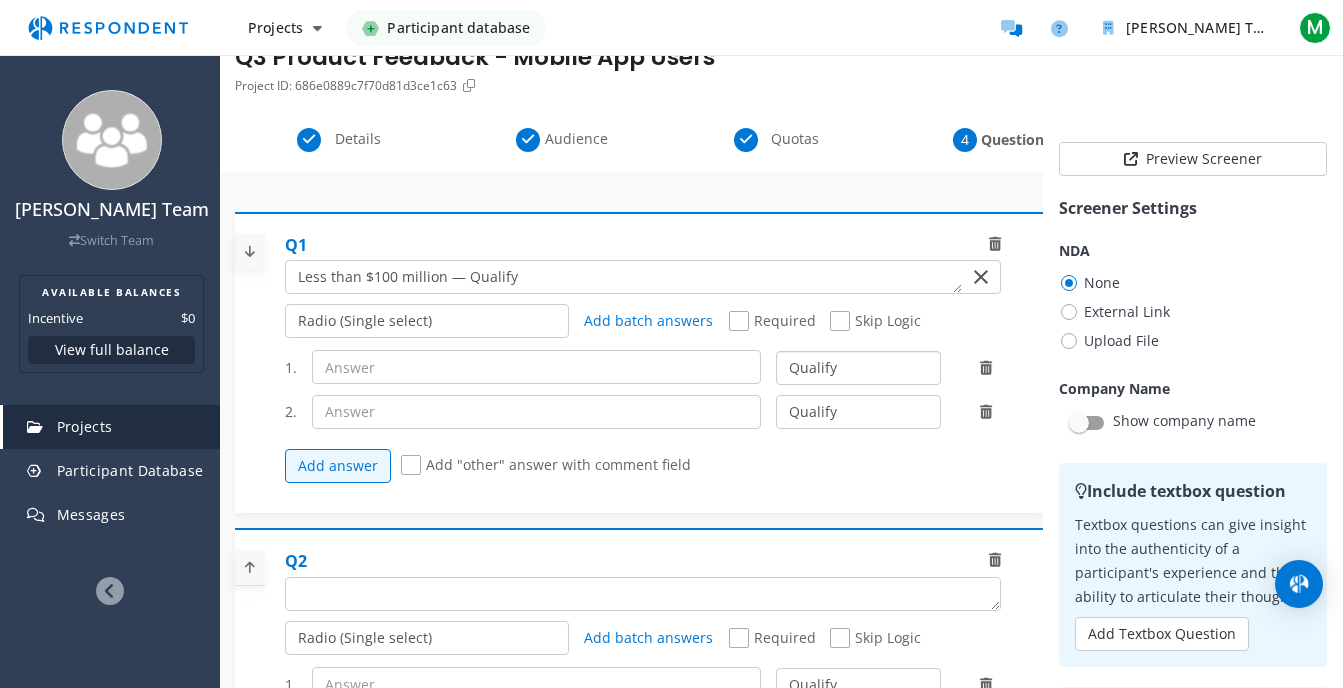 click on "Qualify Disqualify" 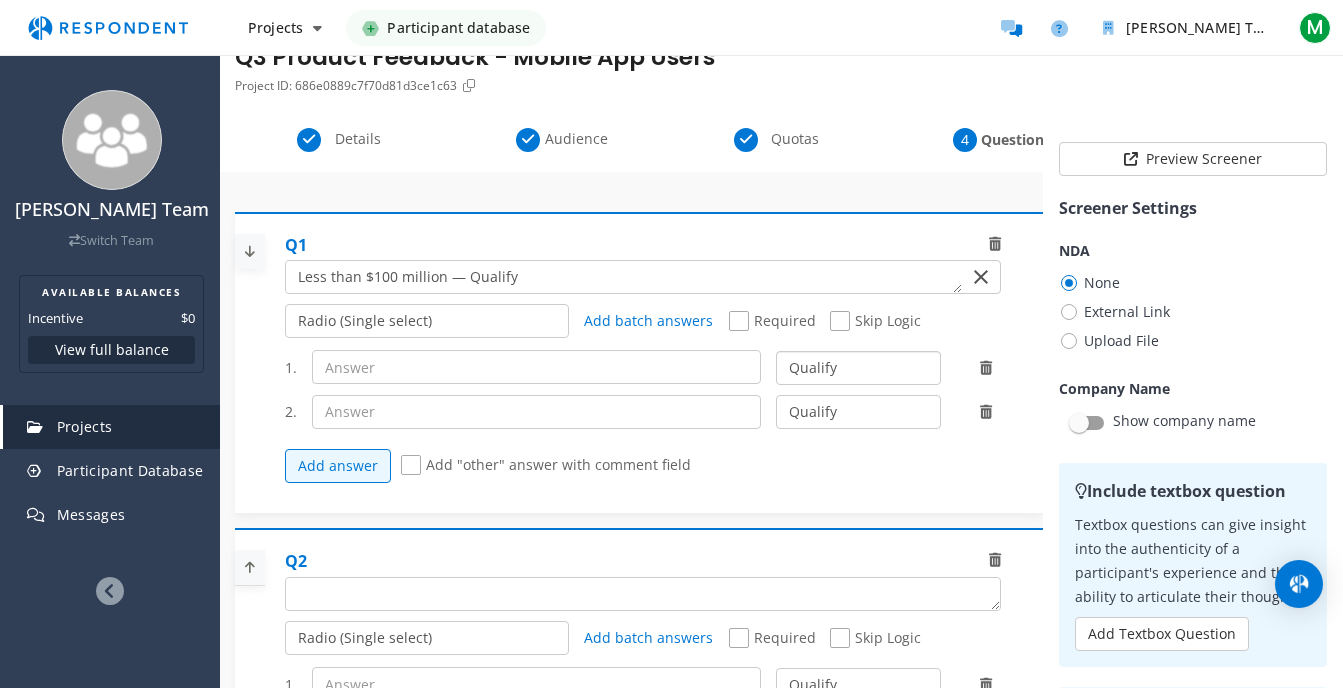 click on "Qualify Disqualify" 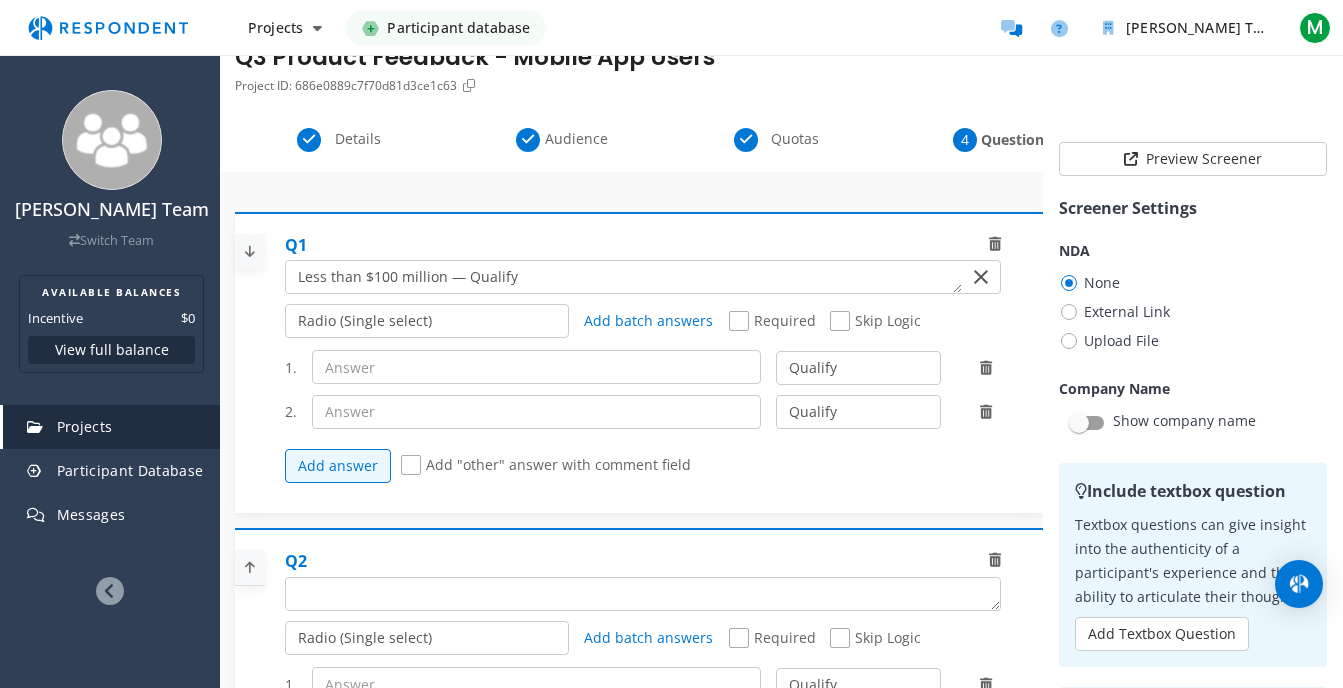 click 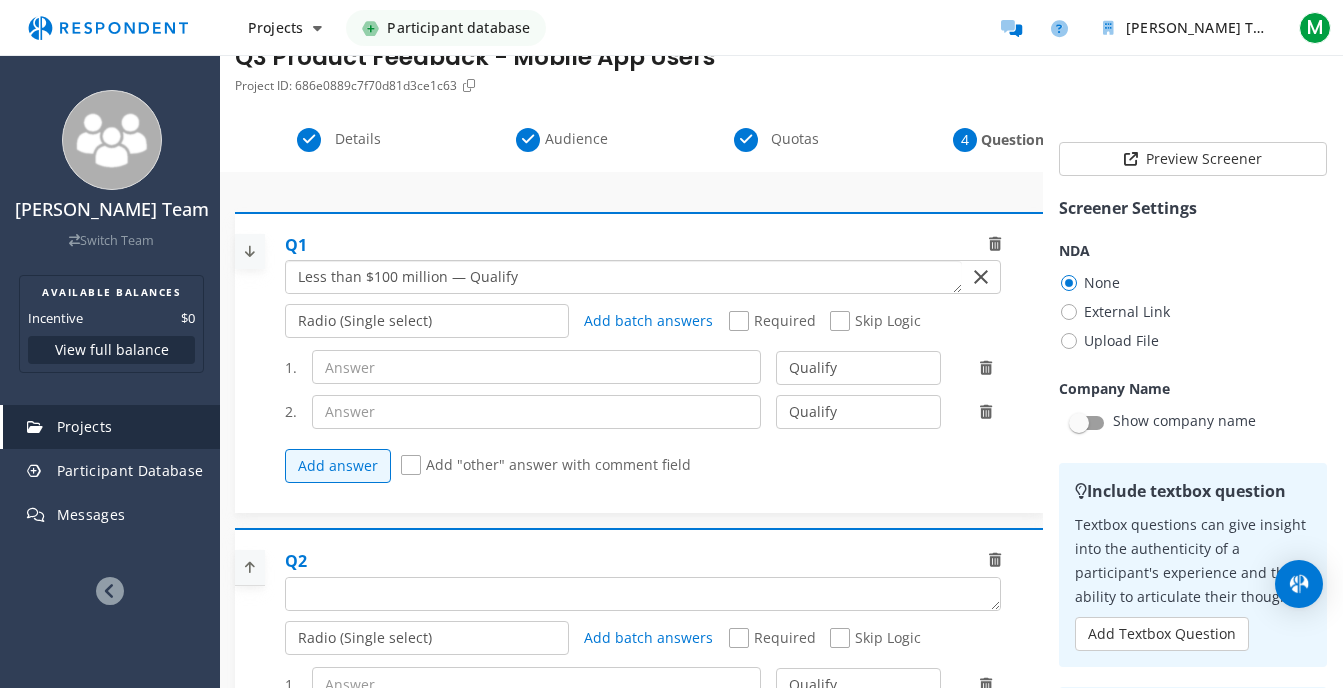 type 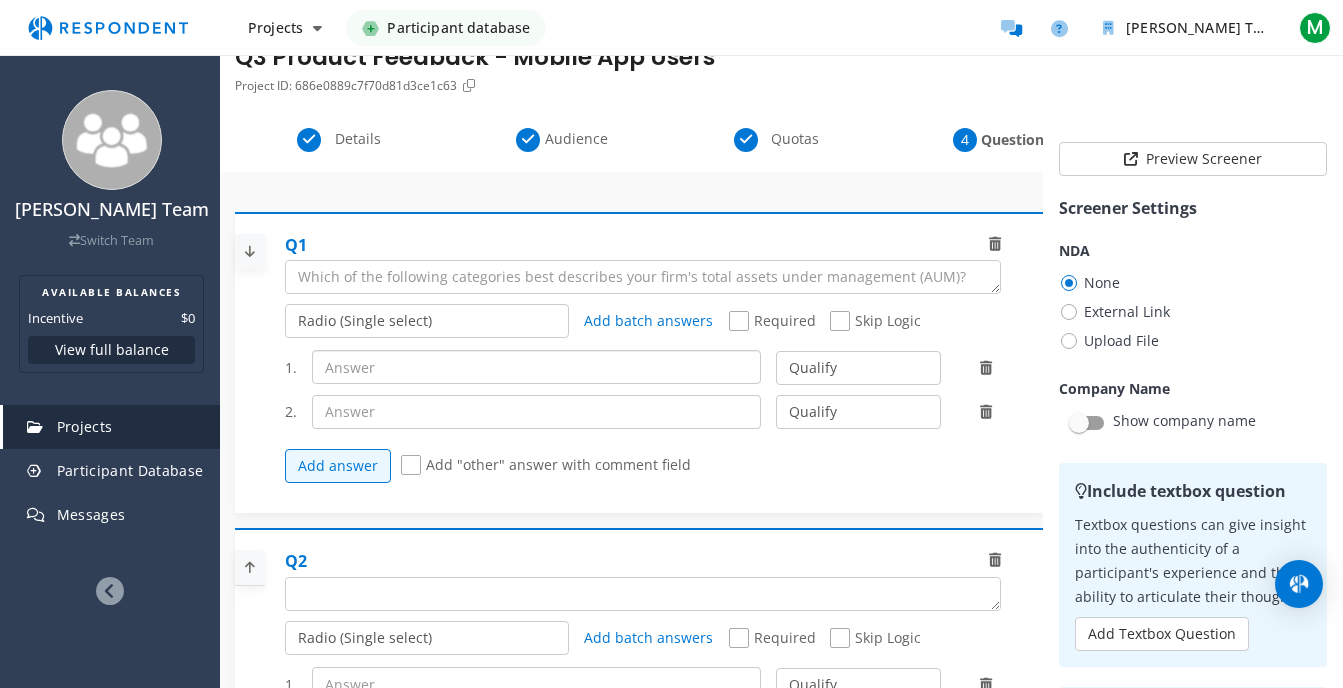 click 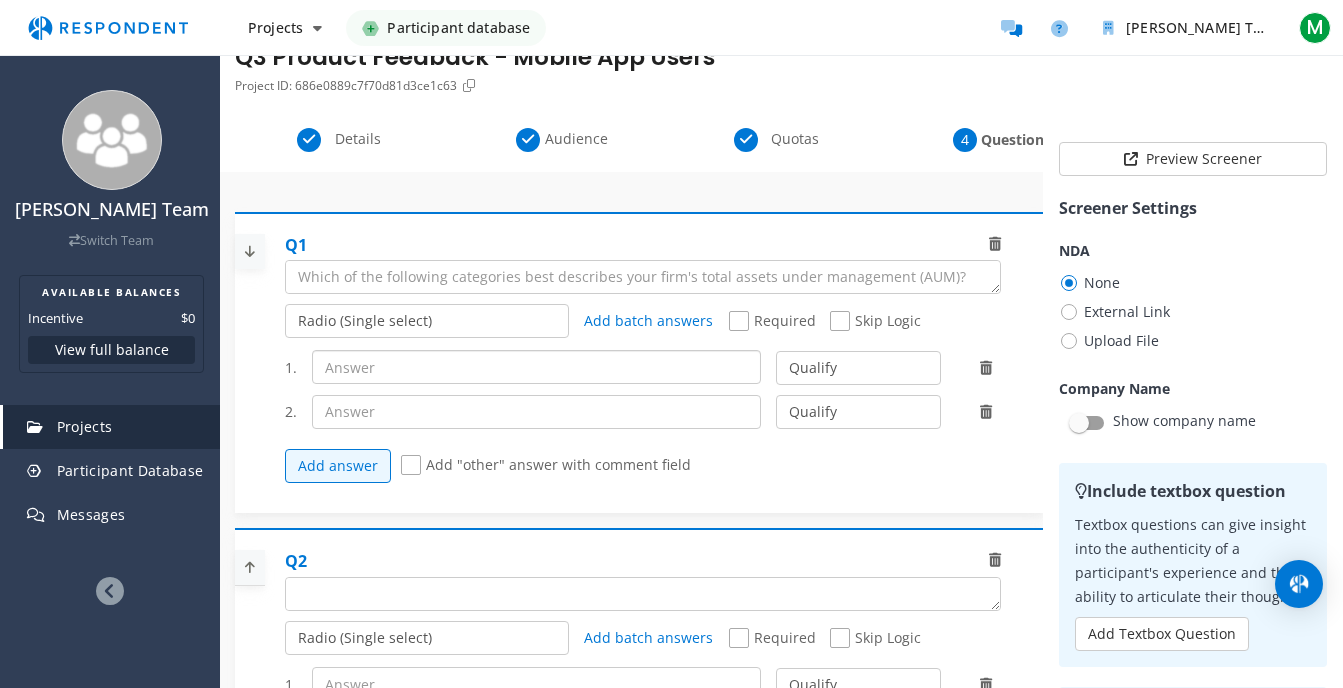 paste on "Less than $100 million — Qualify" 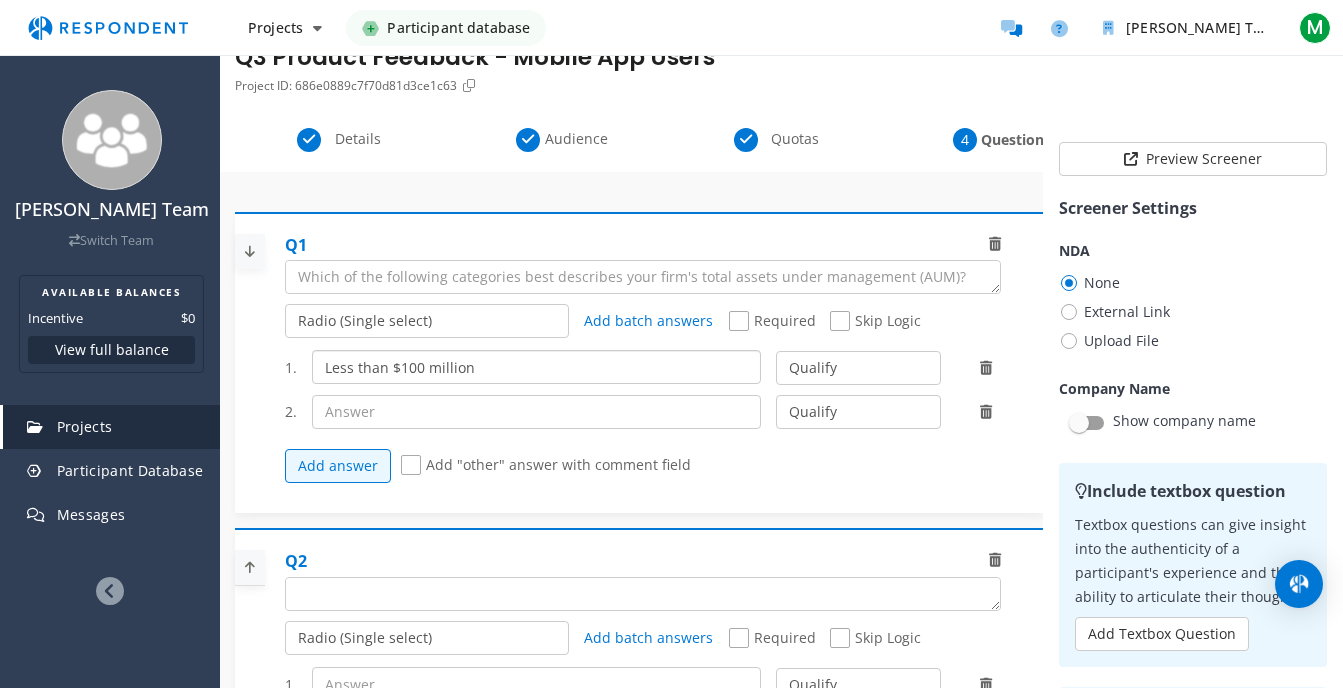 type on "Less than $100 million" 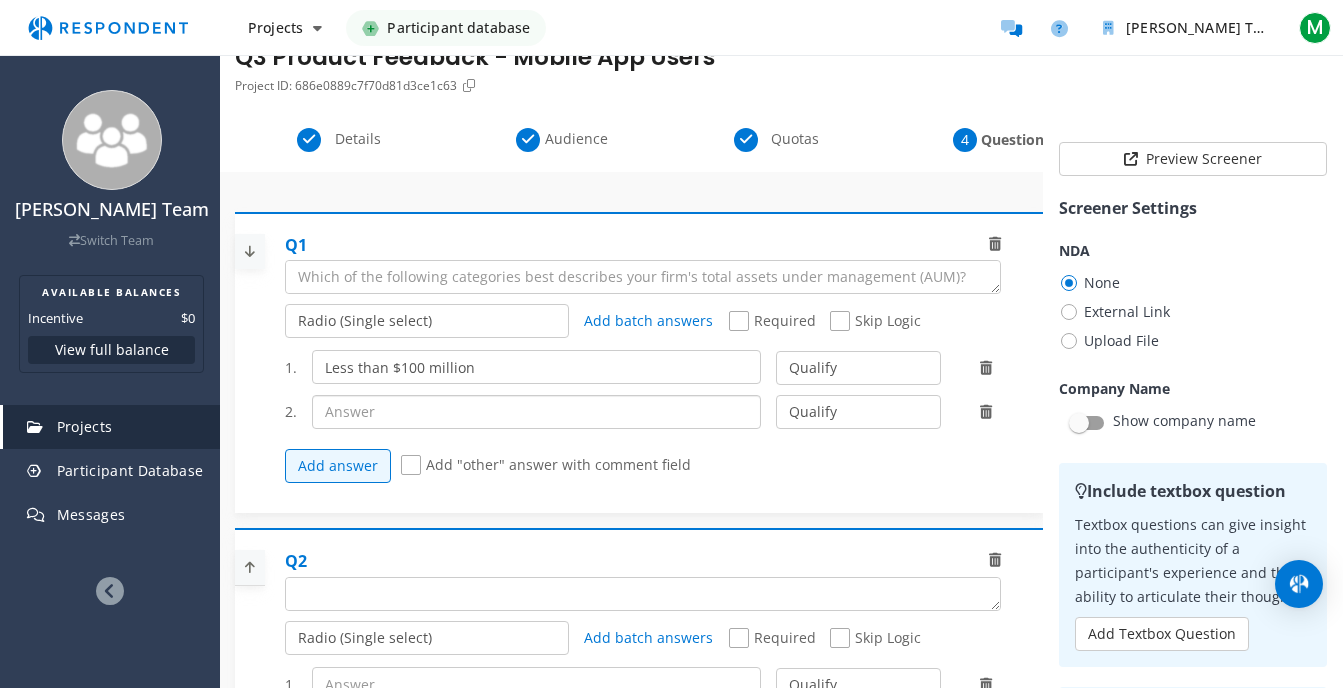 click 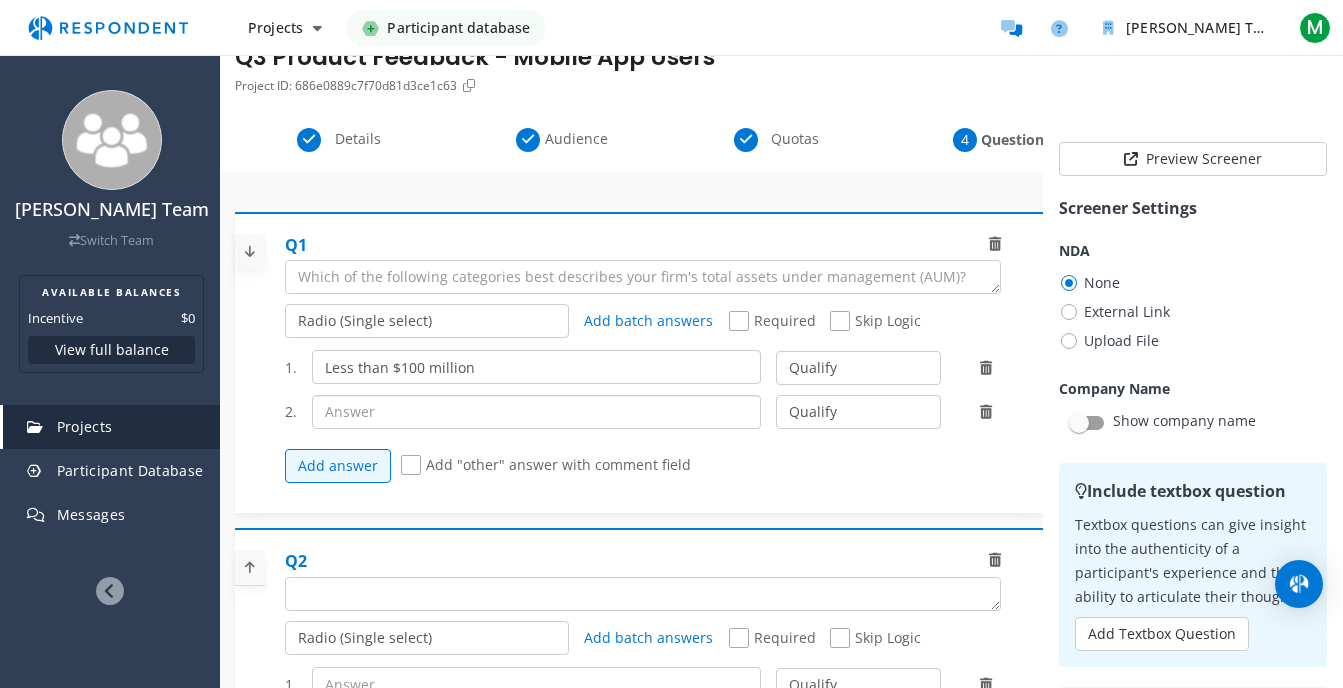 paste on "$100 million to $500 million — Qualify" 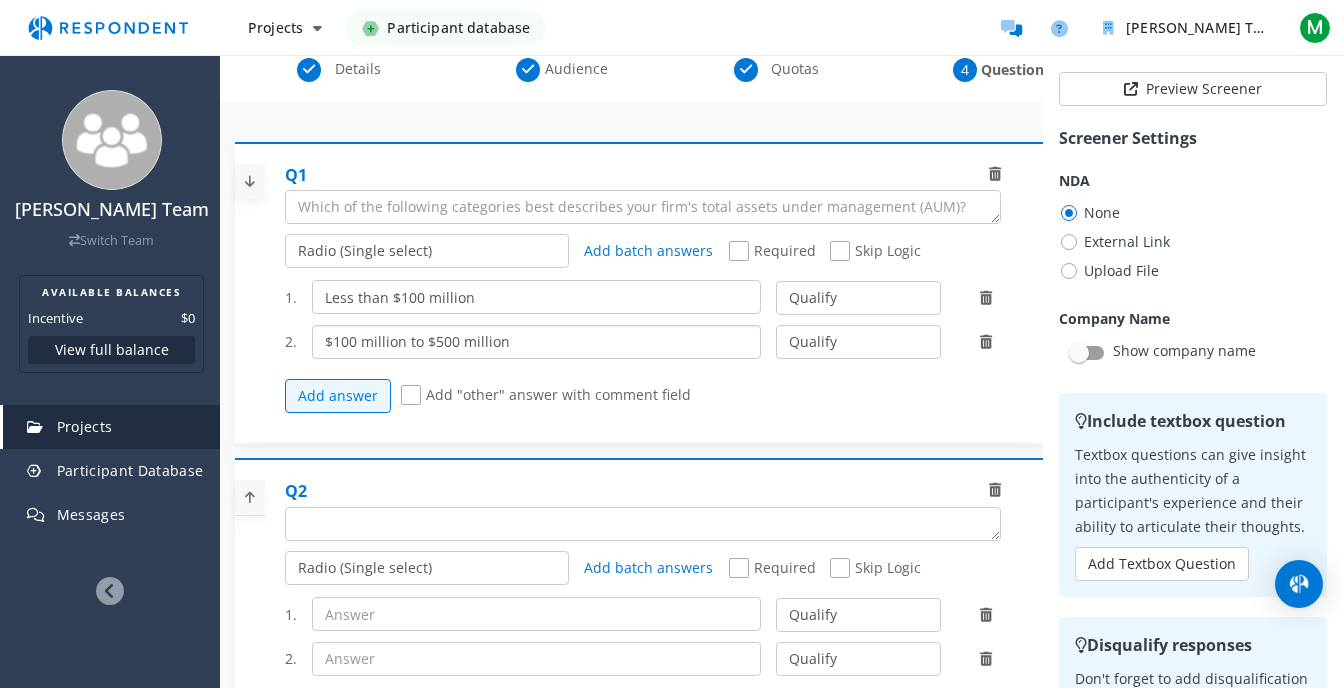 scroll, scrollTop: 170, scrollLeft: 0, axis: vertical 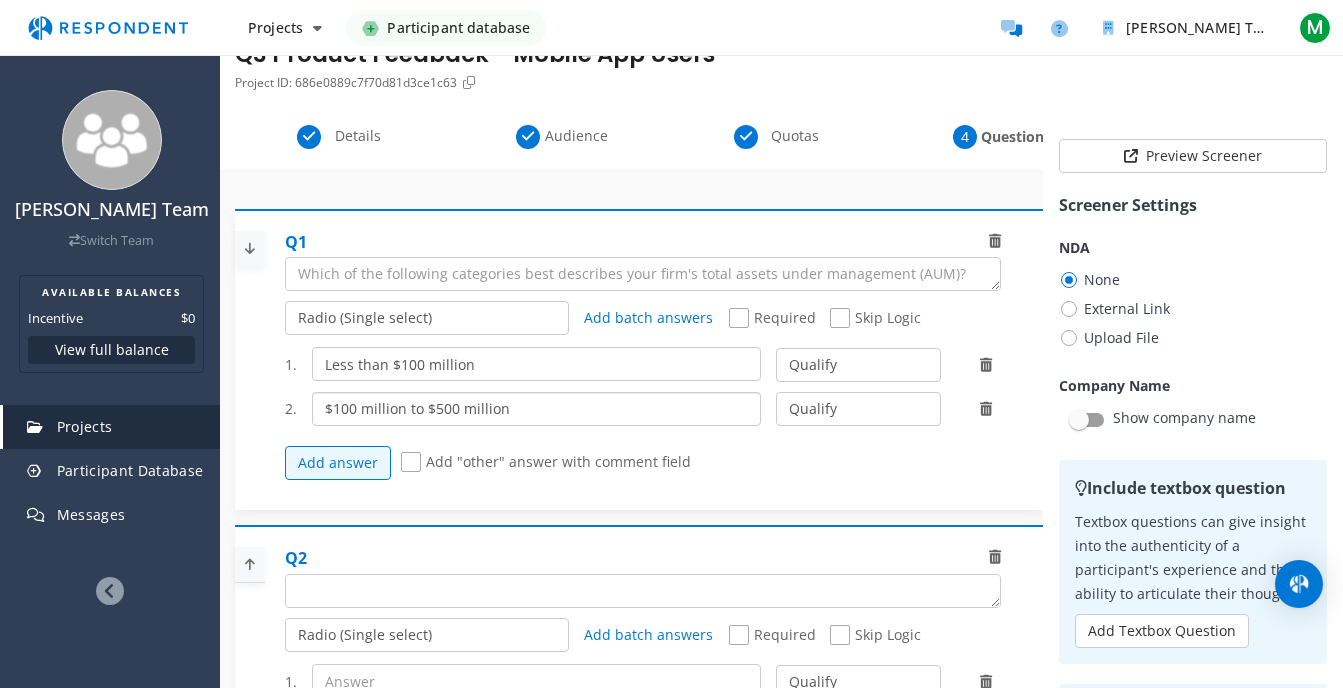 type on "$100 million to $500 million" 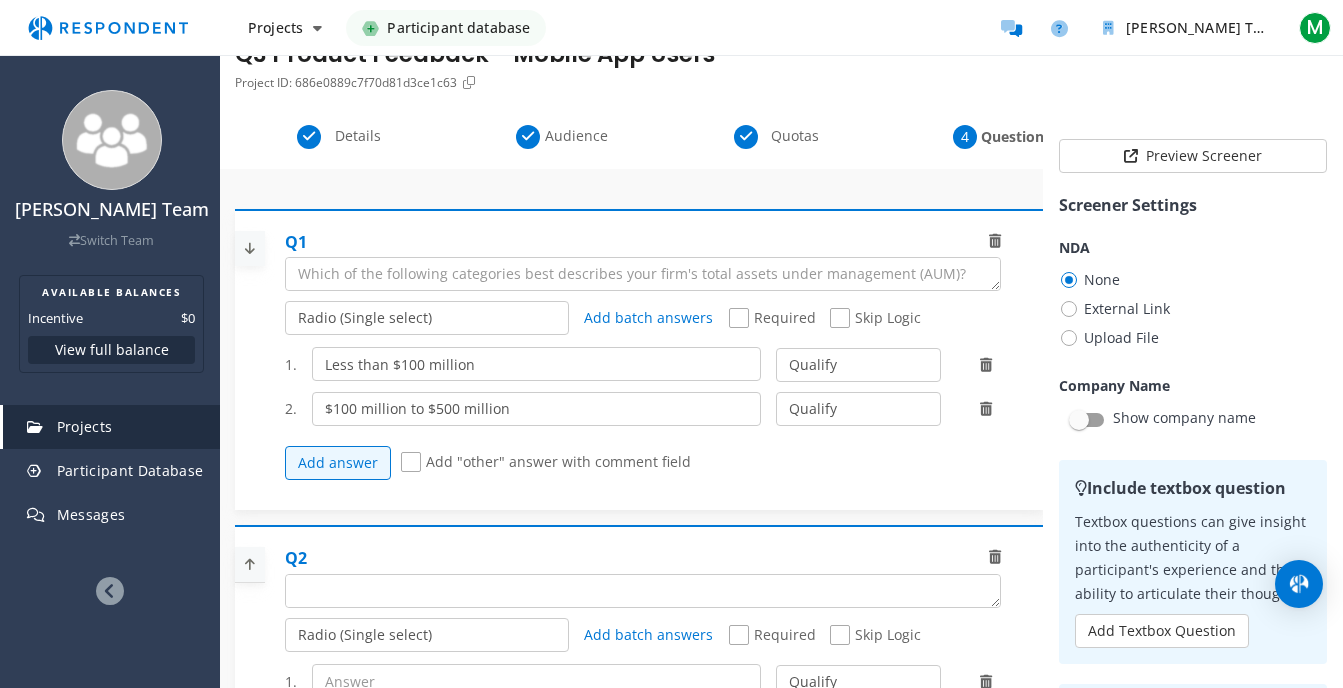 click on "Required" 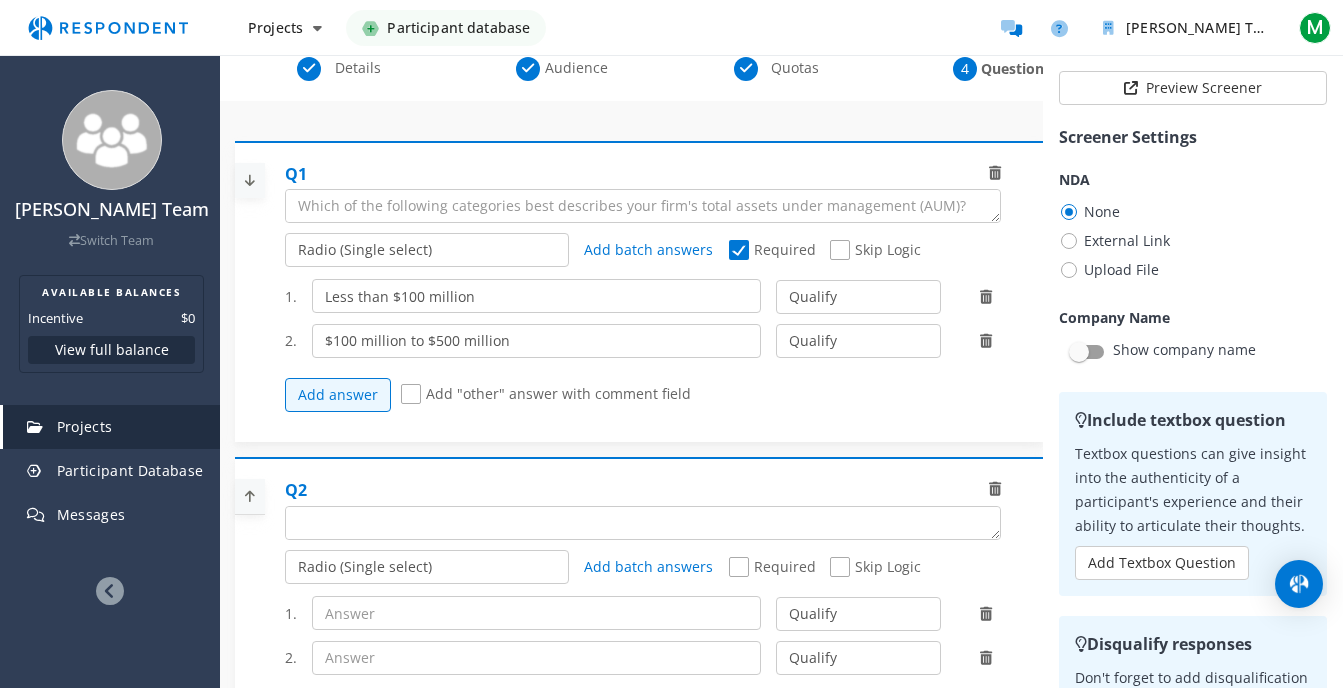 scroll, scrollTop: 159, scrollLeft: 0, axis: vertical 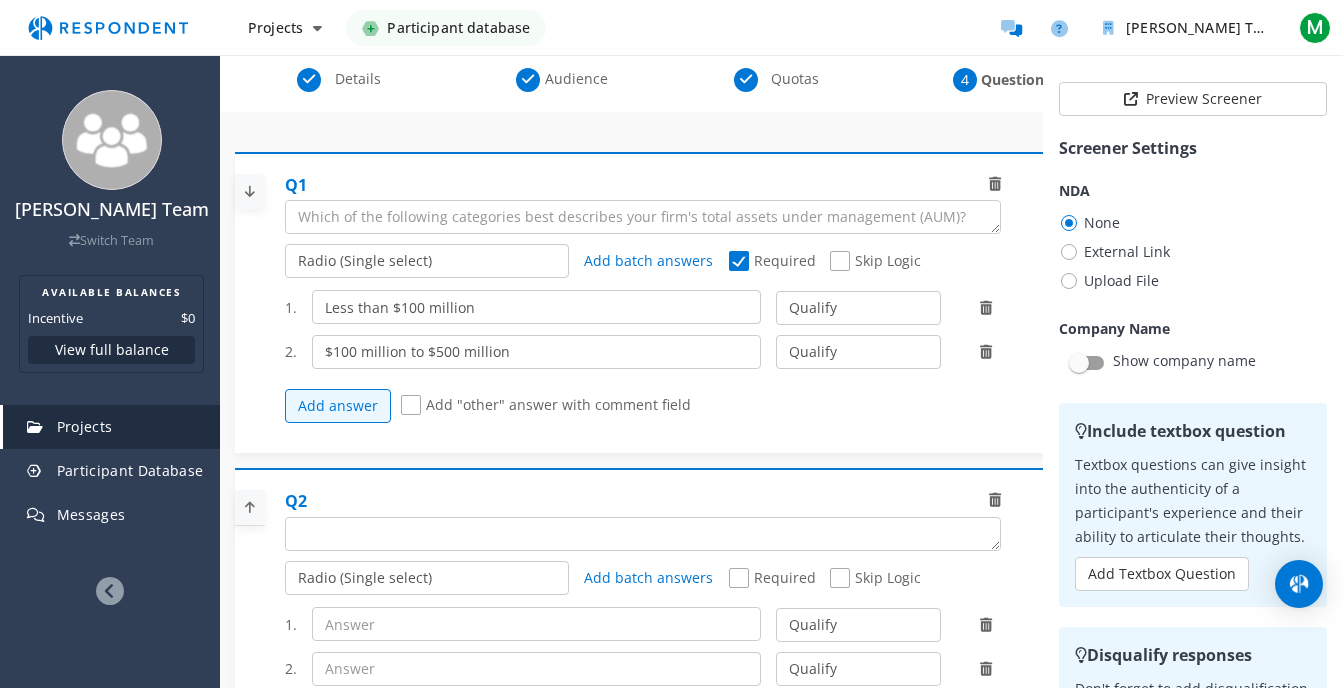 drag, startPoint x: 781, startPoint y: 313, endPoint x: 695, endPoint y: 463, distance: 172.9046 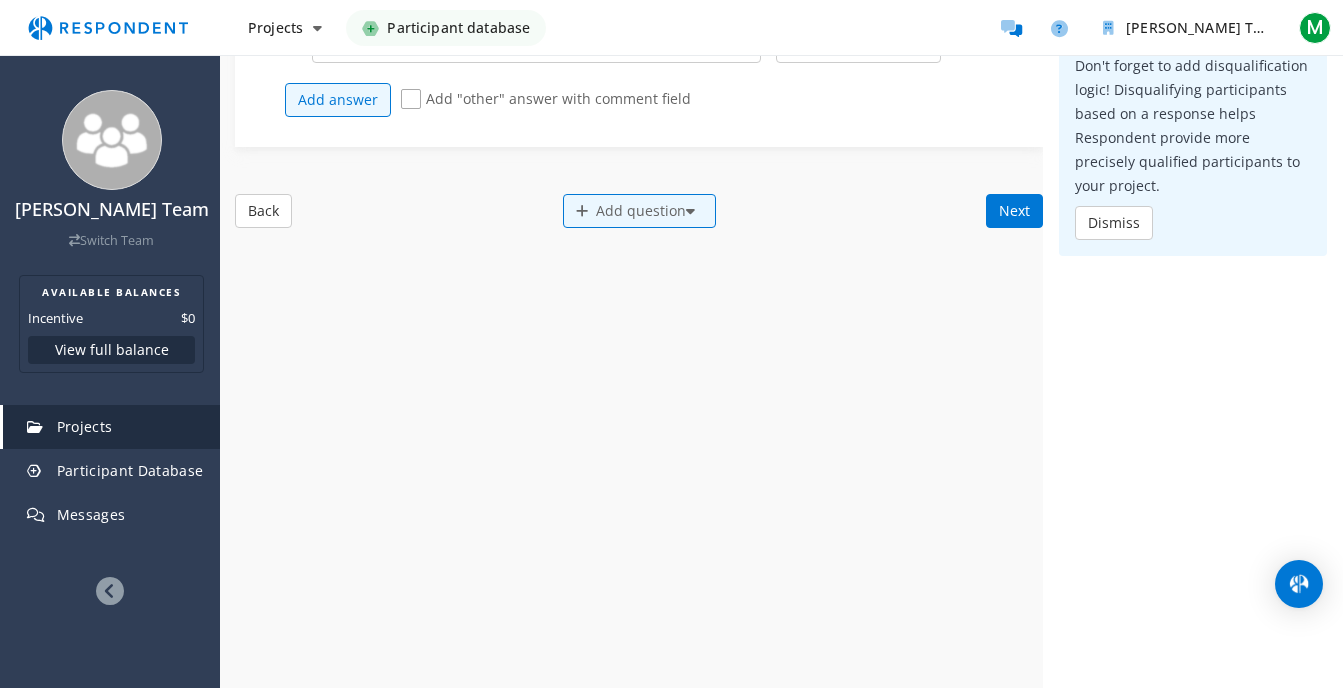 scroll, scrollTop: 629, scrollLeft: 0, axis: vertical 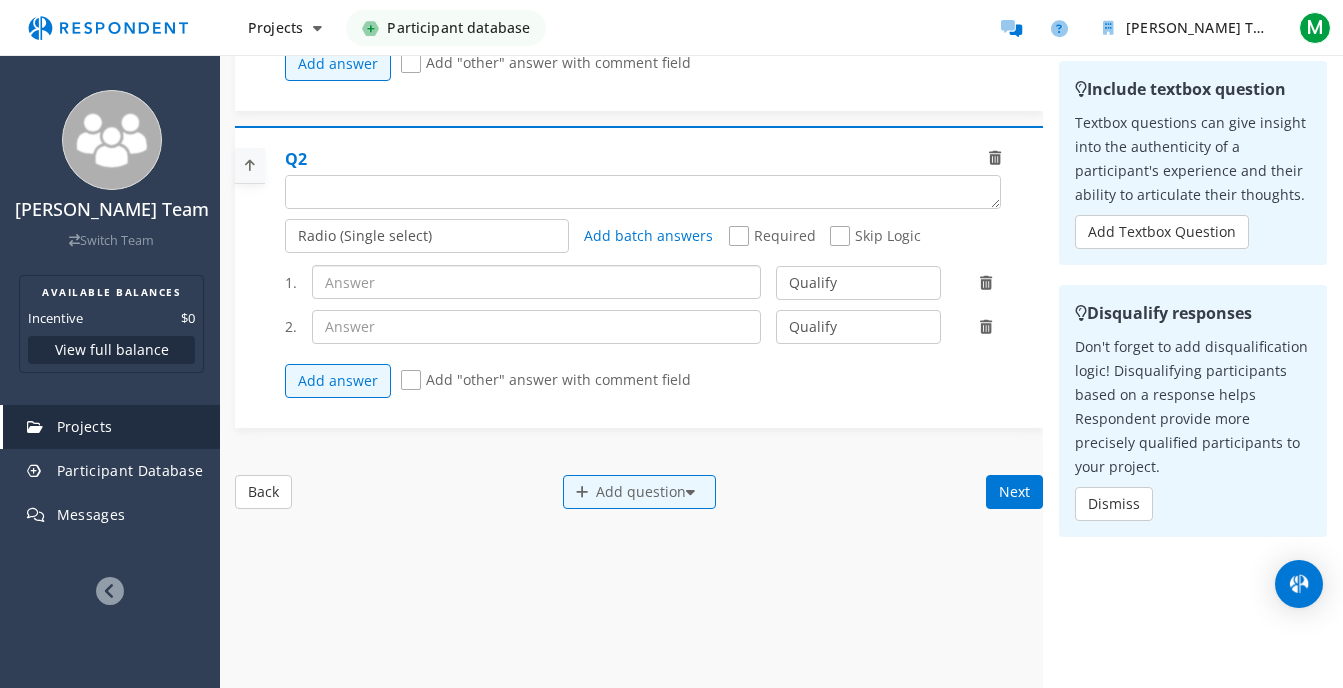 click 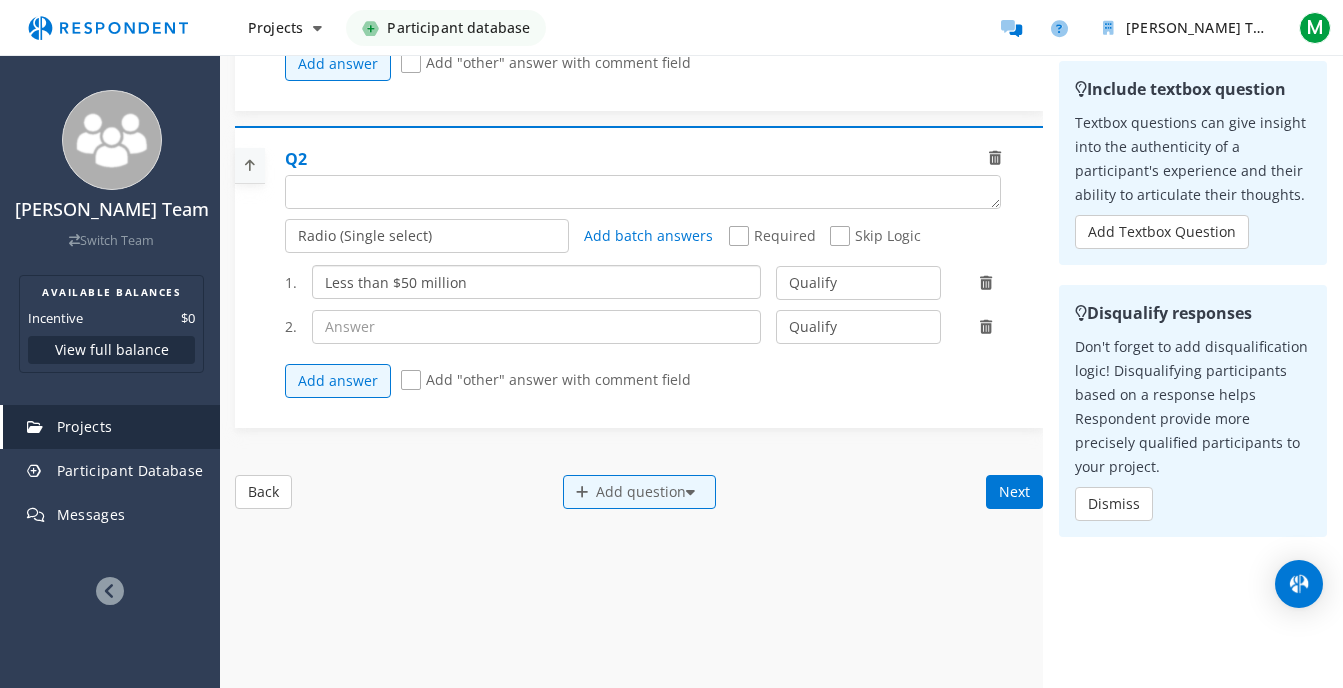 type on "Less than $50 million" 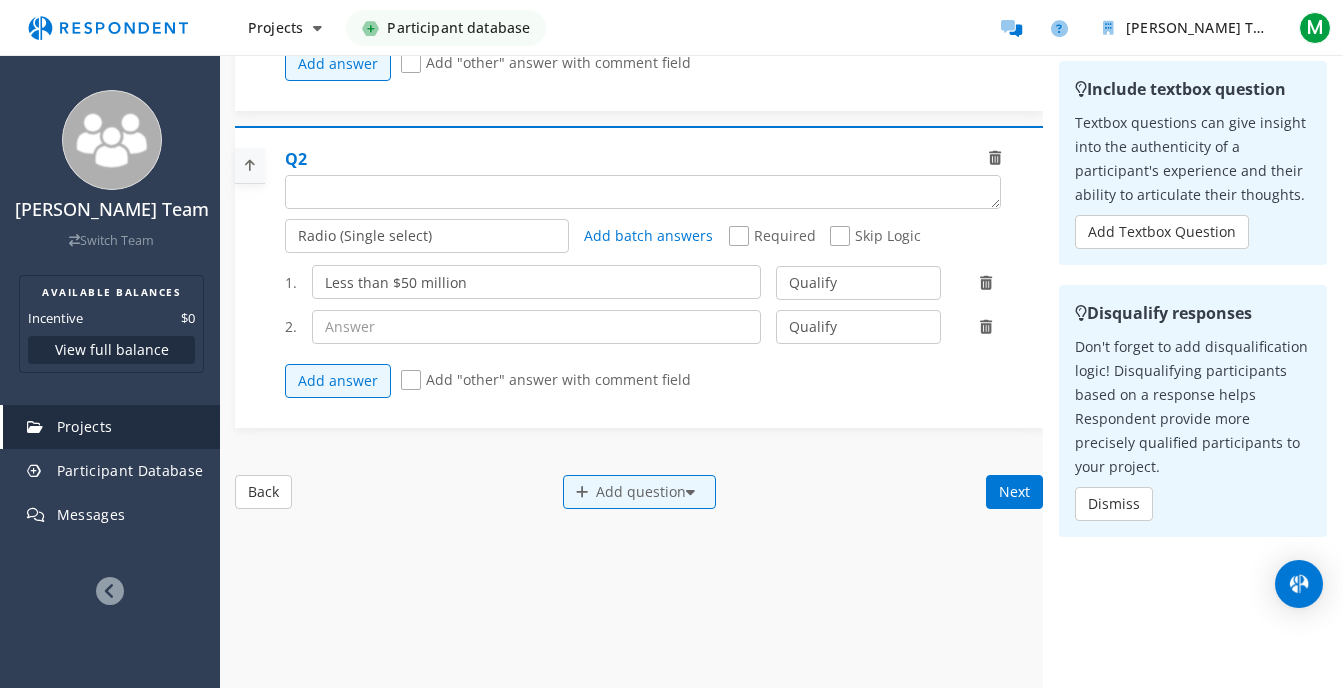 click on "1.     Less than $50 million       Qualify Disqualify                 2.           Qualify Disqualify                    Add answer           Add "other" answer with comment field" 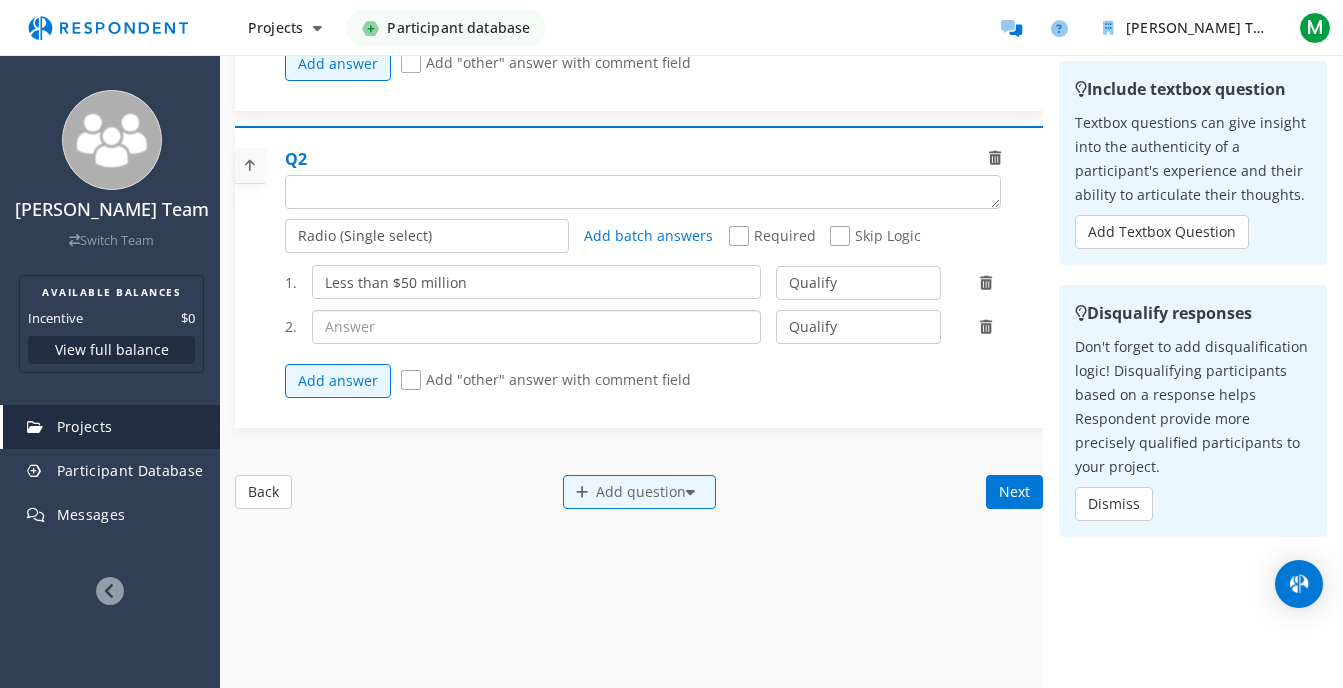 drag, startPoint x: 405, startPoint y: 312, endPoint x: 403, endPoint y: 322, distance: 10.198039 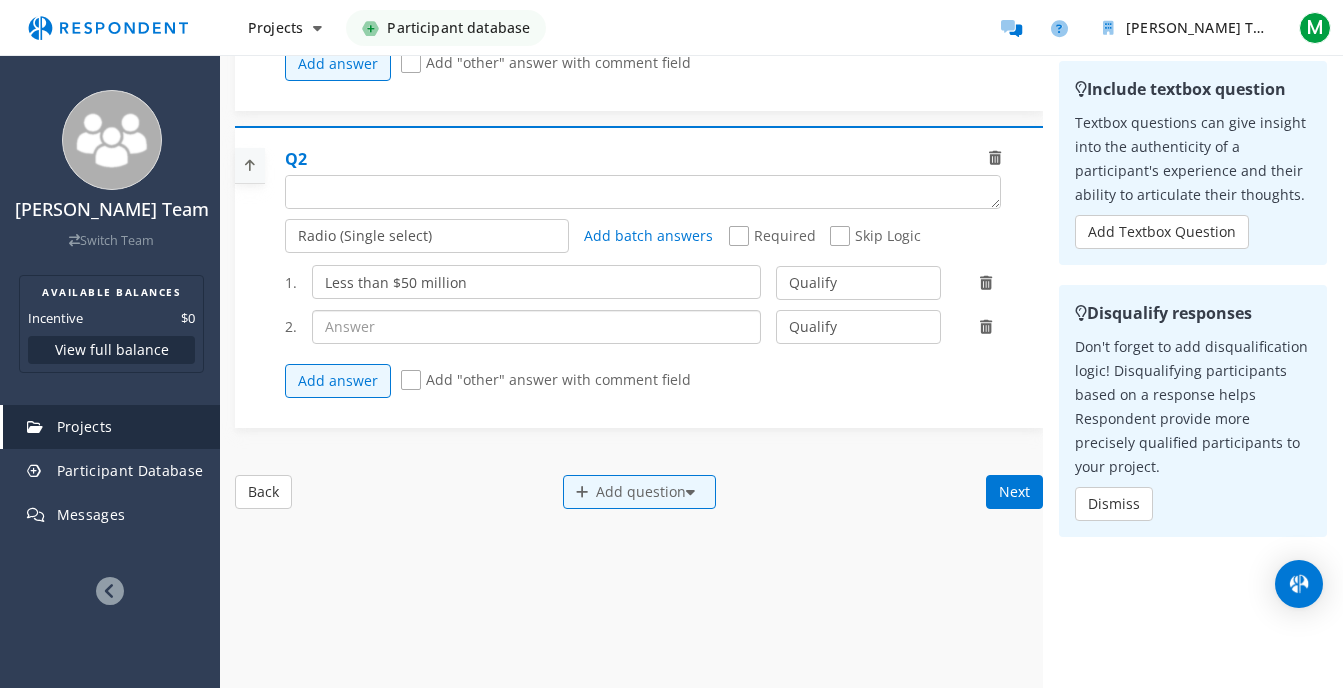 paste on "More than $200 million" 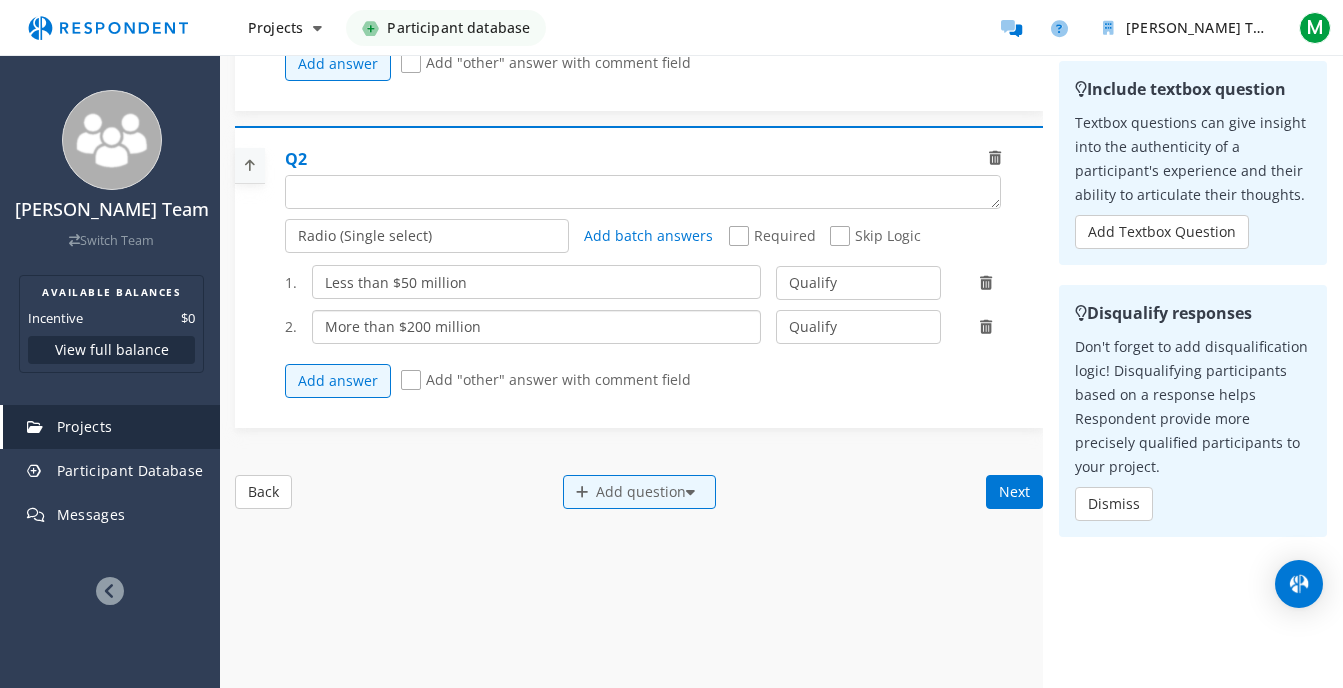 type on "More than $200 million" 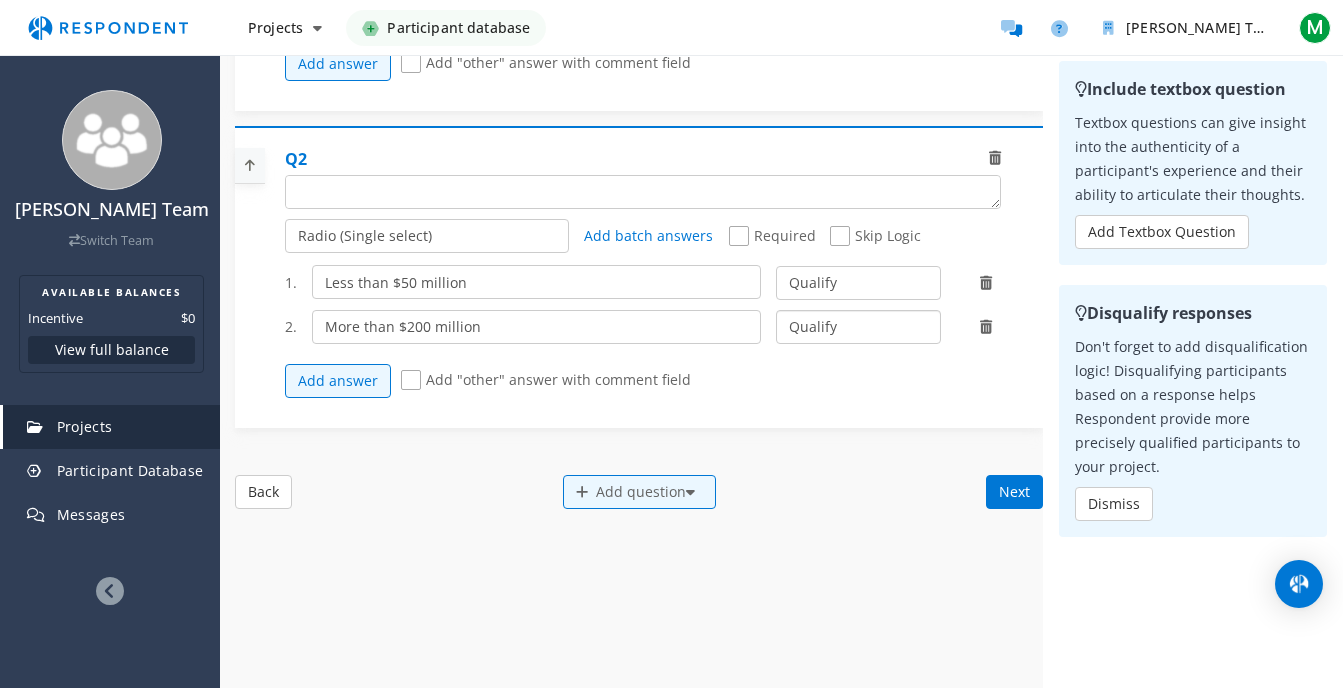 click on "Qualify Disqualify" 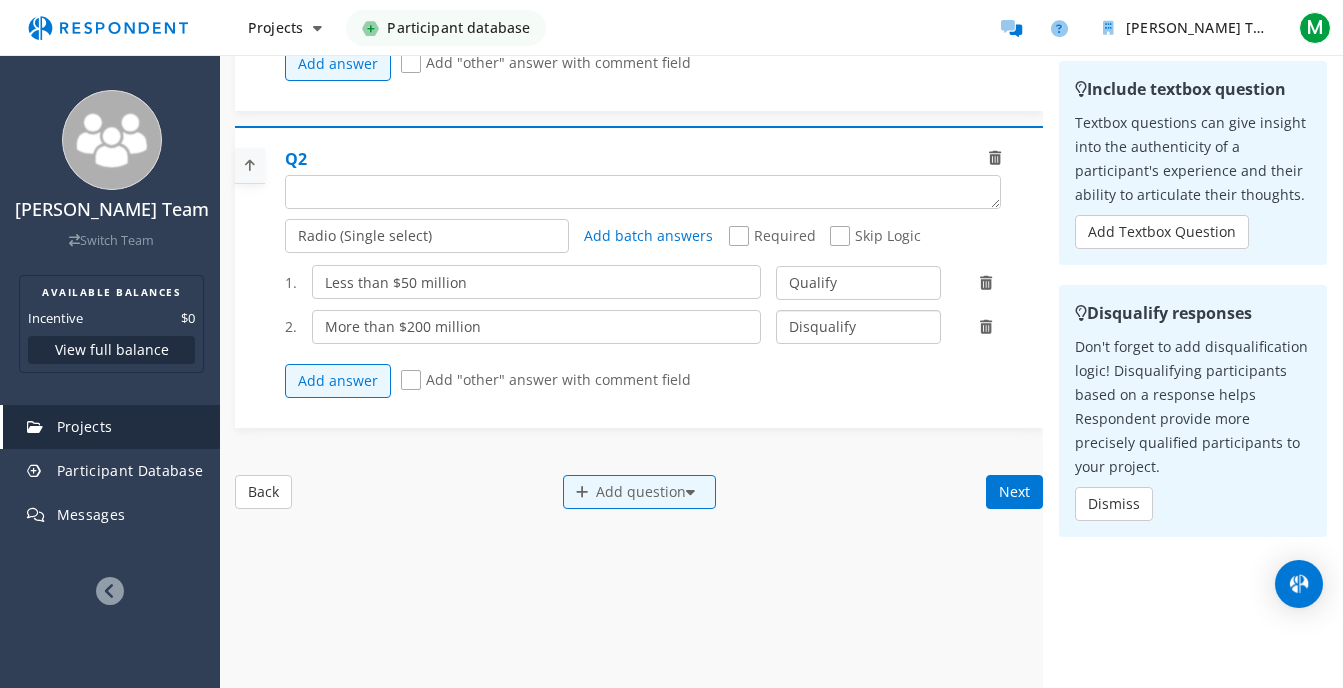 click on "Qualify Disqualify" 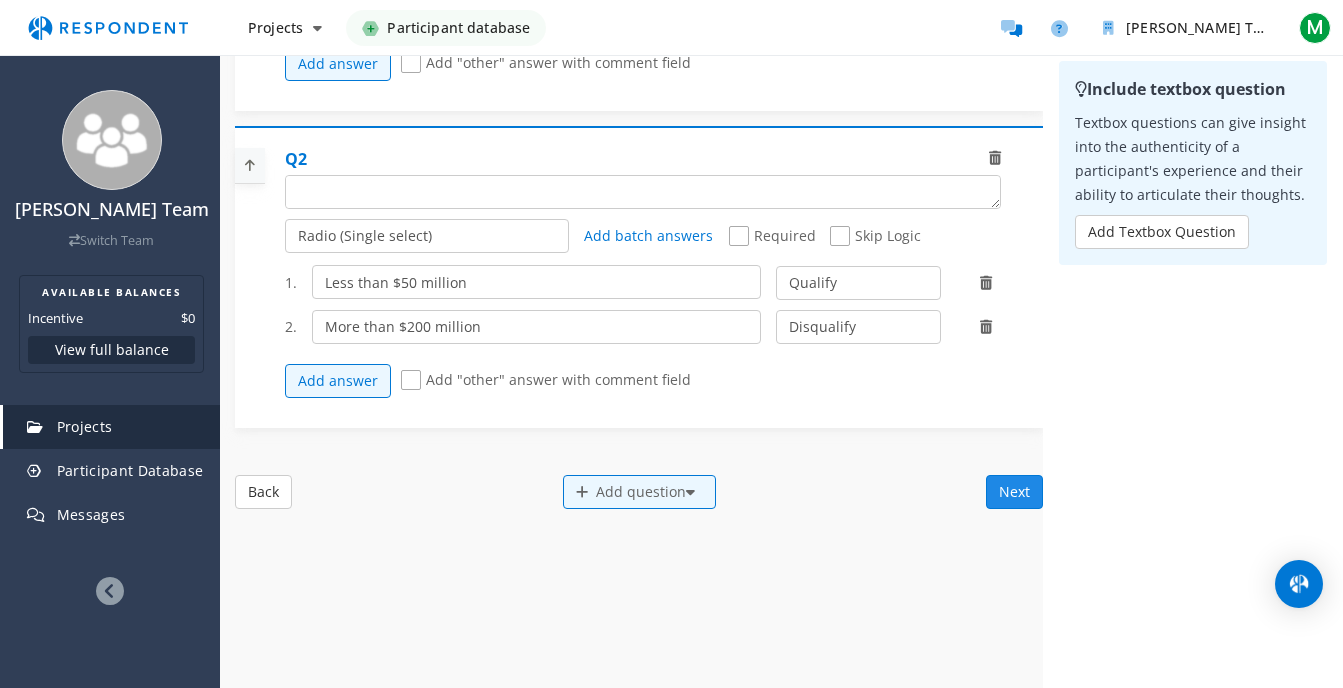 click on "Next" 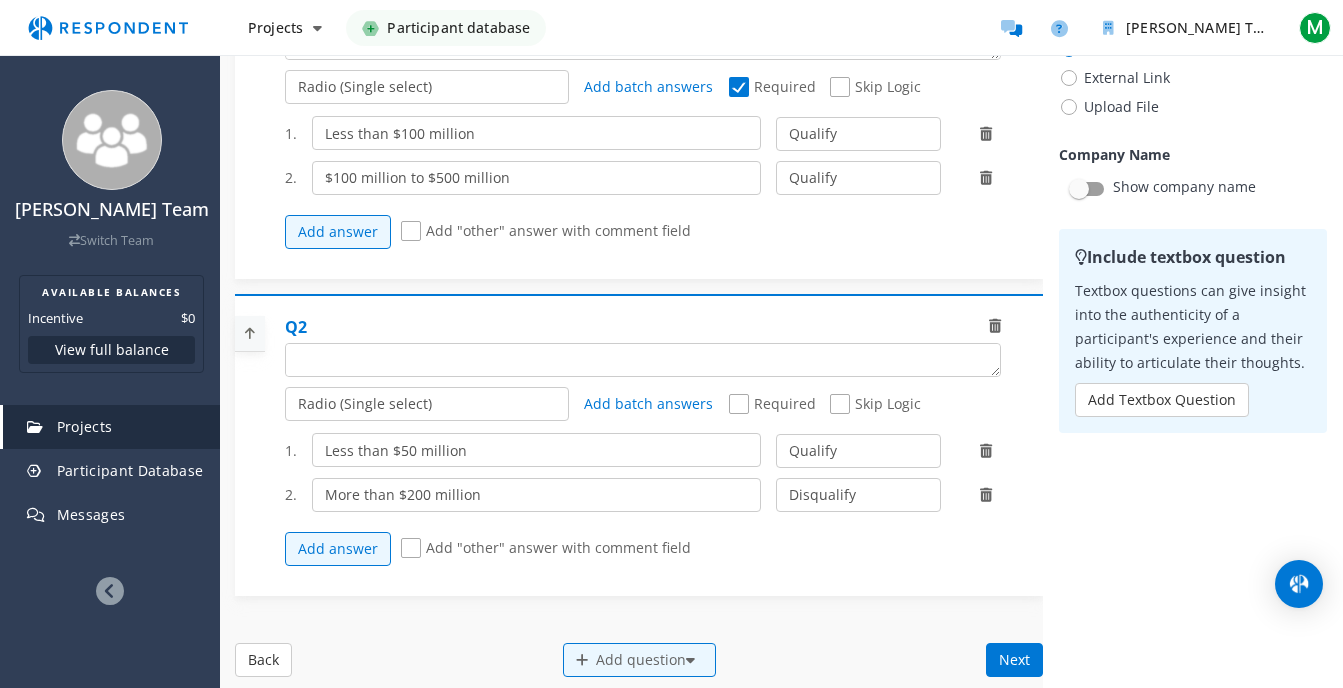 scroll, scrollTop: 0, scrollLeft: 0, axis: both 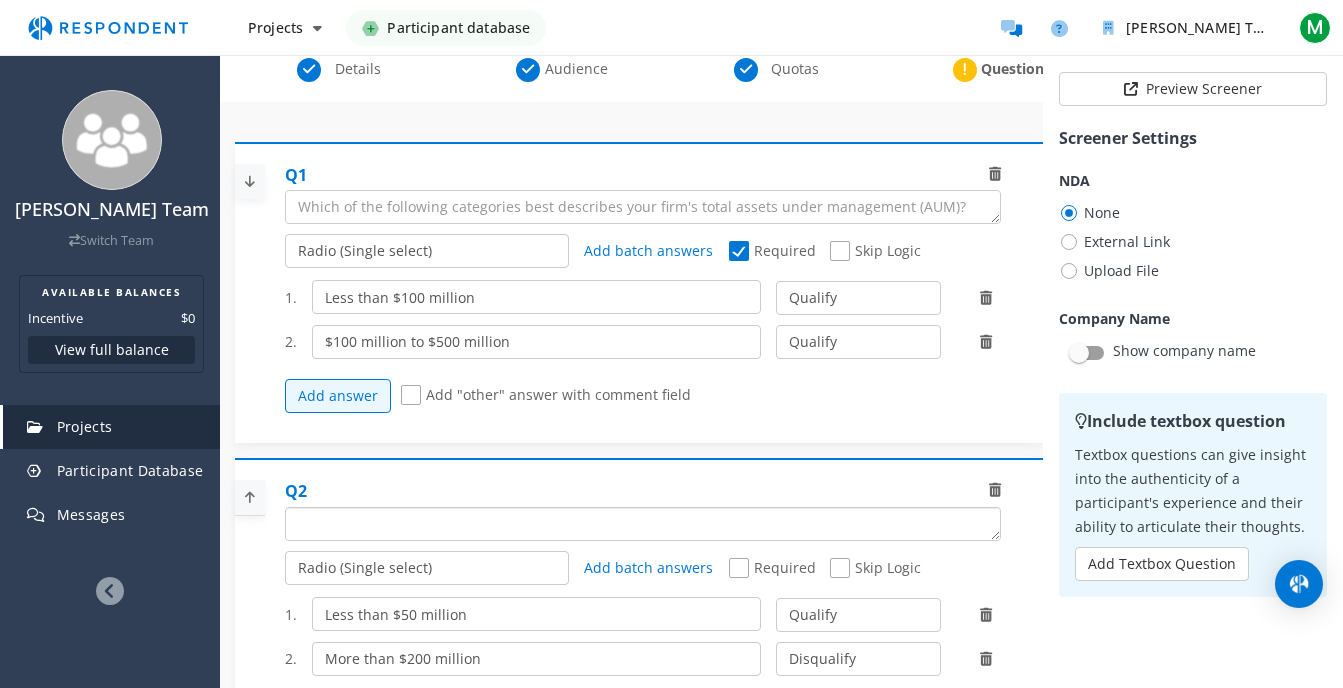 click at bounding box center (643, 524) 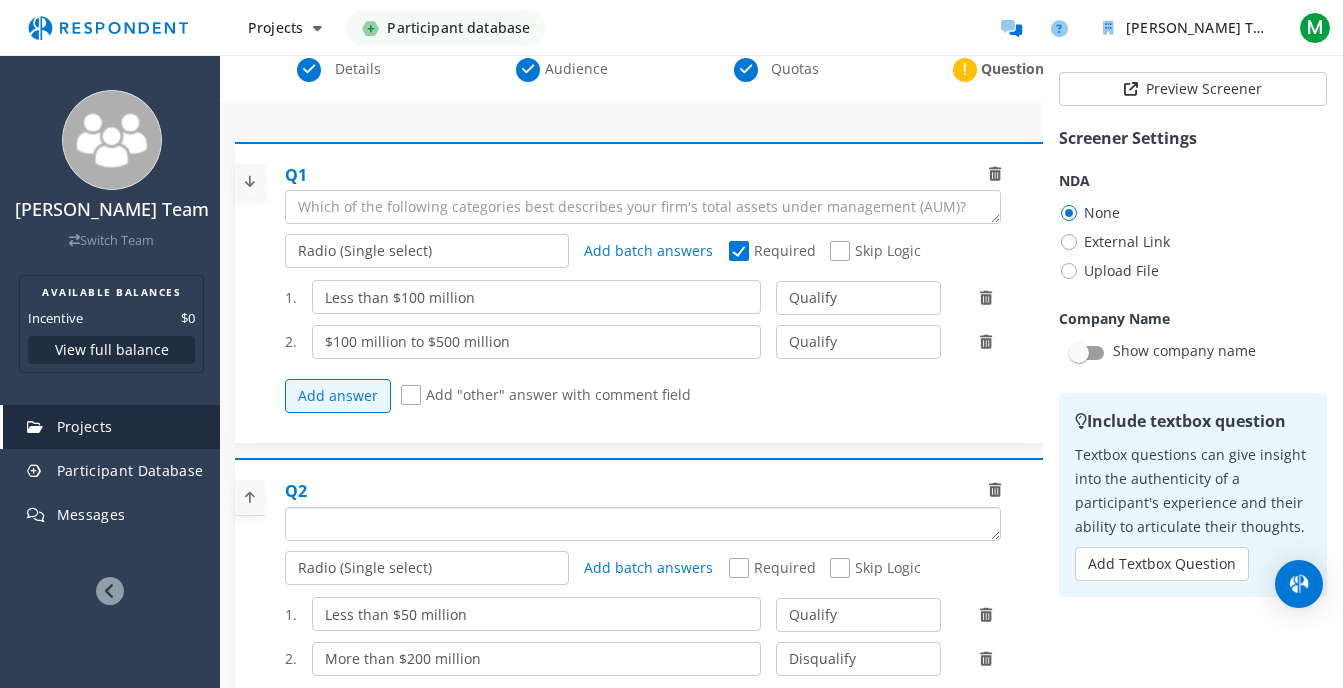 scroll, scrollTop: 170, scrollLeft: 0, axis: vertical 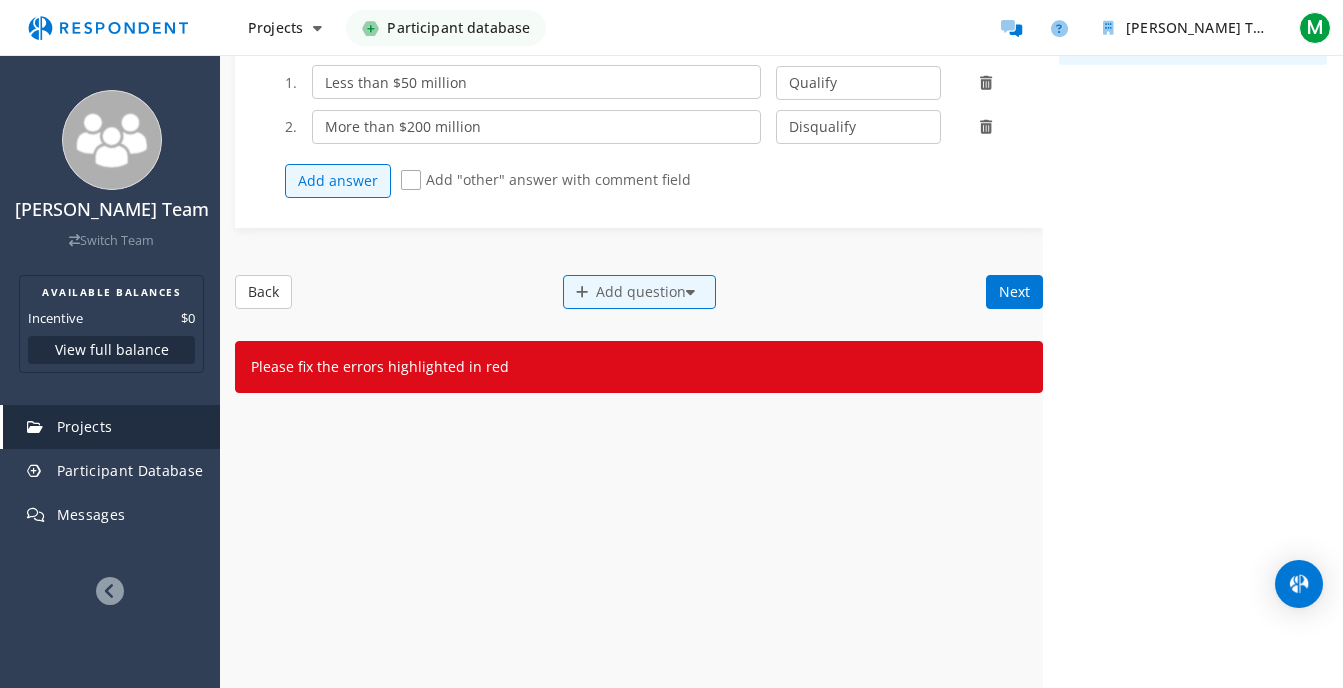 click on "Please fix the errors highlighted in red" at bounding box center (639, 367) 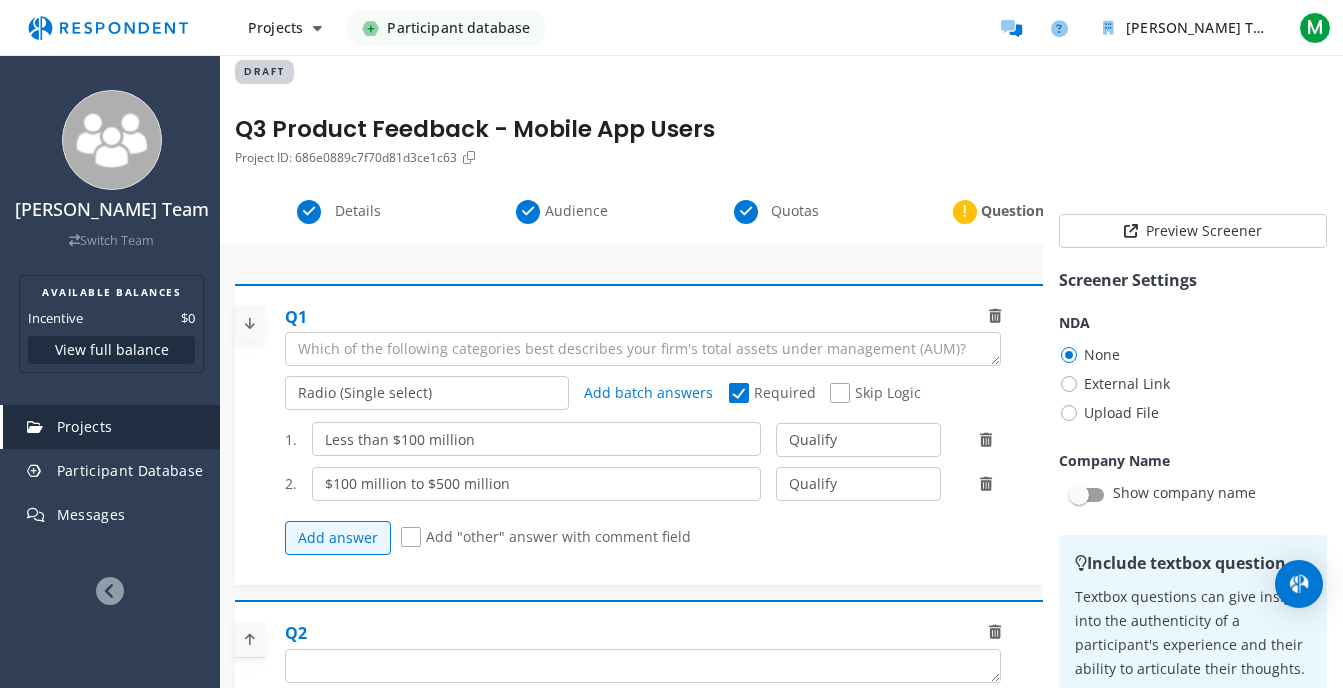 scroll, scrollTop: 0, scrollLeft: 0, axis: both 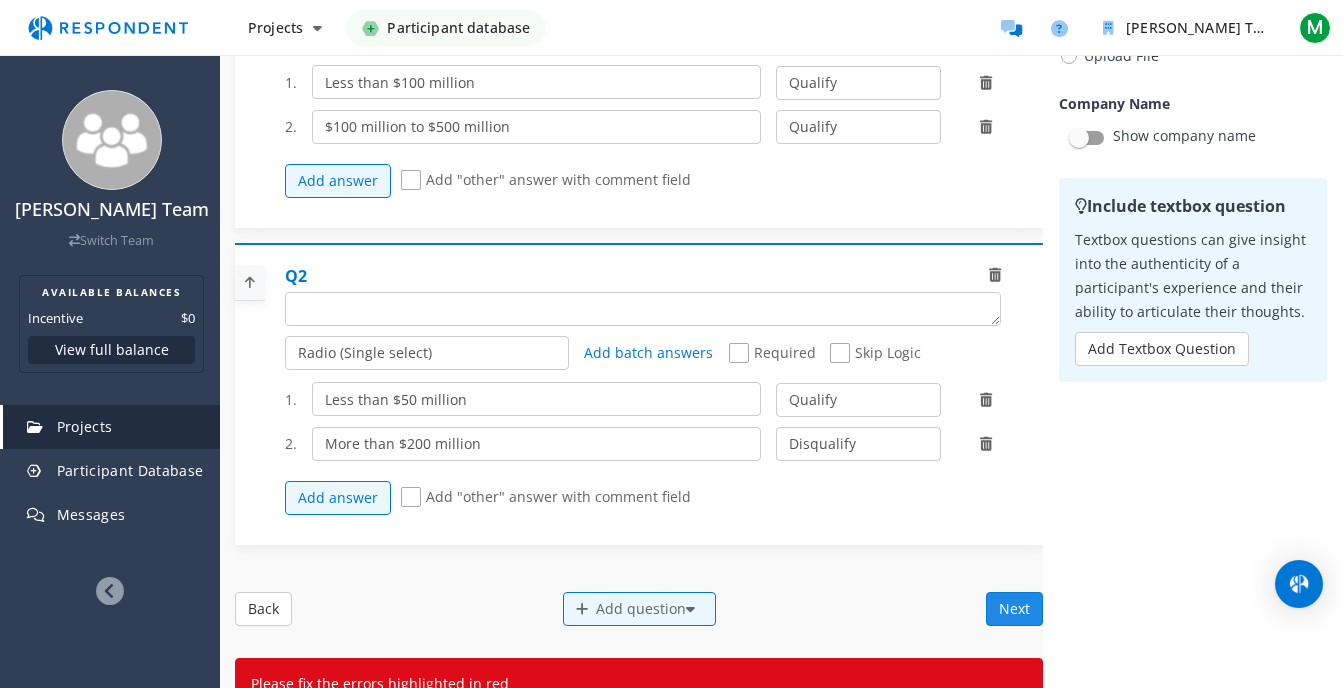 click on "Next" 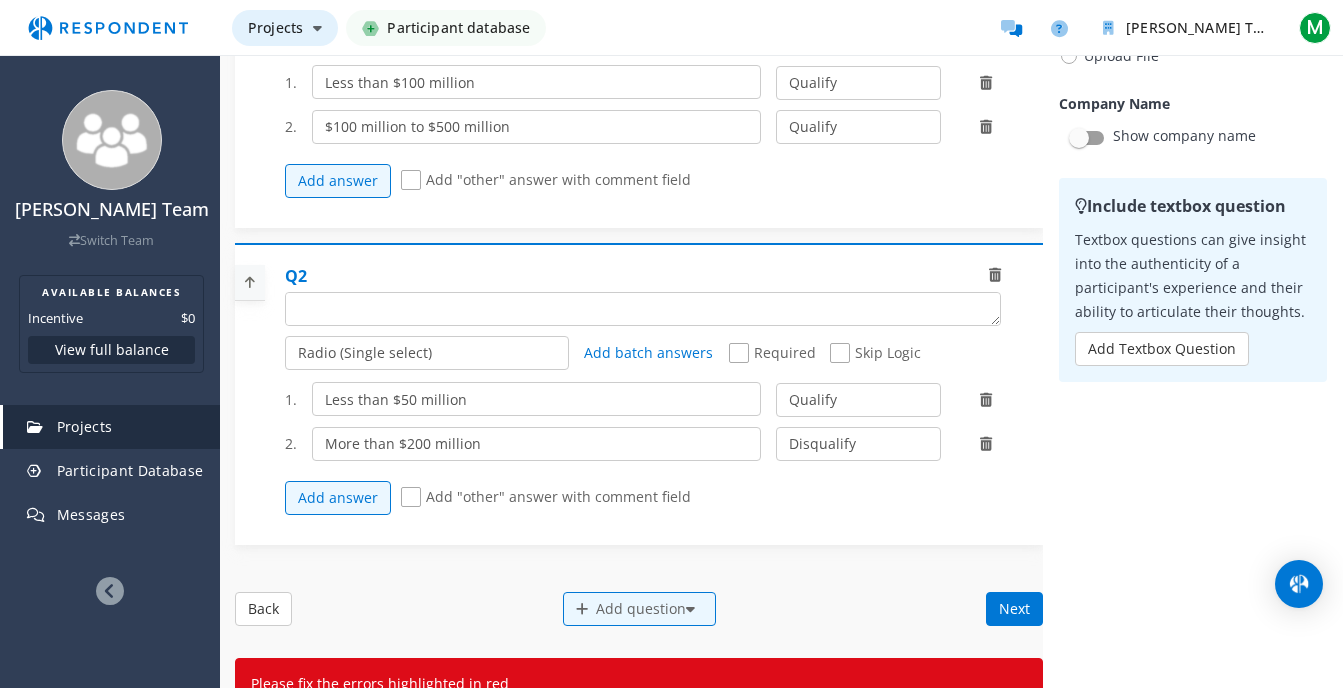 click on "Projects" at bounding box center [285, 28] 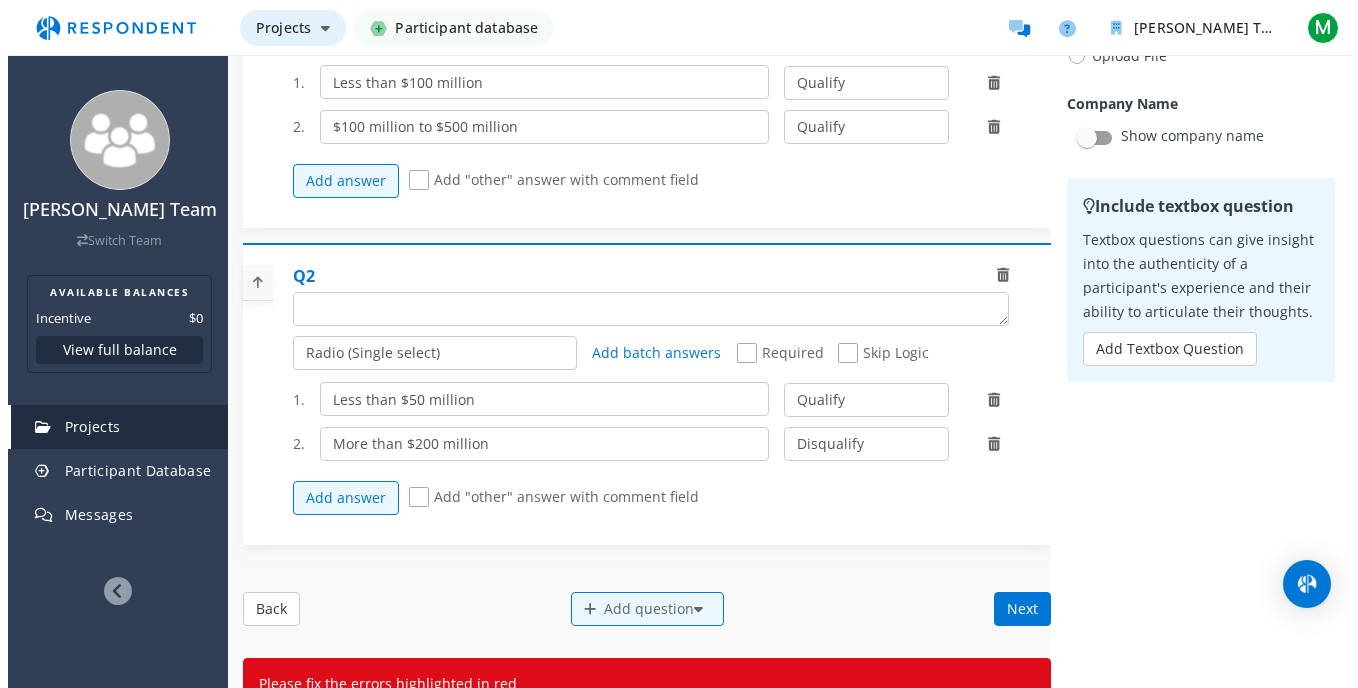 scroll, scrollTop: 0, scrollLeft: 0, axis: both 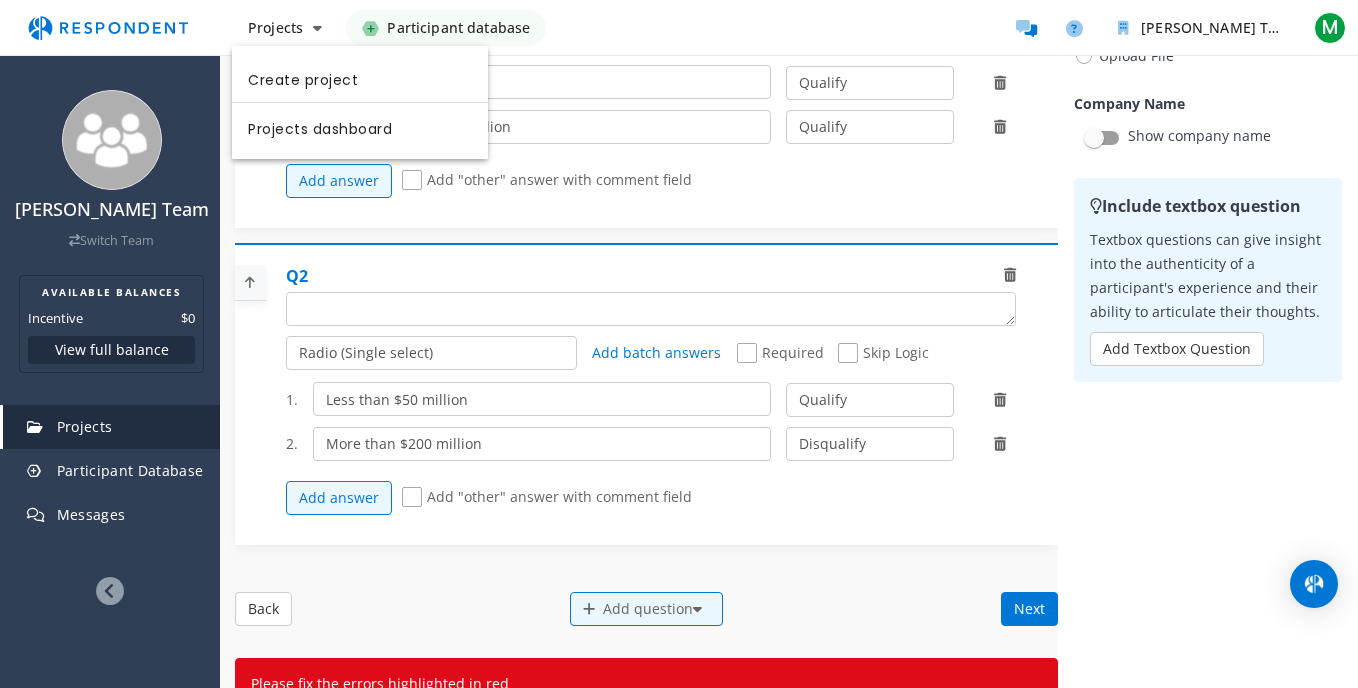 click at bounding box center (679, 451) 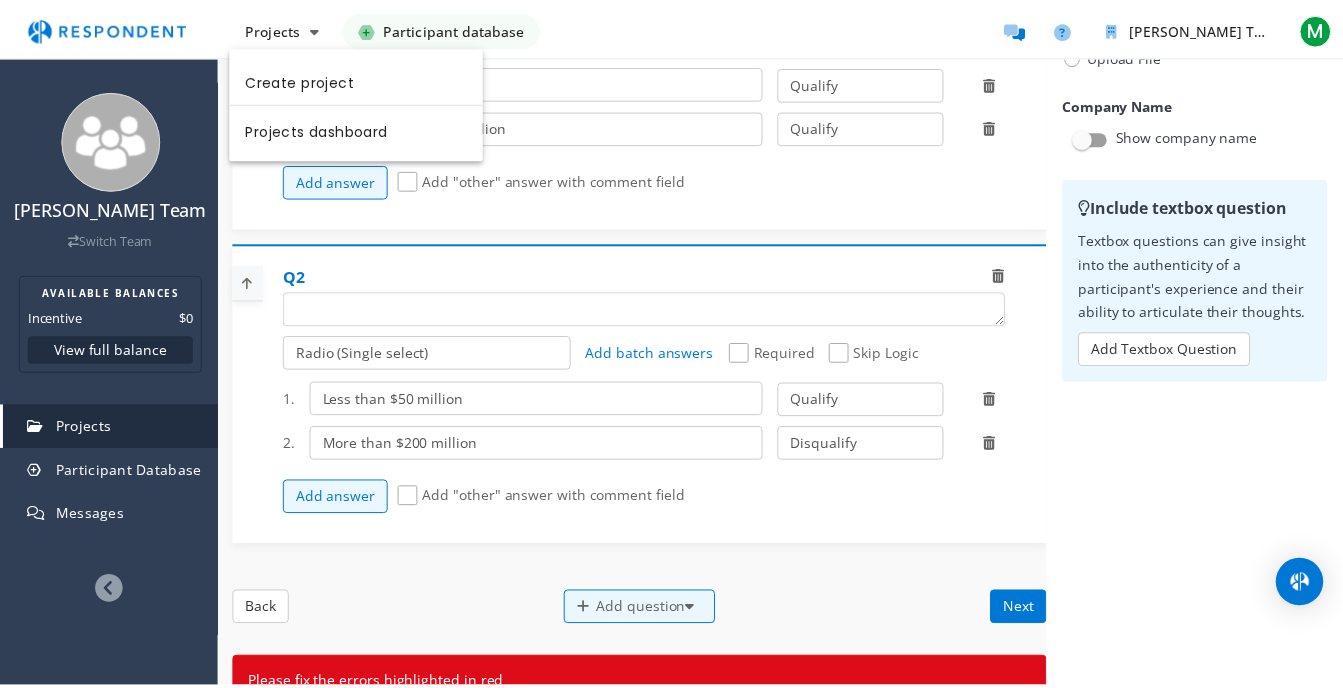 scroll, scrollTop: 214, scrollLeft: 0, axis: vertical 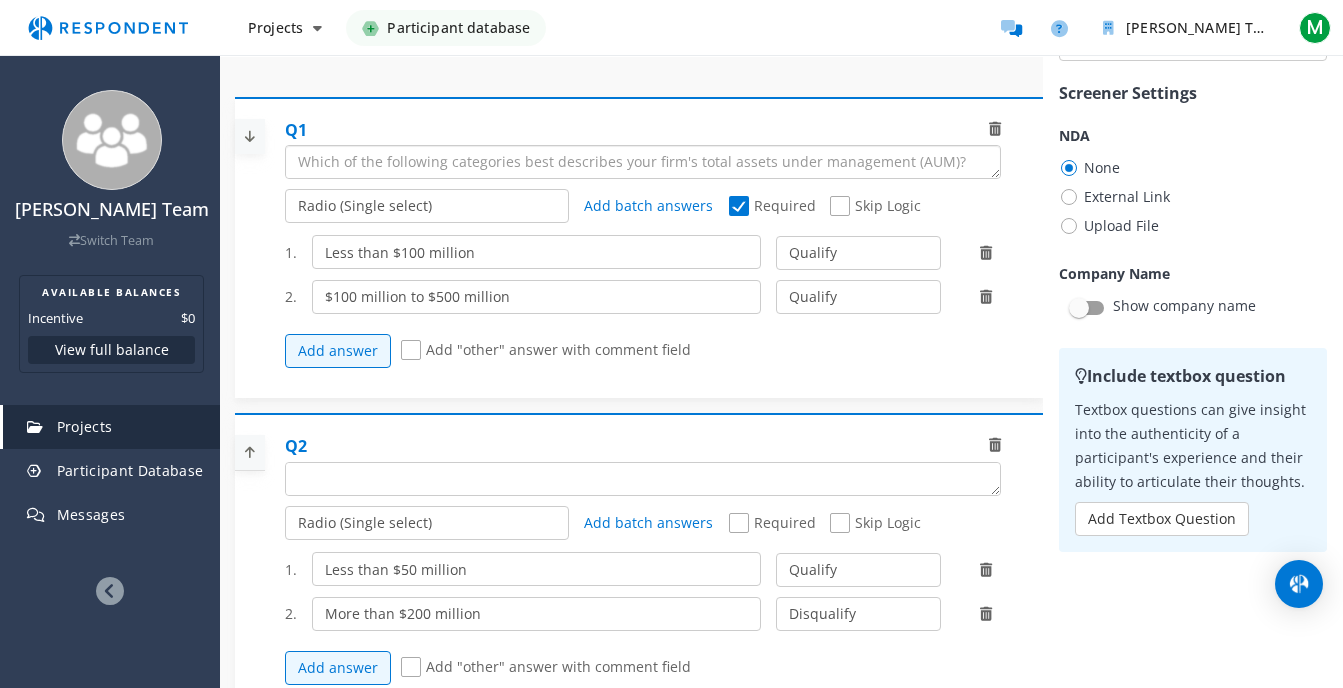 click at bounding box center [643, 162] 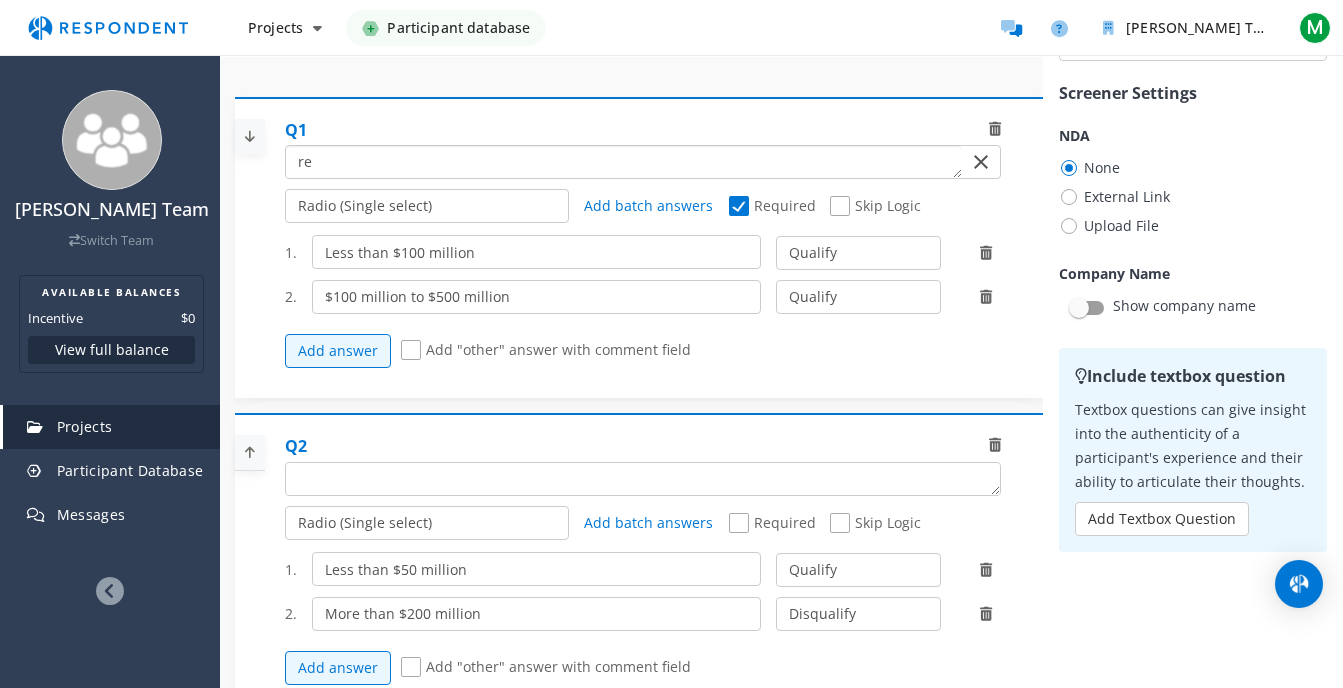 type on "r" 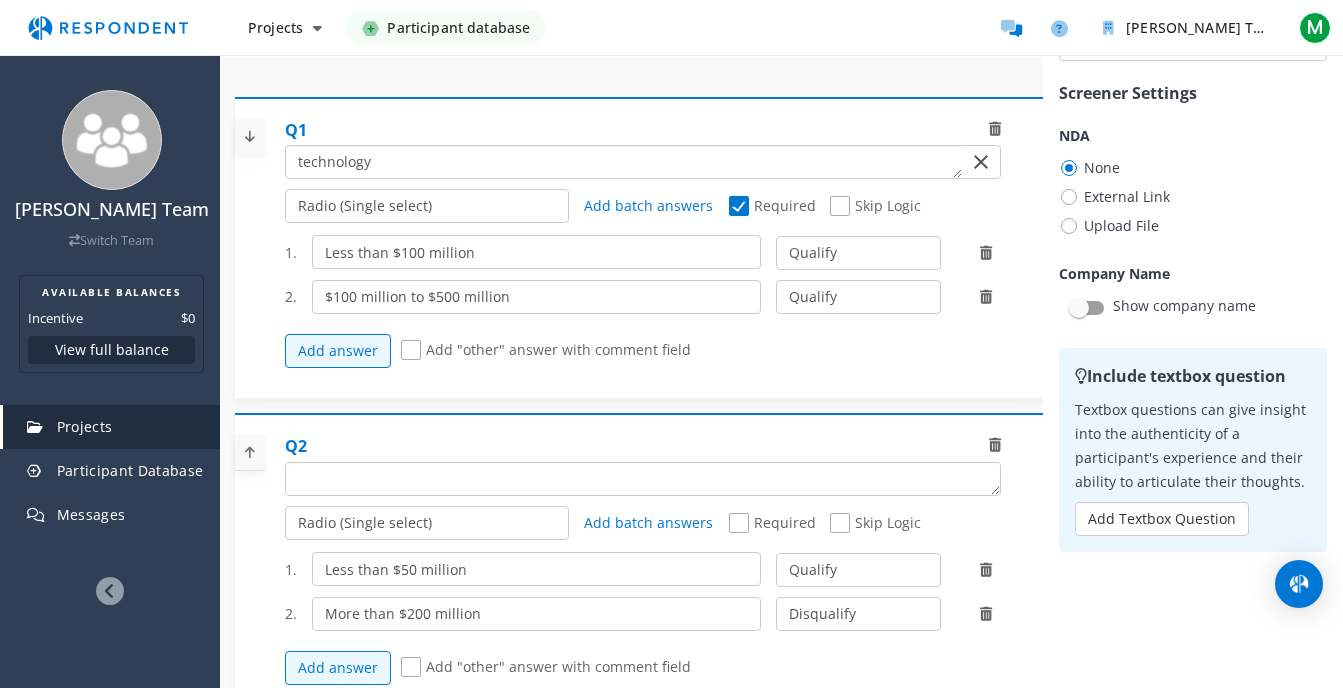 drag, startPoint x: 382, startPoint y: 159, endPoint x: 246, endPoint y: 161, distance: 136.01471 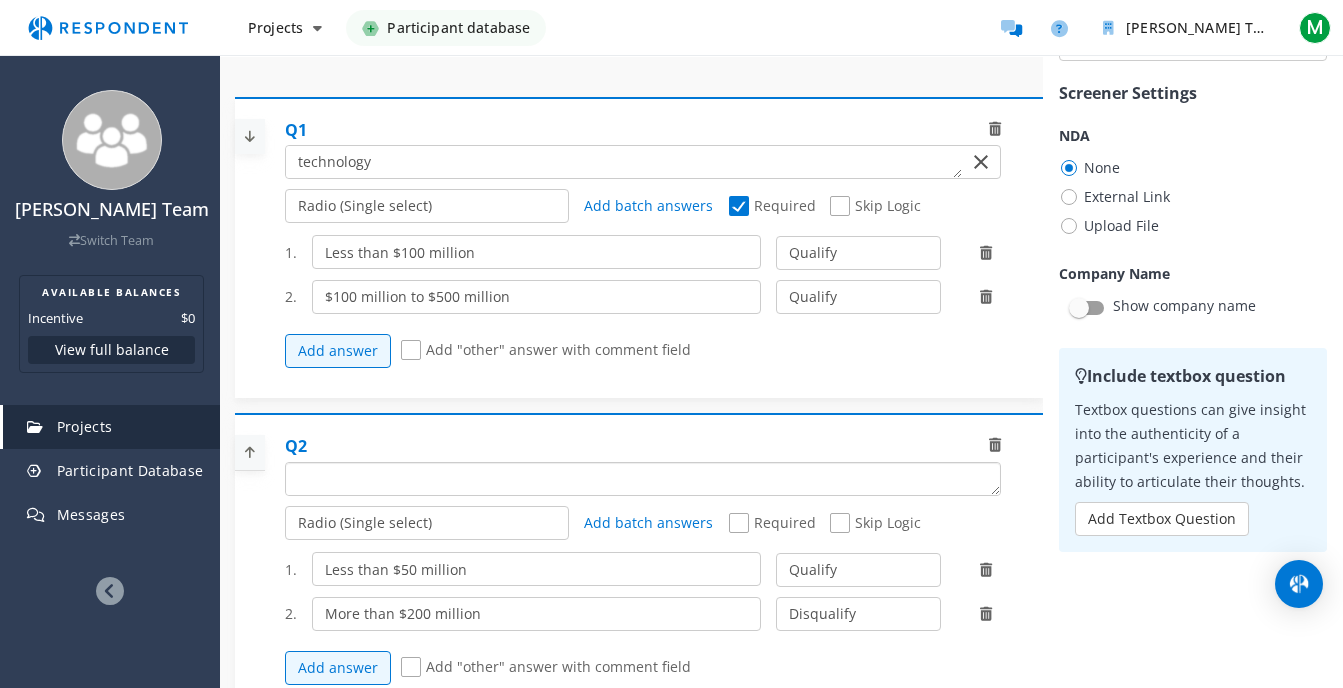 click at bounding box center (643, 479) 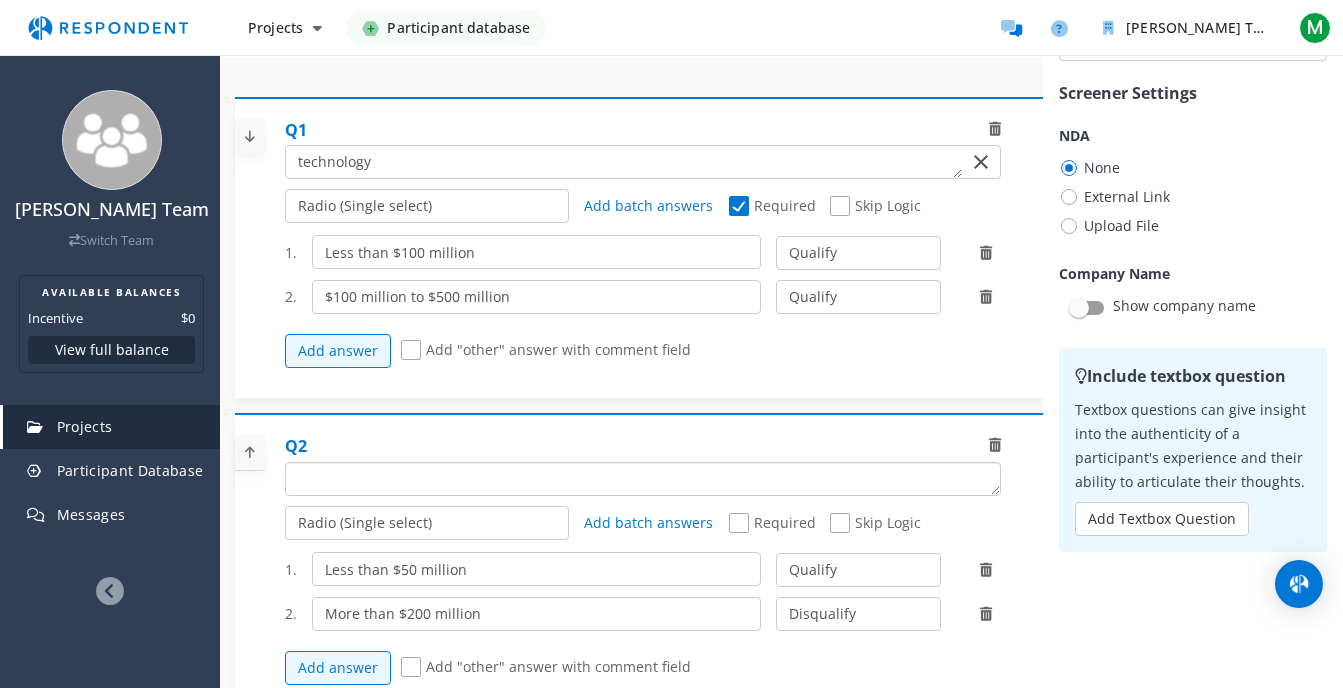 paste on "technology" 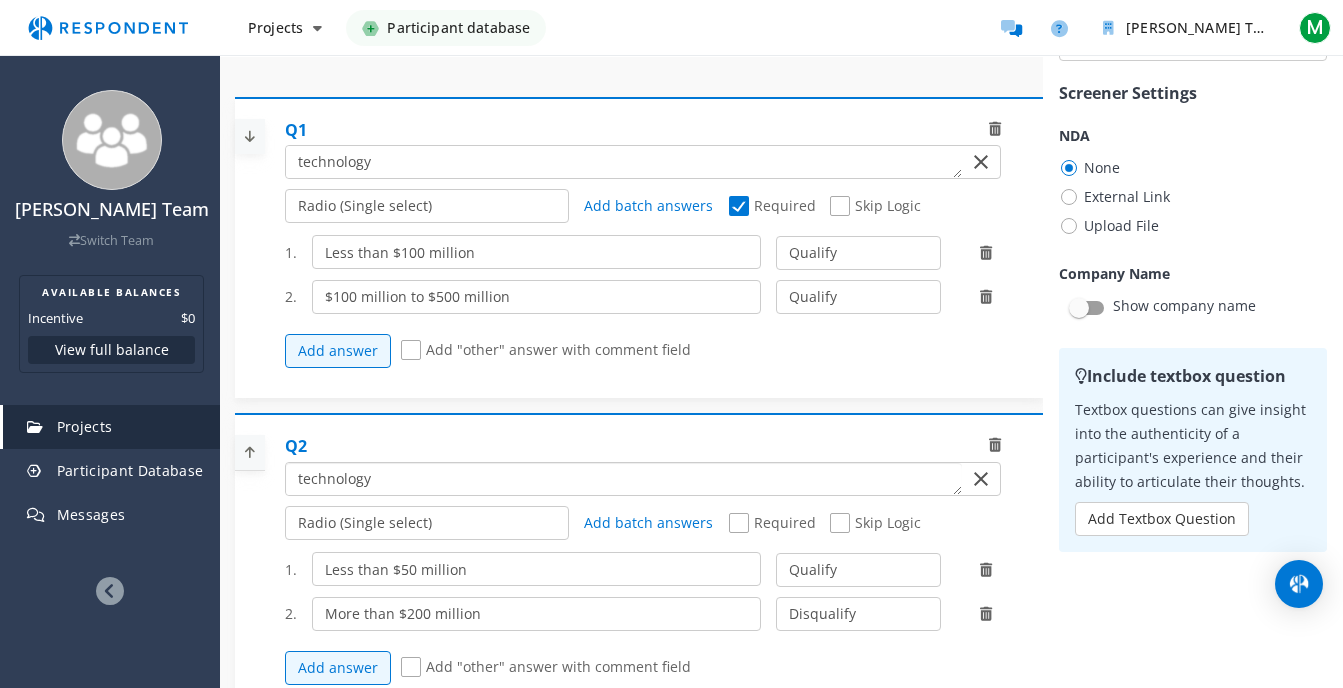 scroll, scrollTop: 170, scrollLeft: 0, axis: vertical 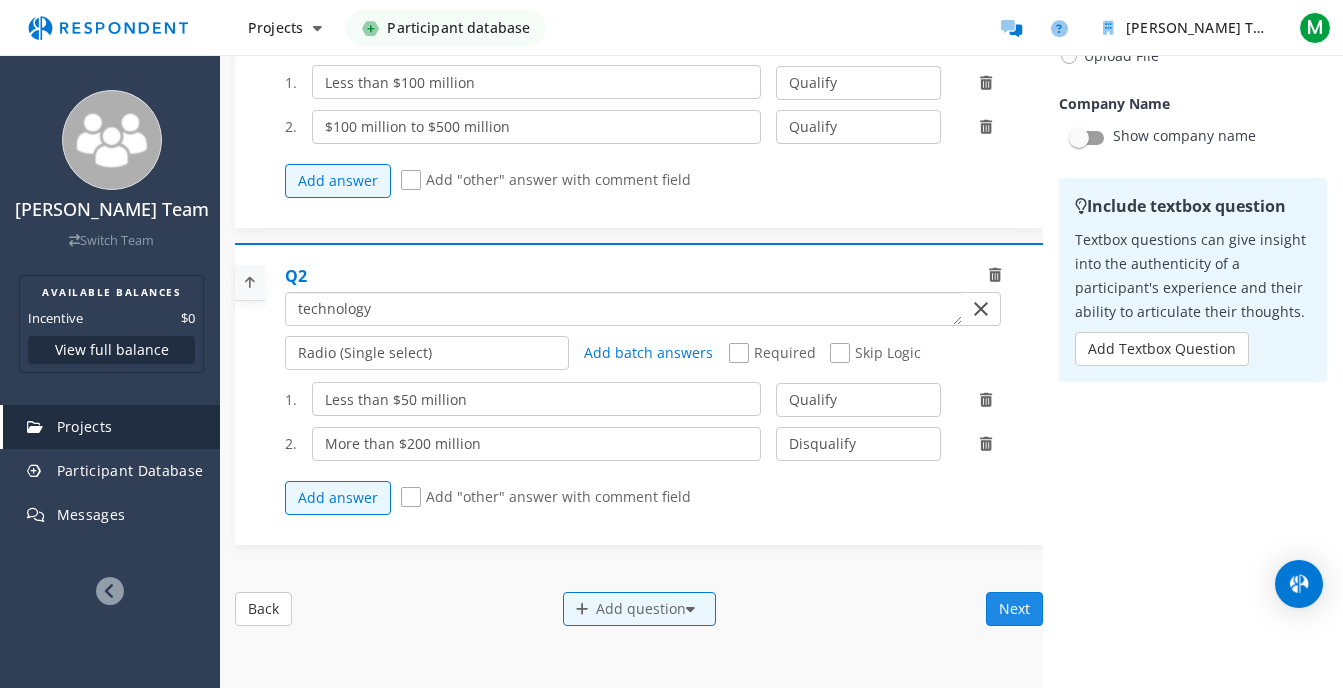 type on "technology" 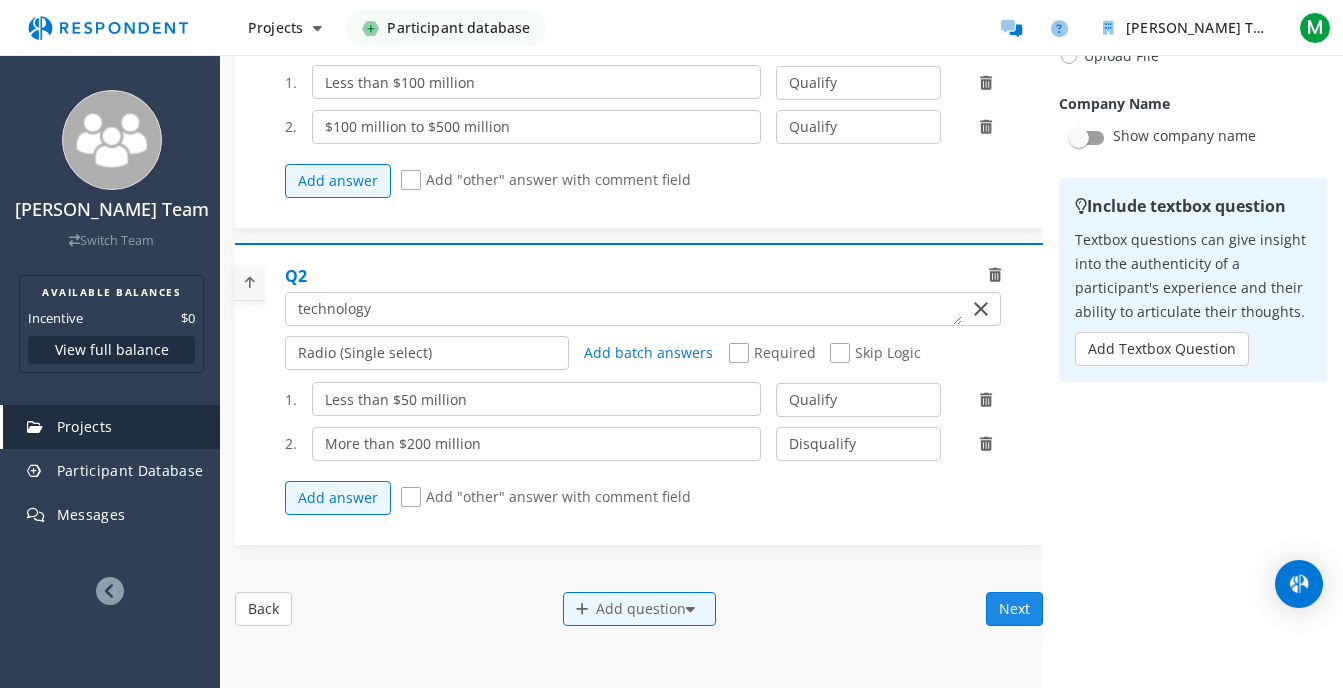 click on "Next" 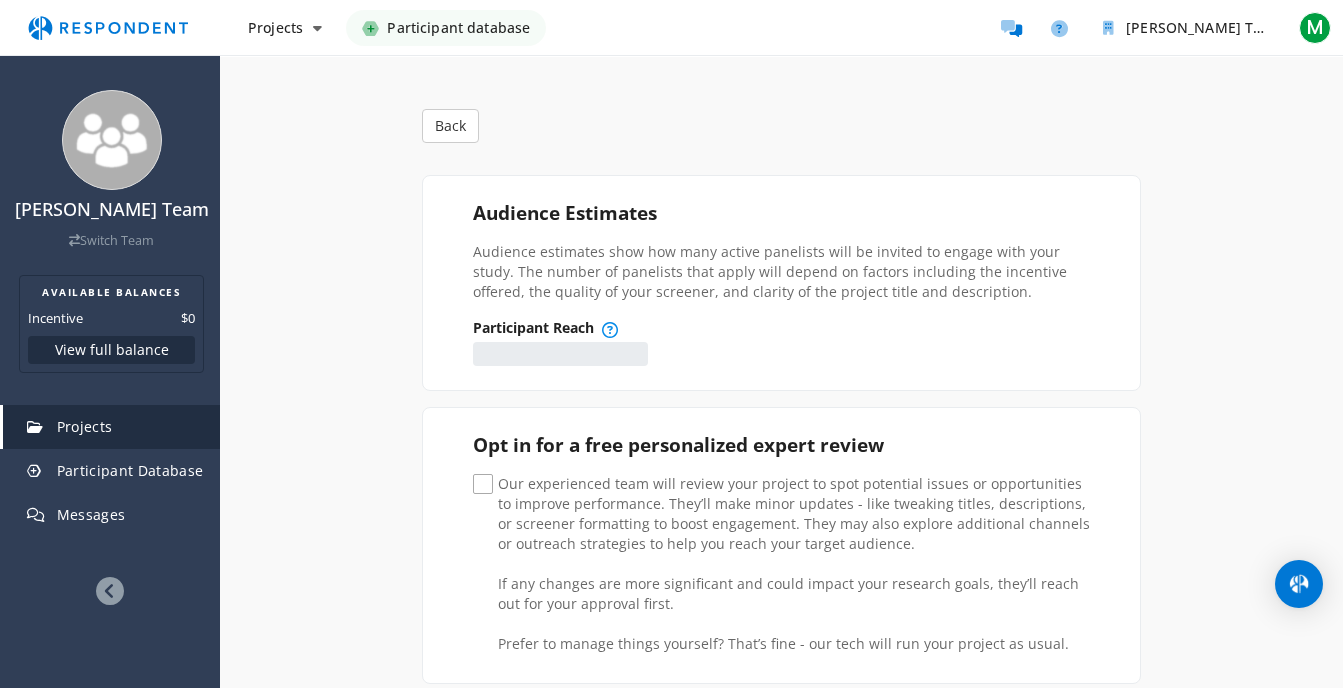 scroll, scrollTop: 0, scrollLeft: 0, axis: both 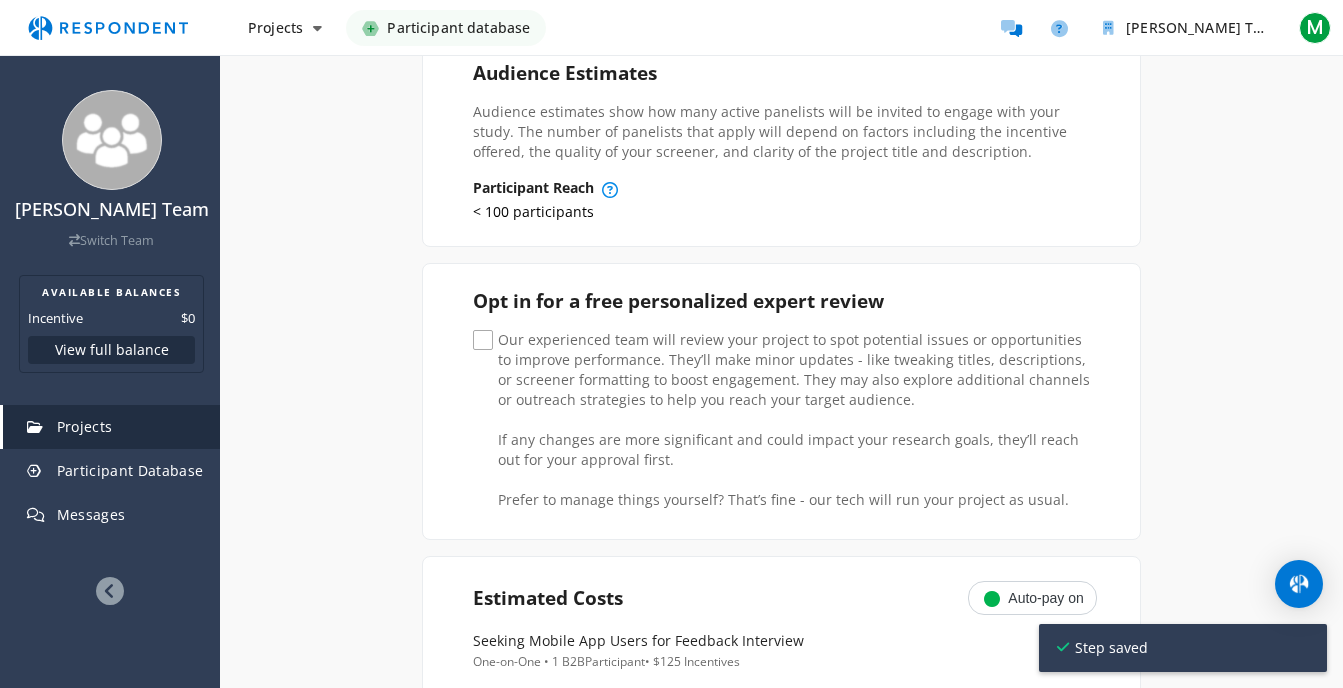 click on "Our experienced team will review your project to spot potential issues or opportunities to improve performance. They’ll make minor updates - like tweaking titles, descriptions, or screener formatting to boost engagement. They may also explore additional channels or outreach strategies to help you reach your target audience.     If any changes are more significant and could impact your research goals, they’ll reach out for your approval first.     Prefer to manage things yourself? That’s fine - our tech will run your project as usual." 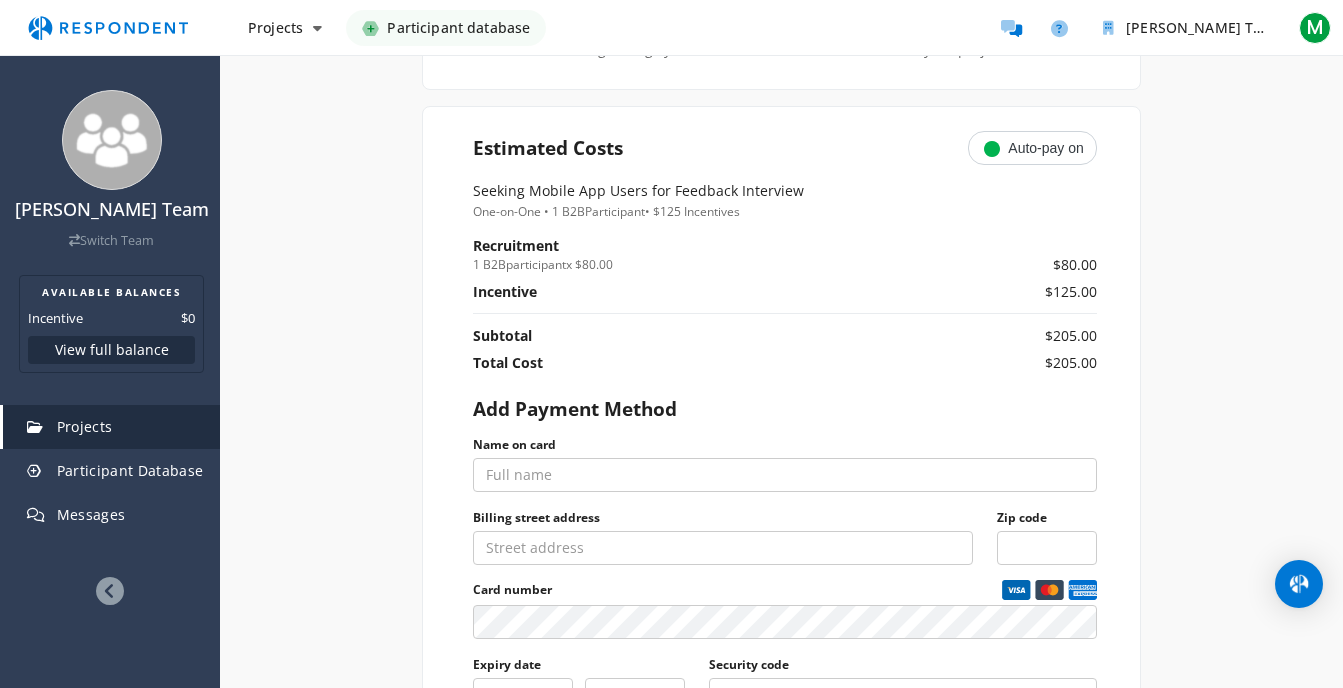 scroll, scrollTop: 803, scrollLeft: 0, axis: vertical 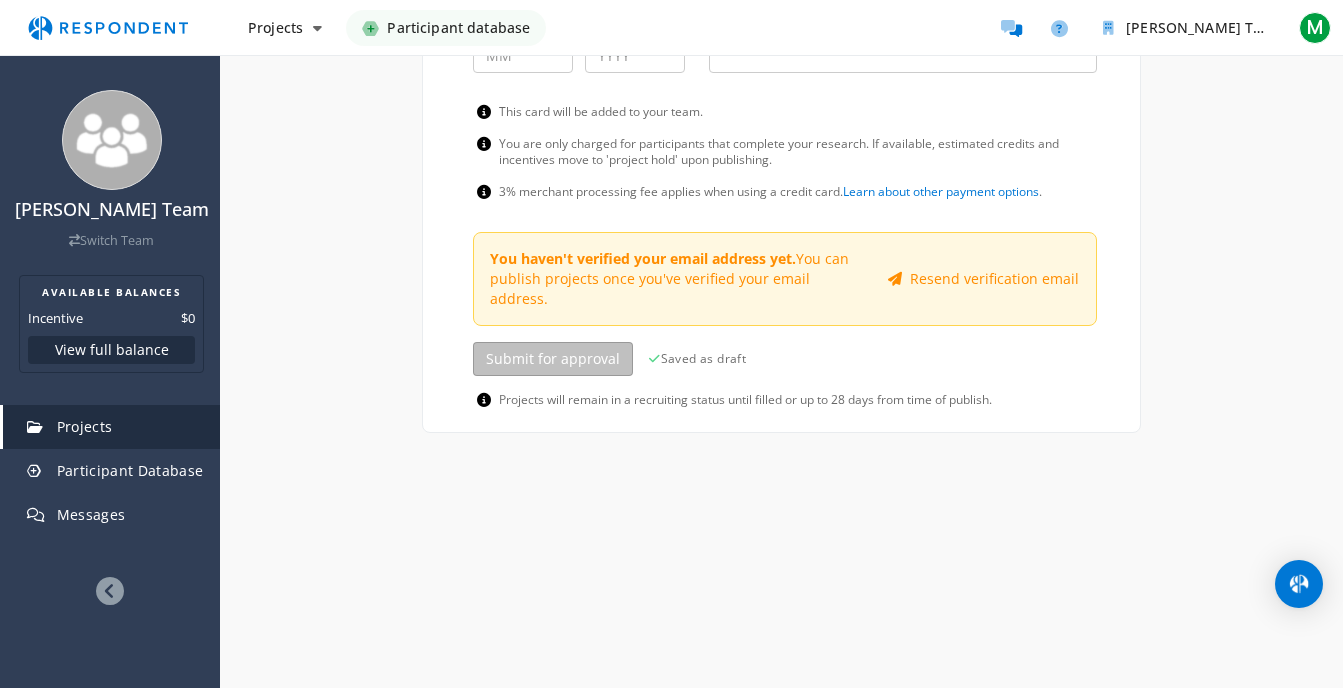 drag, startPoint x: 459, startPoint y: 155, endPoint x: 1067, endPoint y: 627, distance: 769.7064 